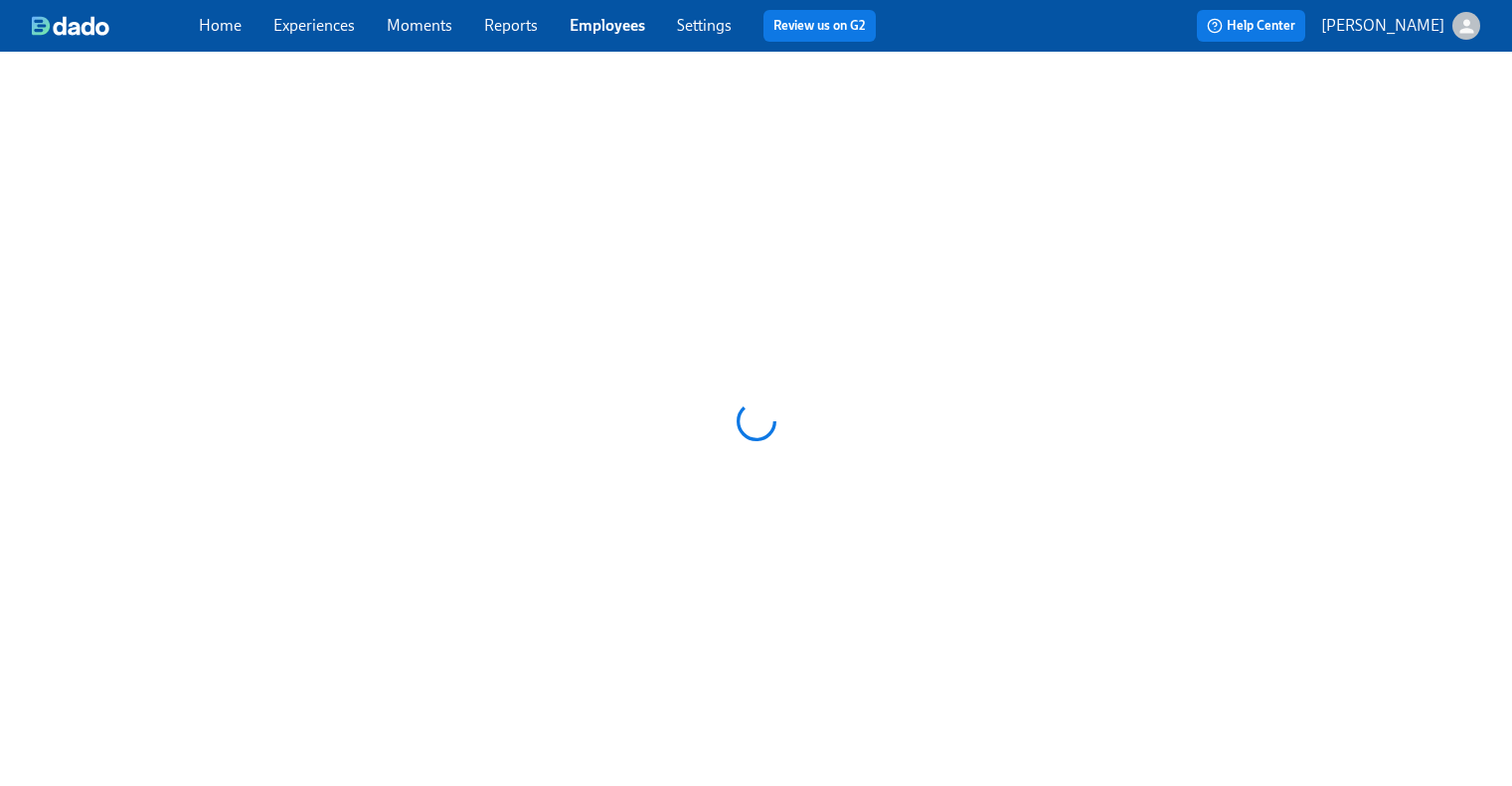 scroll, scrollTop: 0, scrollLeft: 0, axis: both 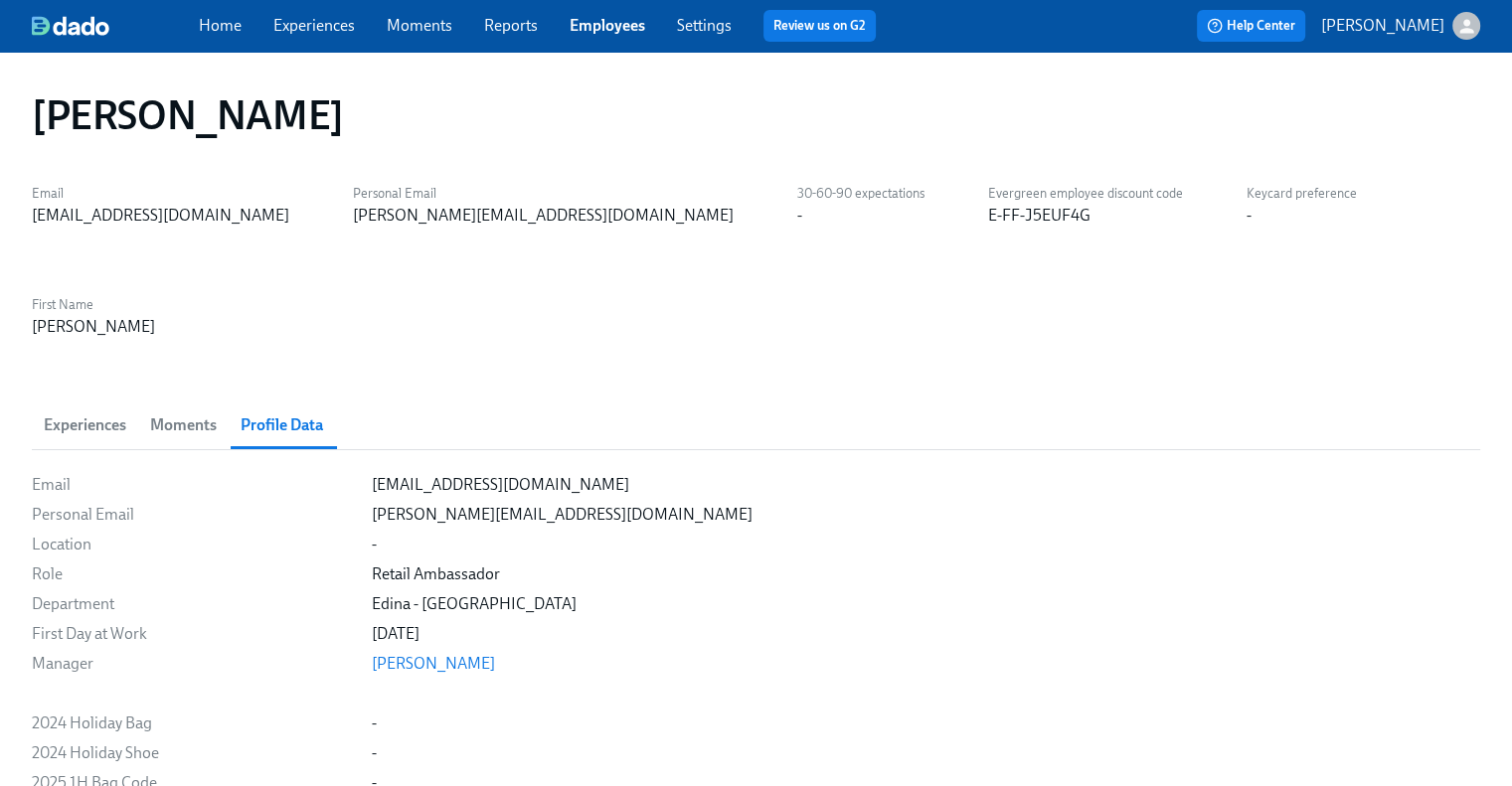click on "Experiences" at bounding box center [314, 25] 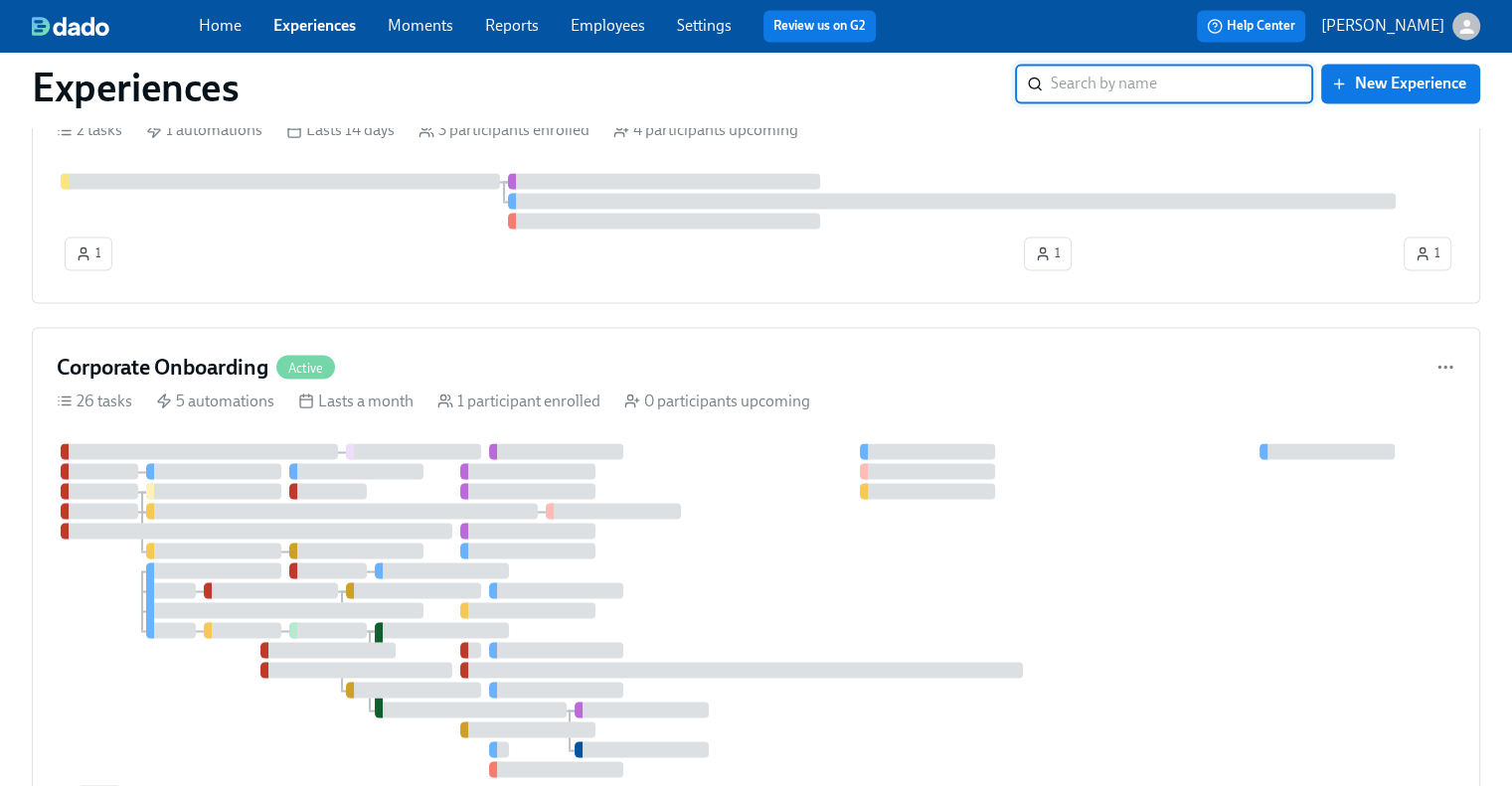 scroll, scrollTop: 3478, scrollLeft: 0, axis: vertical 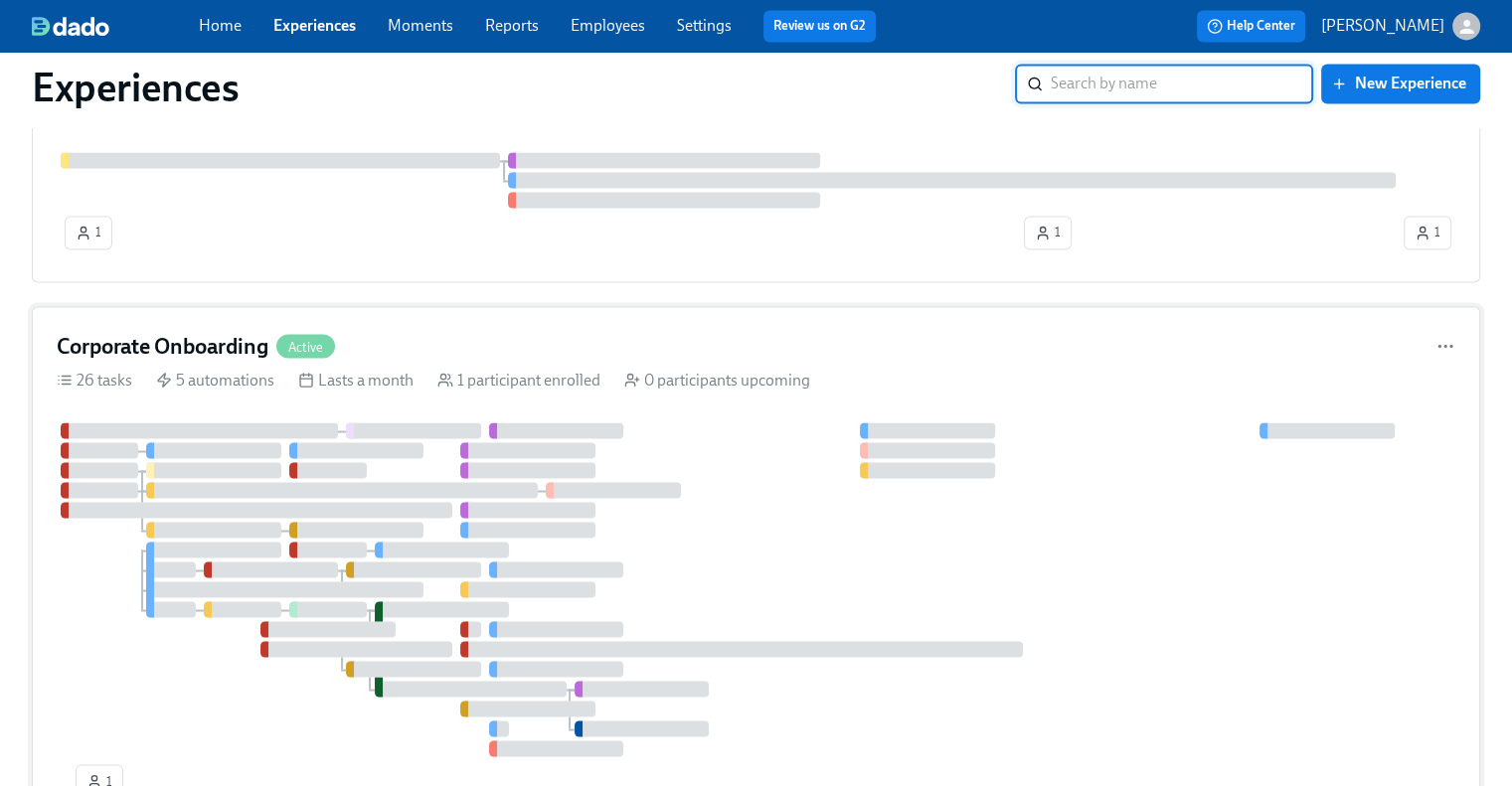 click on "Corporate Onboarding" at bounding box center [162, 346] 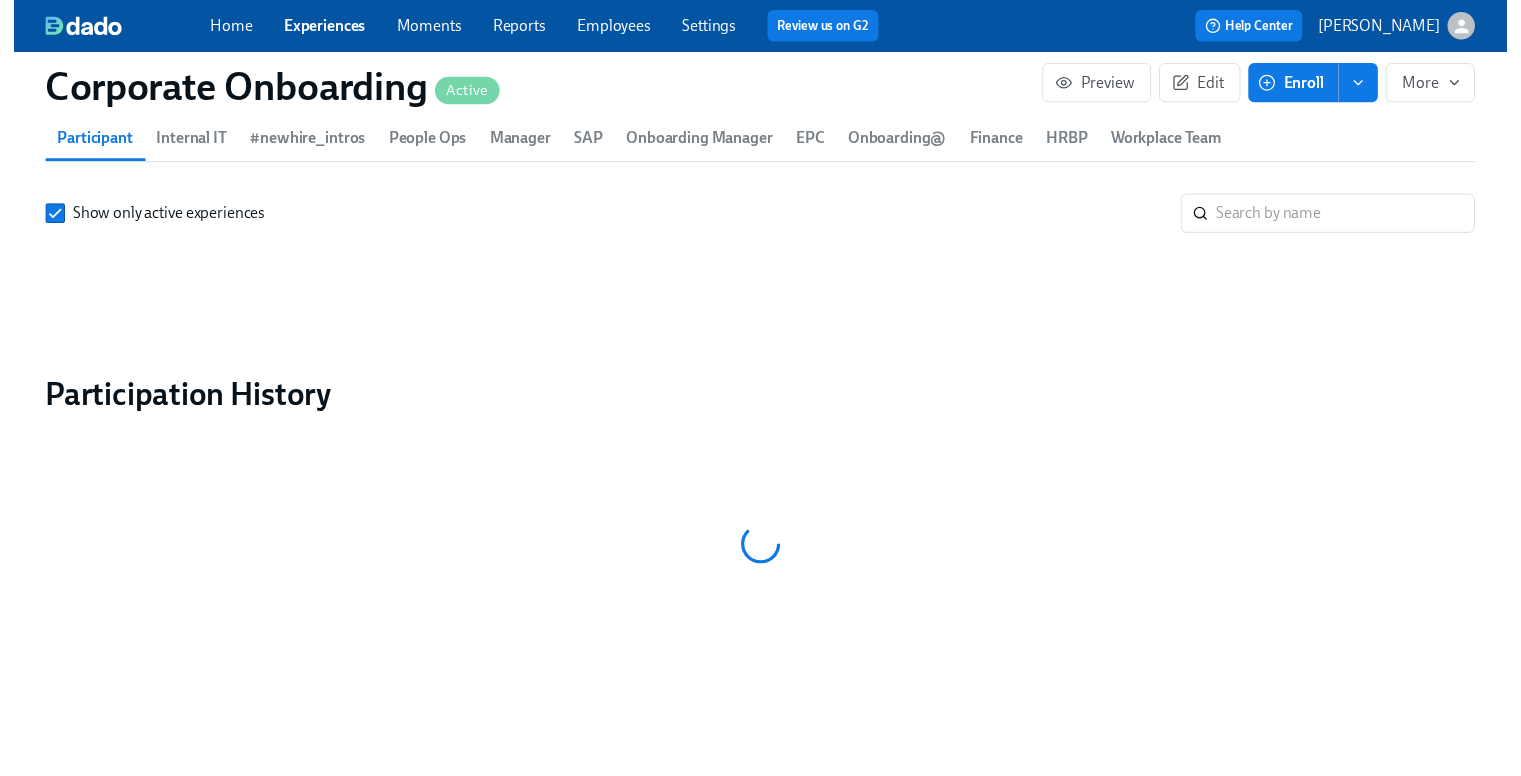 scroll, scrollTop: 0, scrollLeft: 0, axis: both 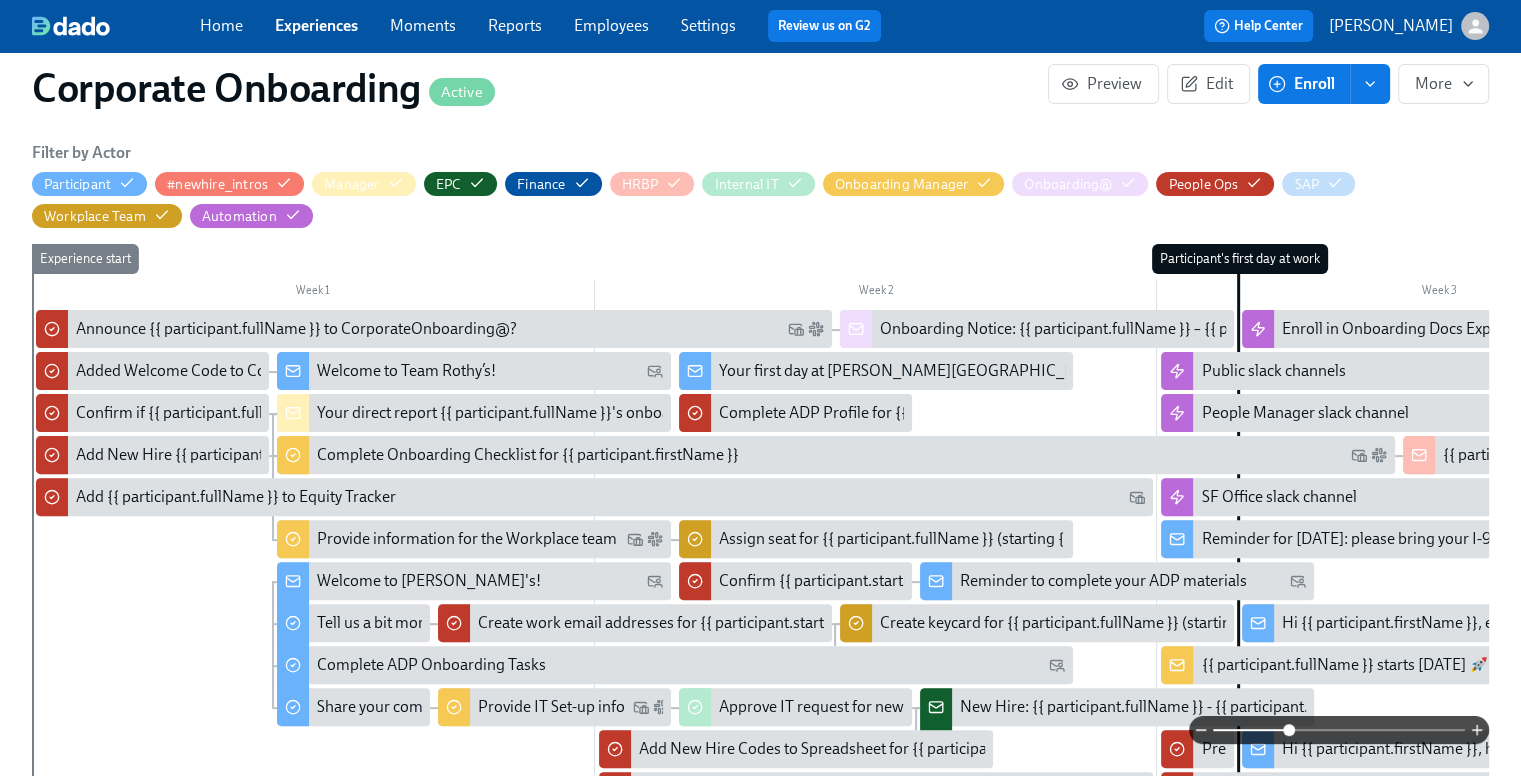 click at bounding box center (1339, 730) 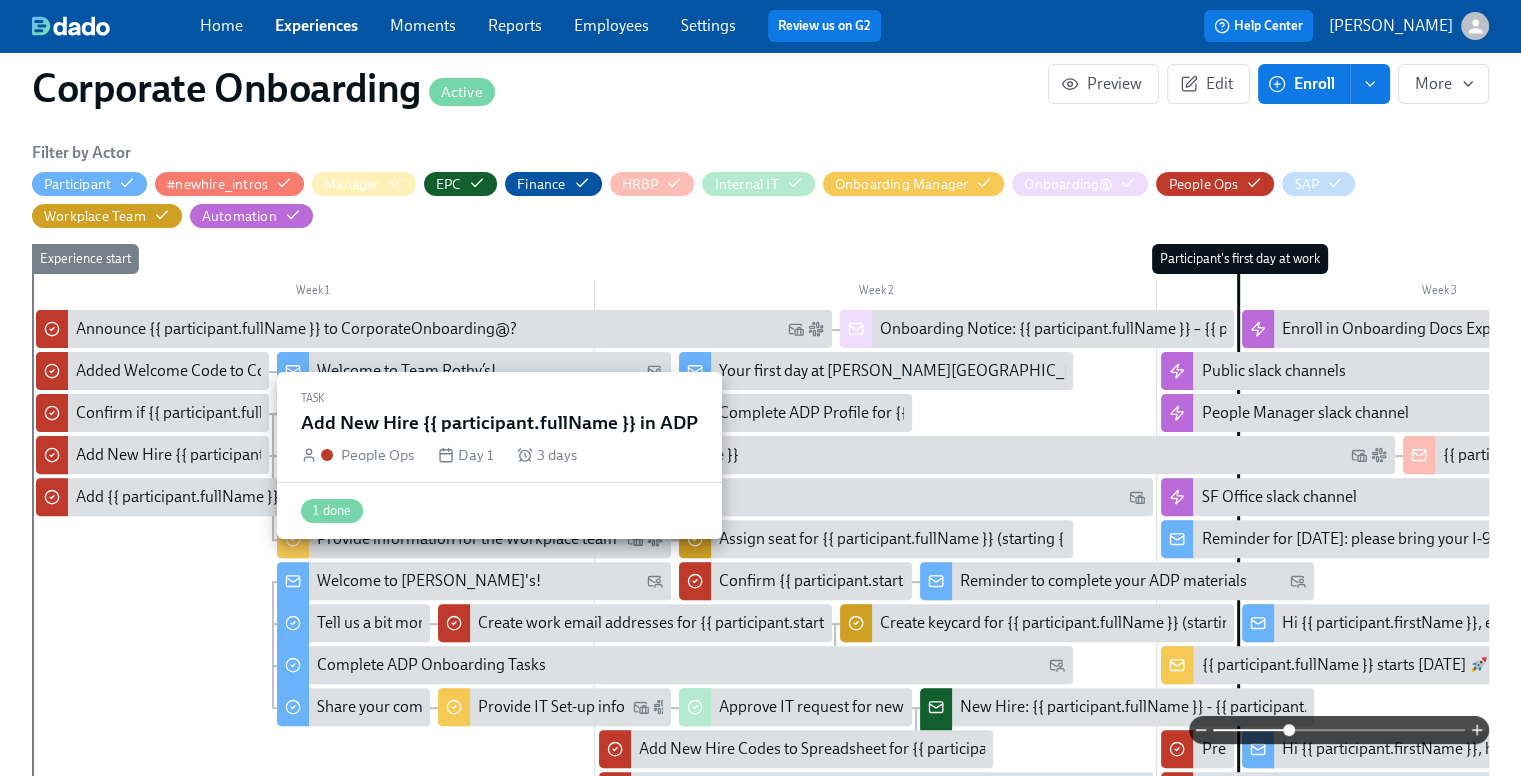 click on "Add New Hire {{ participant.fullName }} in ADP" at bounding box center (236, 455) 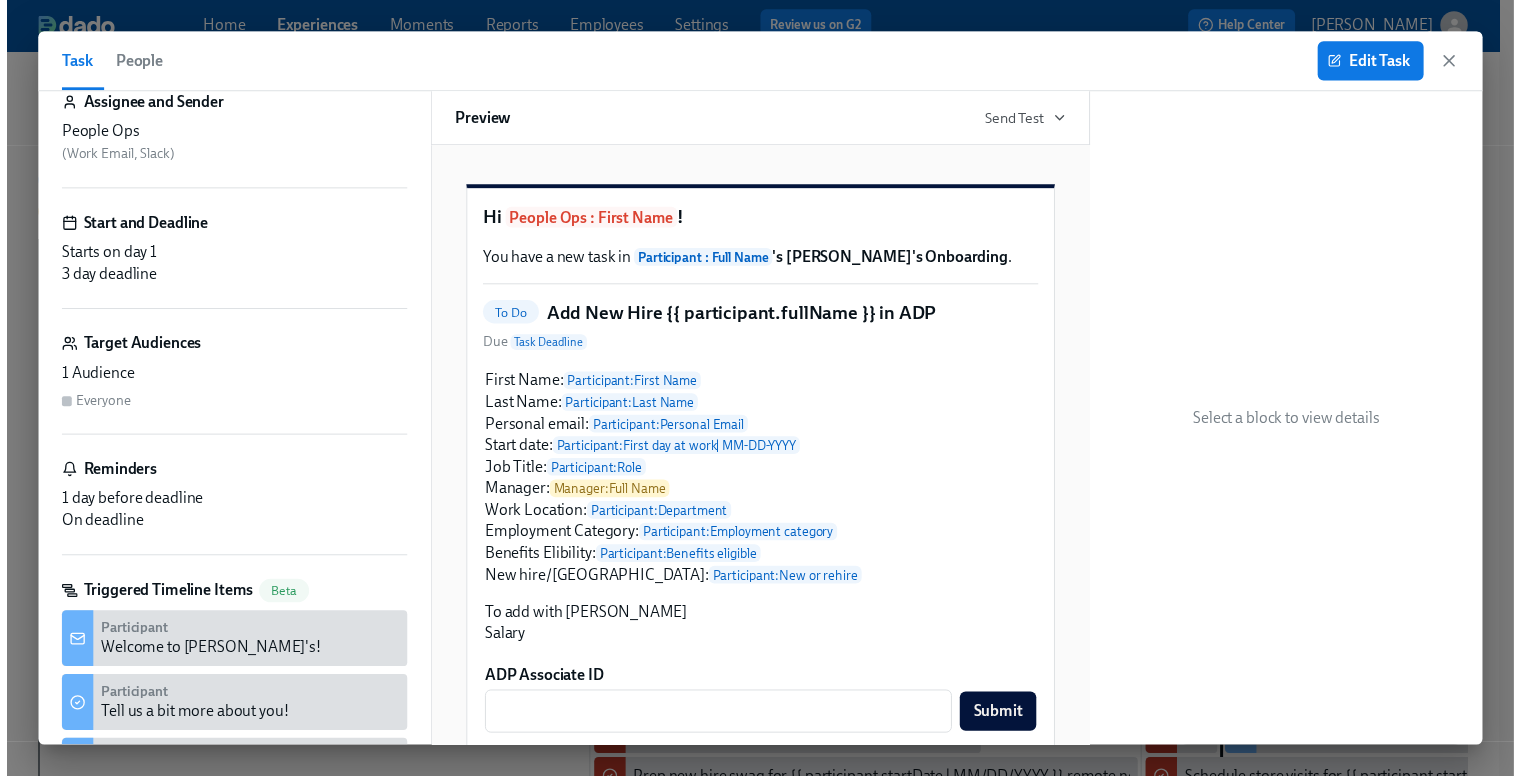 scroll, scrollTop: 0, scrollLeft: 0, axis: both 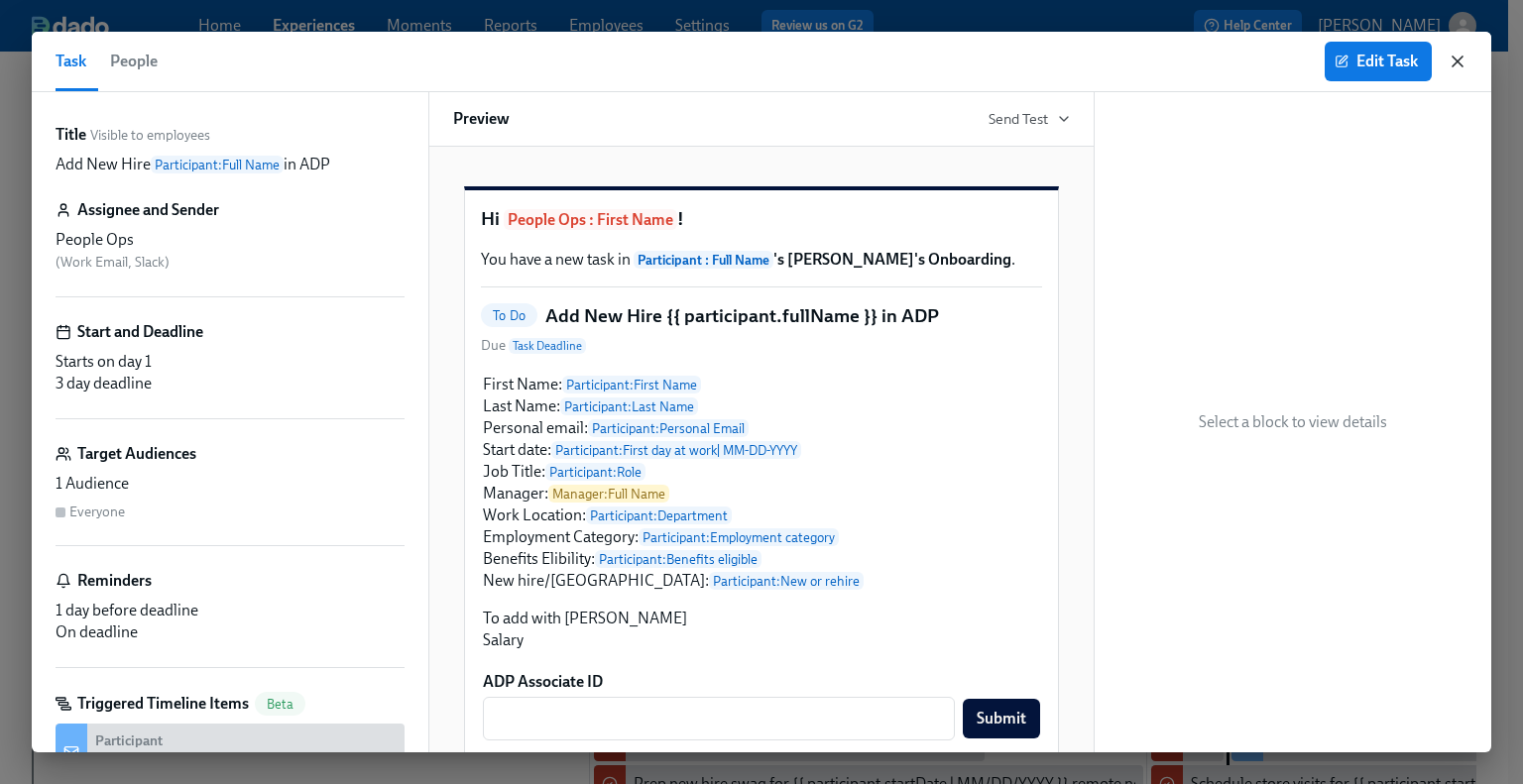 click 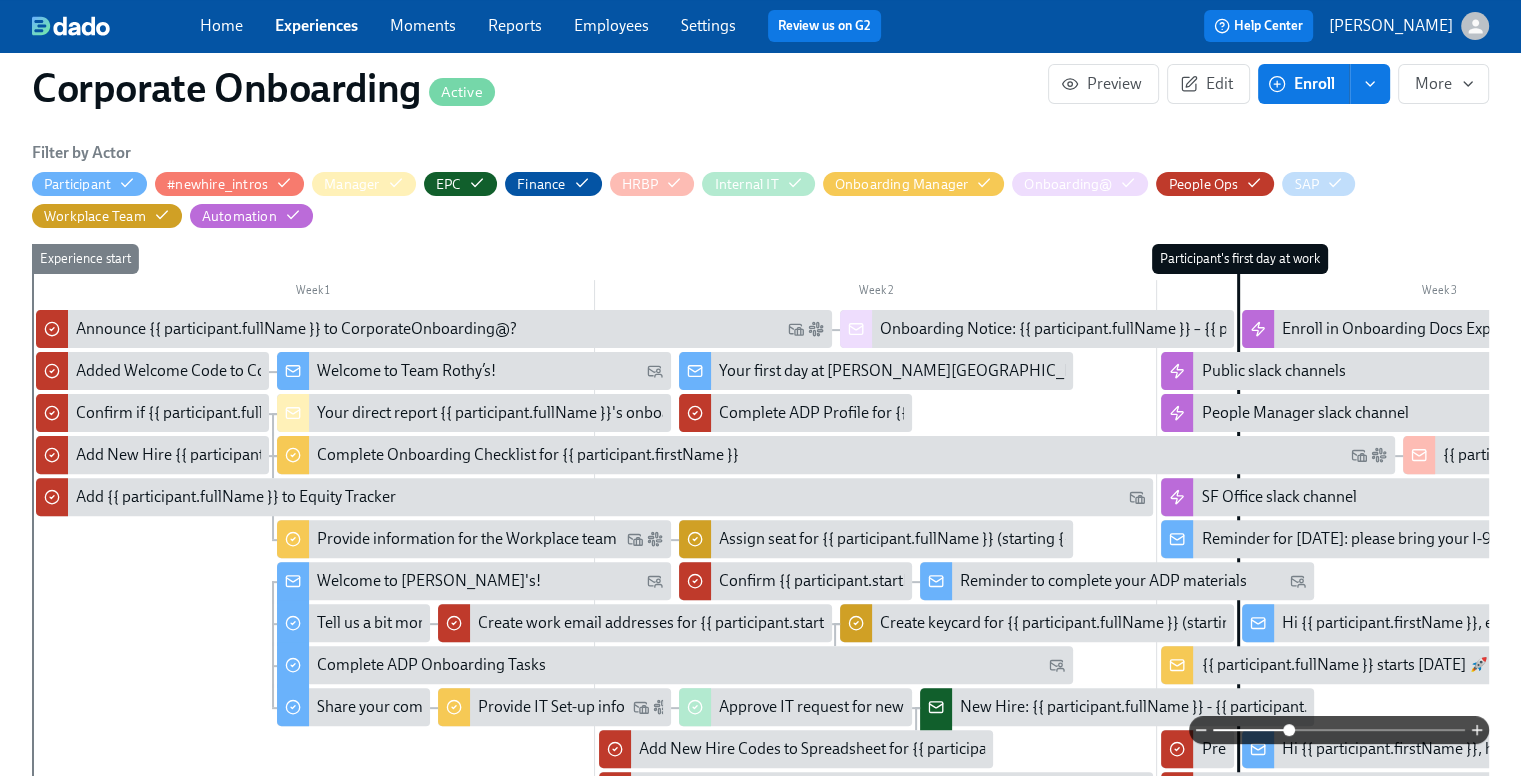 click on "Experiences" at bounding box center (316, 25) 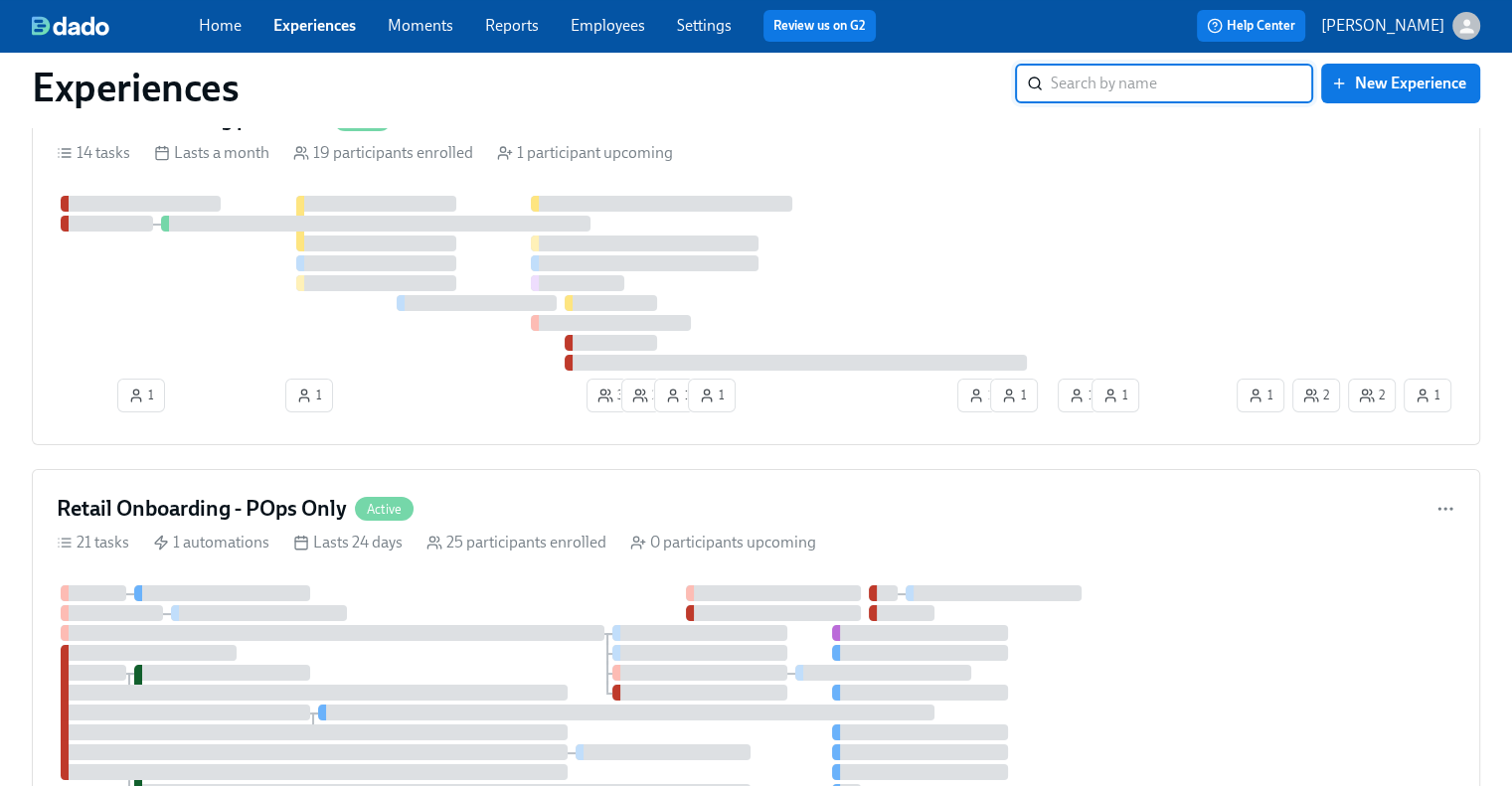 scroll, scrollTop: 99, scrollLeft: 0, axis: vertical 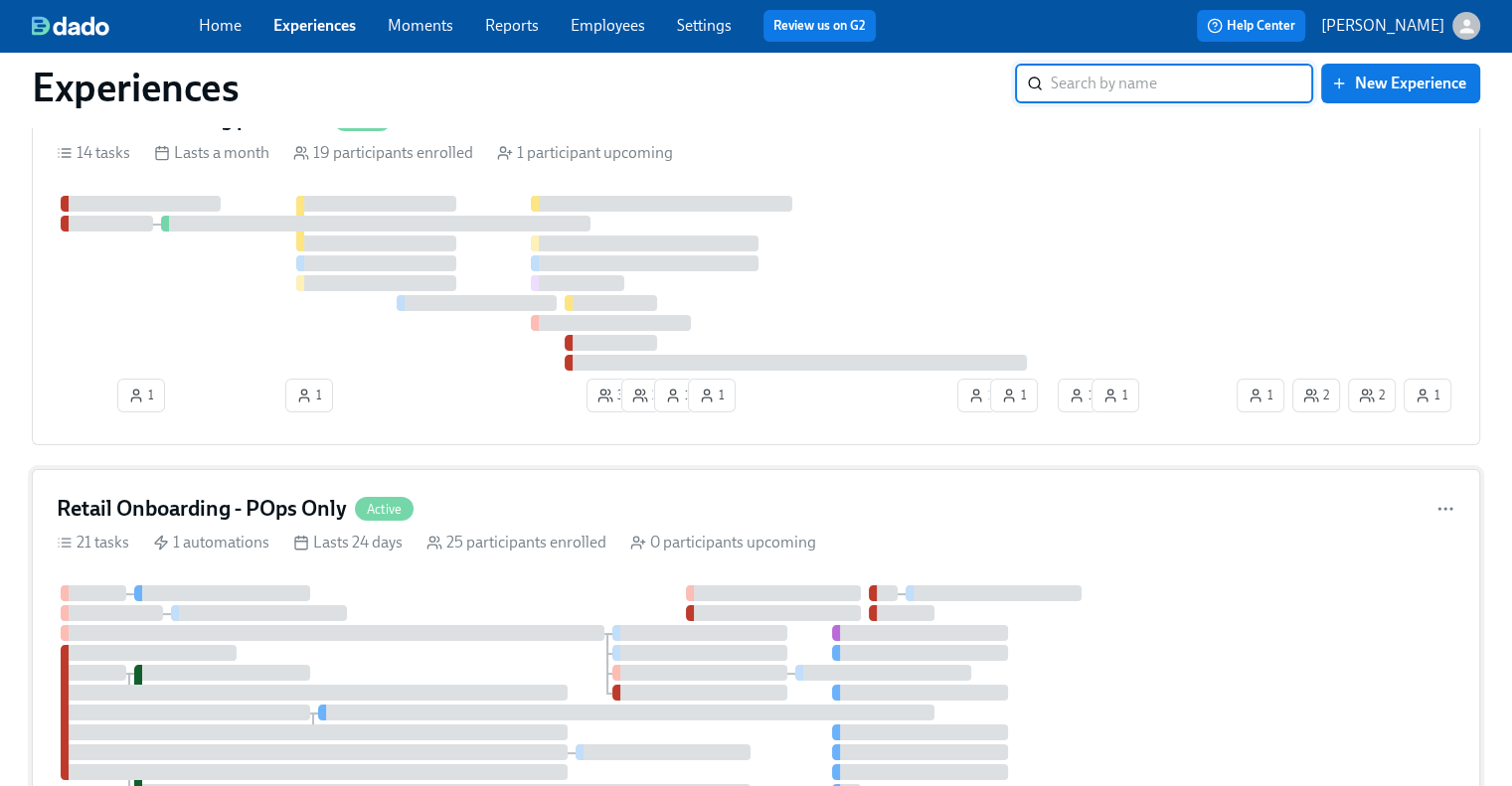 click on "Retail Onboarding - POps Only" at bounding box center [202, 509] 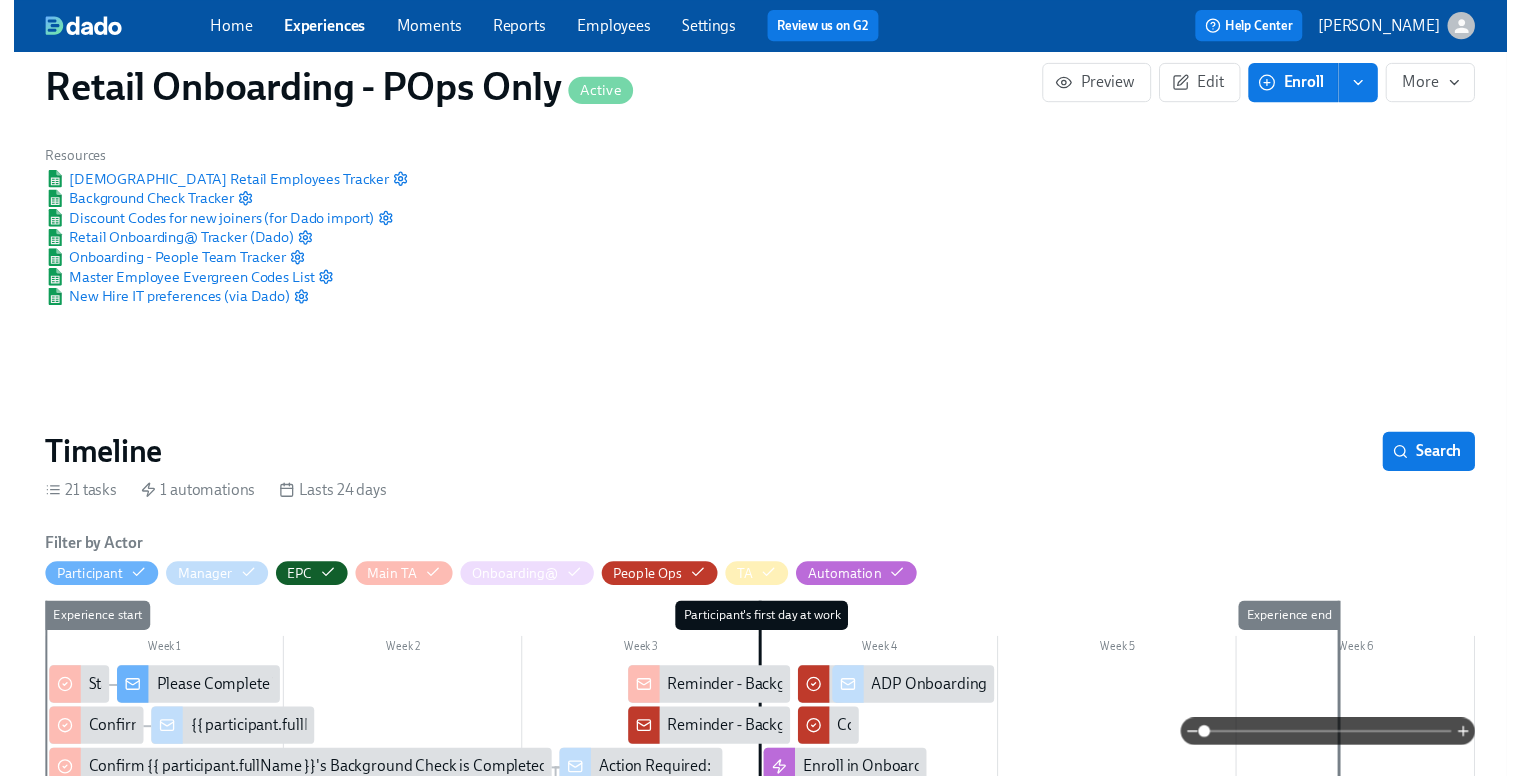 scroll, scrollTop: 0, scrollLeft: 0, axis: both 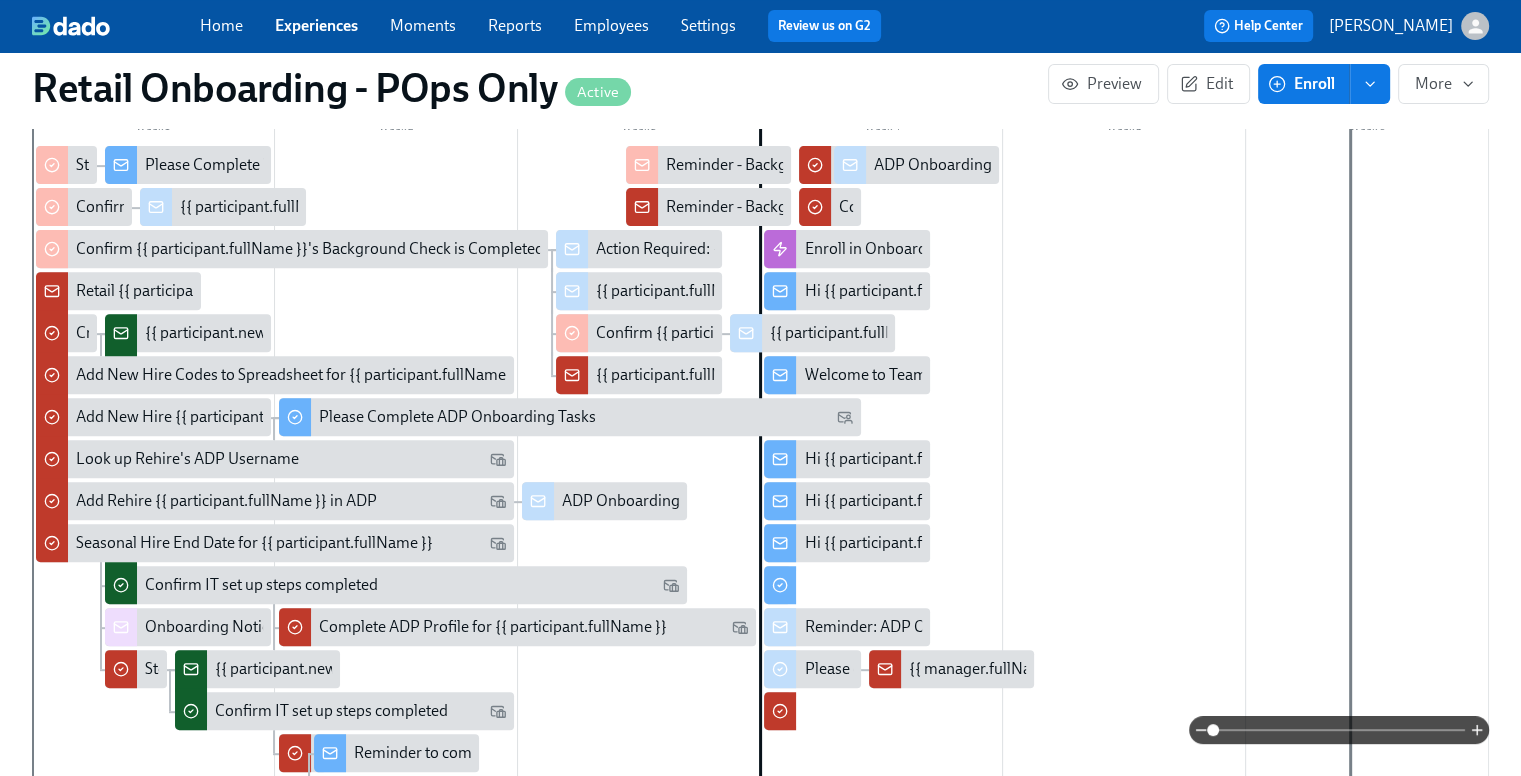 click at bounding box center (1339, 730) 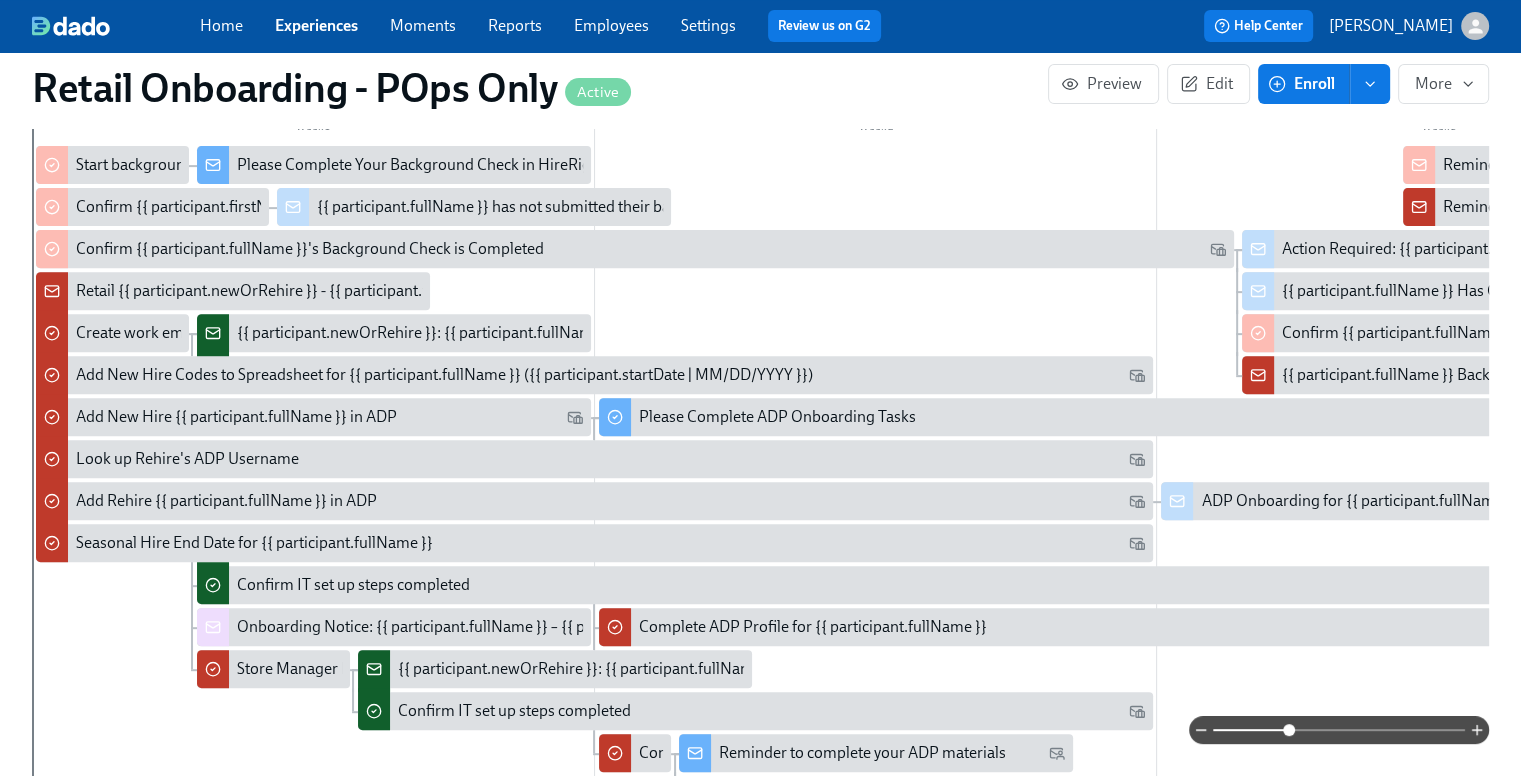 click at bounding box center [1339, 730] 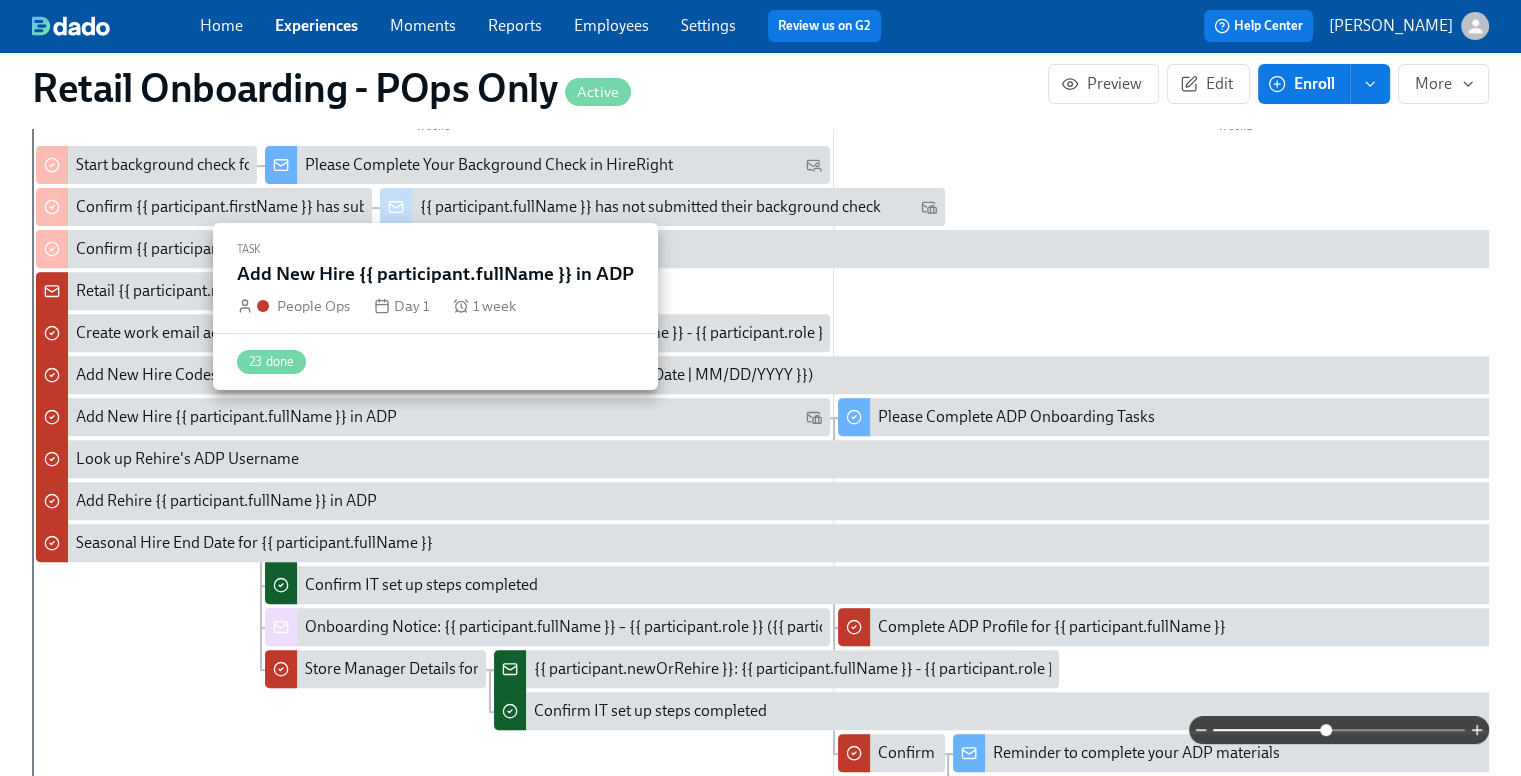 click on "Add New Hire {{ participant.fullName }} in ADP" at bounding box center (236, 417) 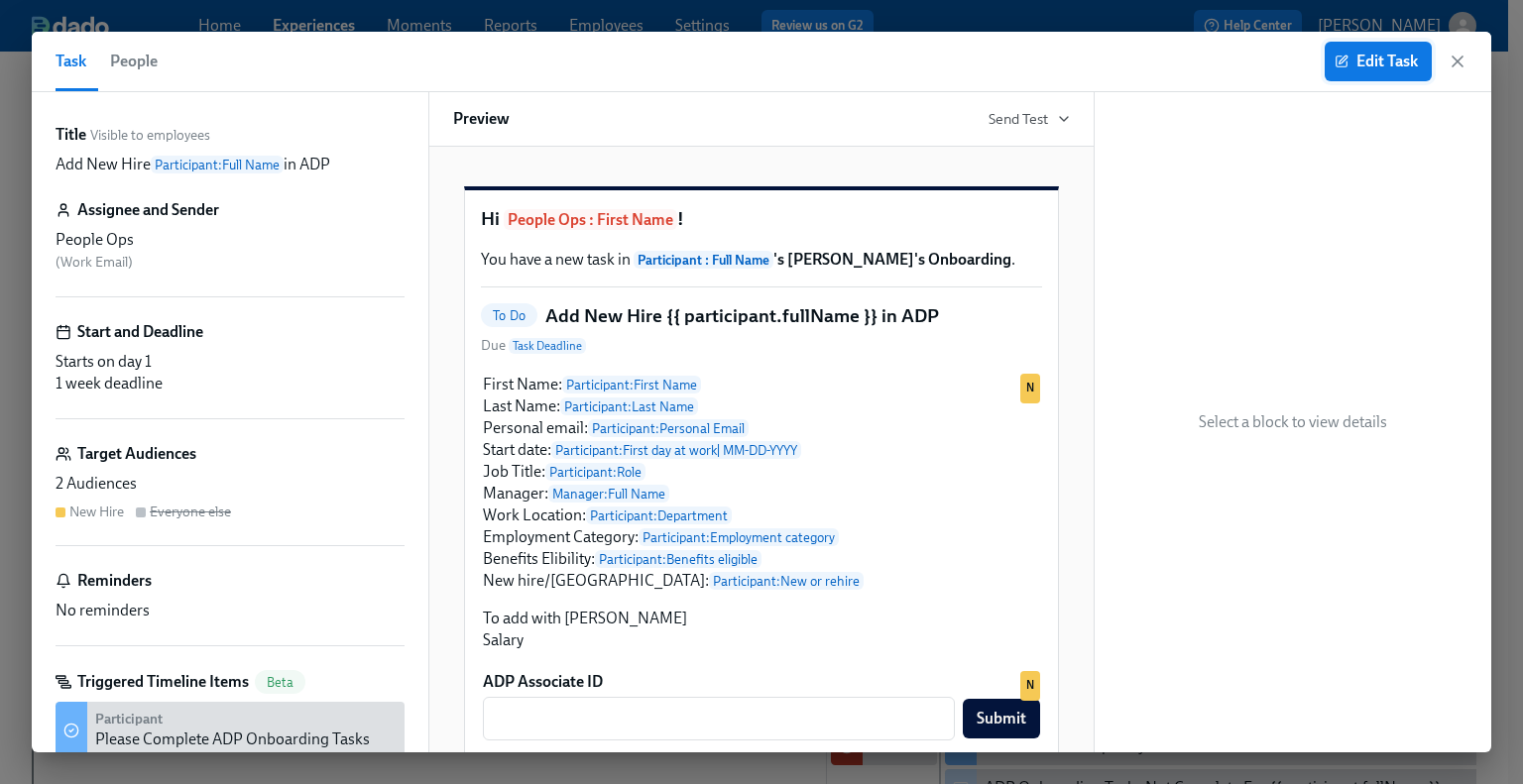click on "Edit Task" at bounding box center (1378, 61) 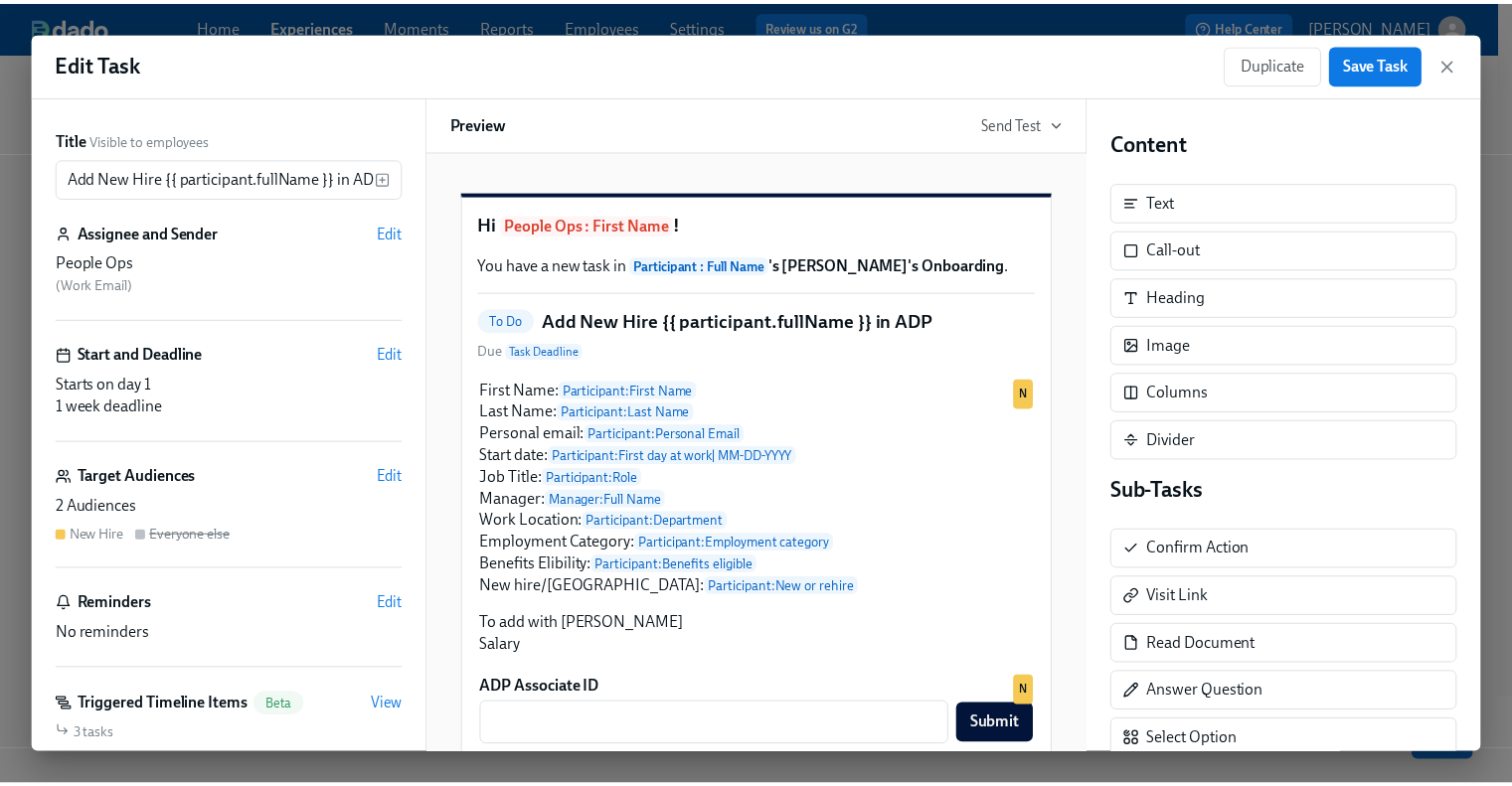 scroll, scrollTop: 0, scrollLeft: 0, axis: both 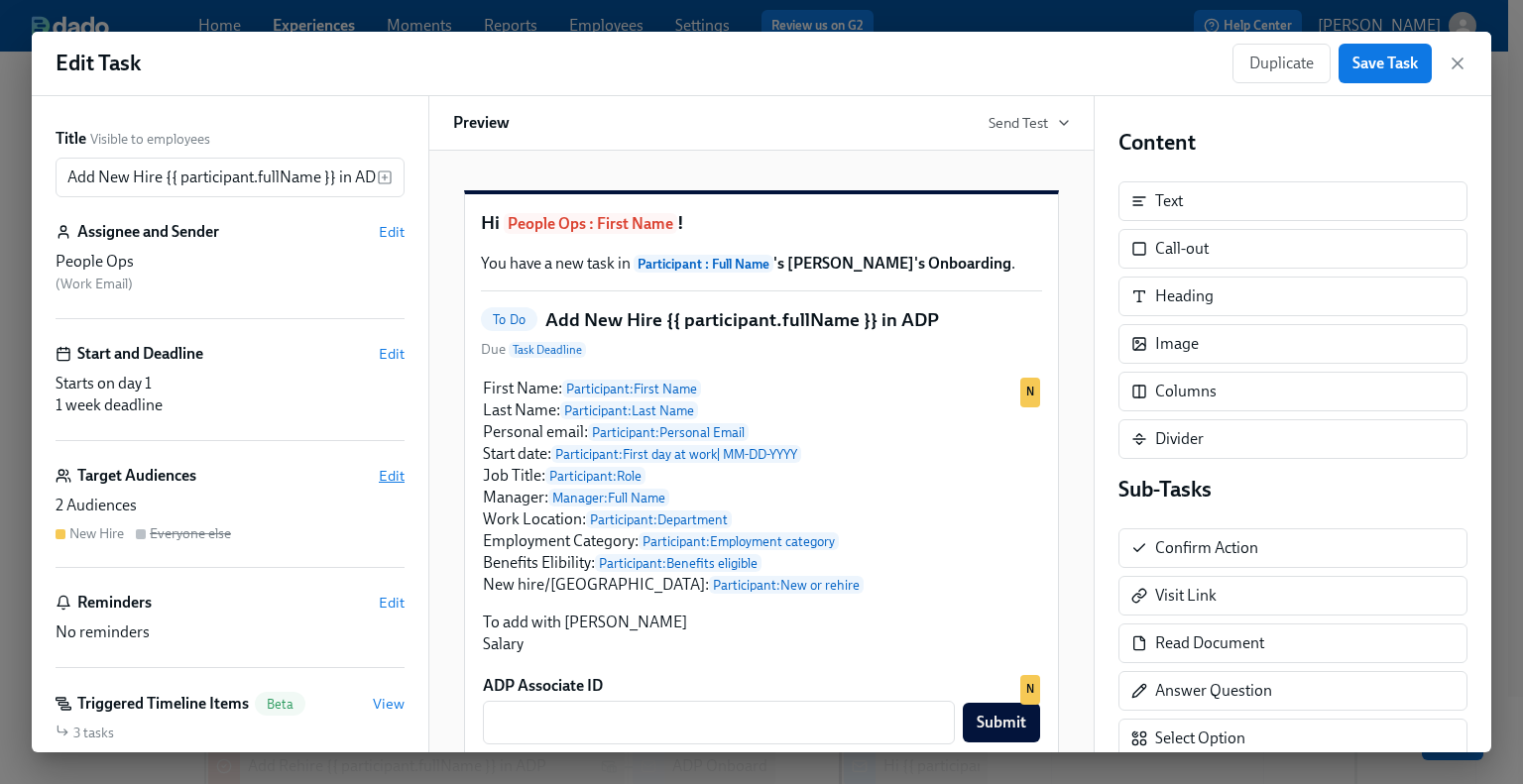 click on "Edit" at bounding box center (392, 476) 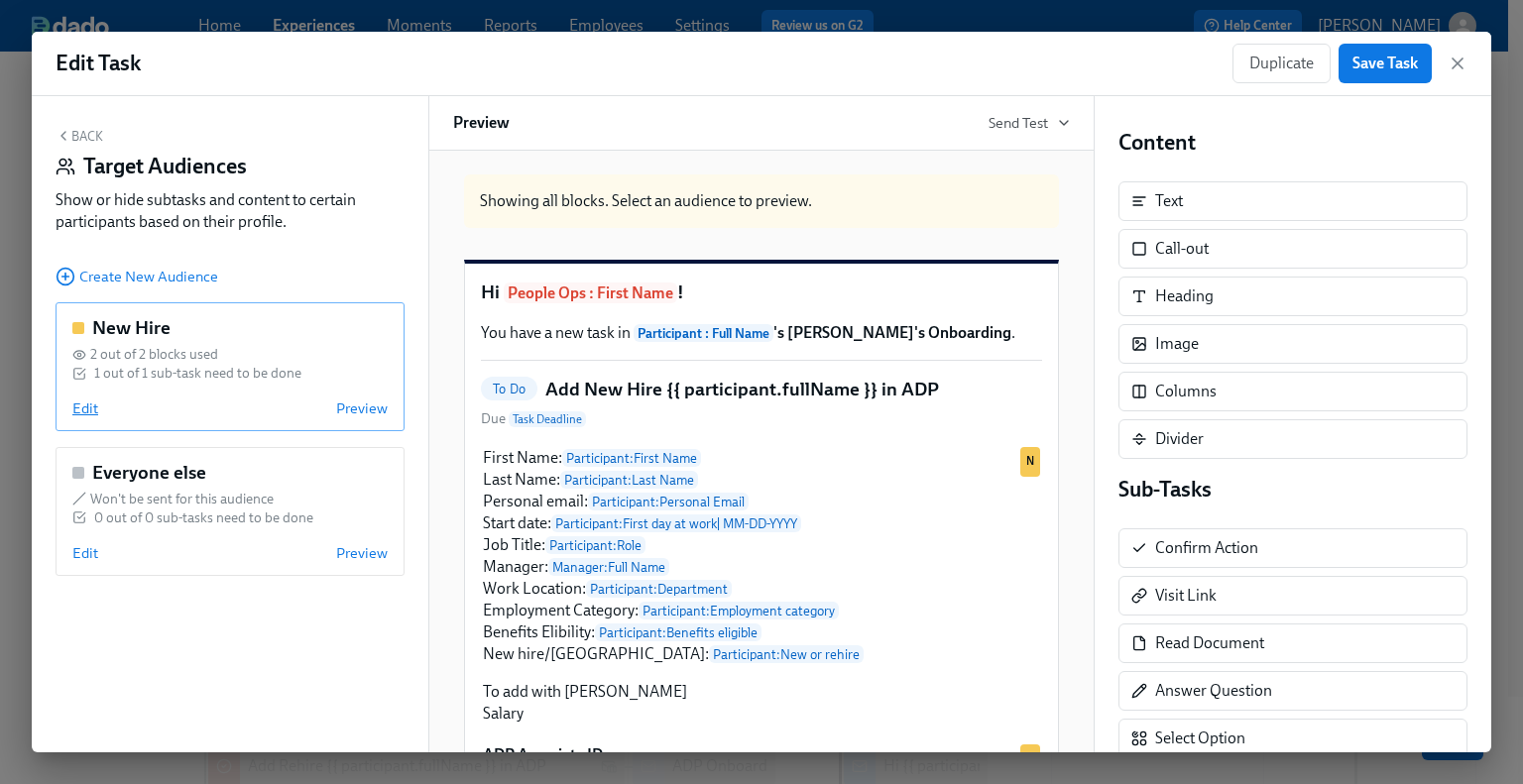 click on "Edit" at bounding box center (85, 408) 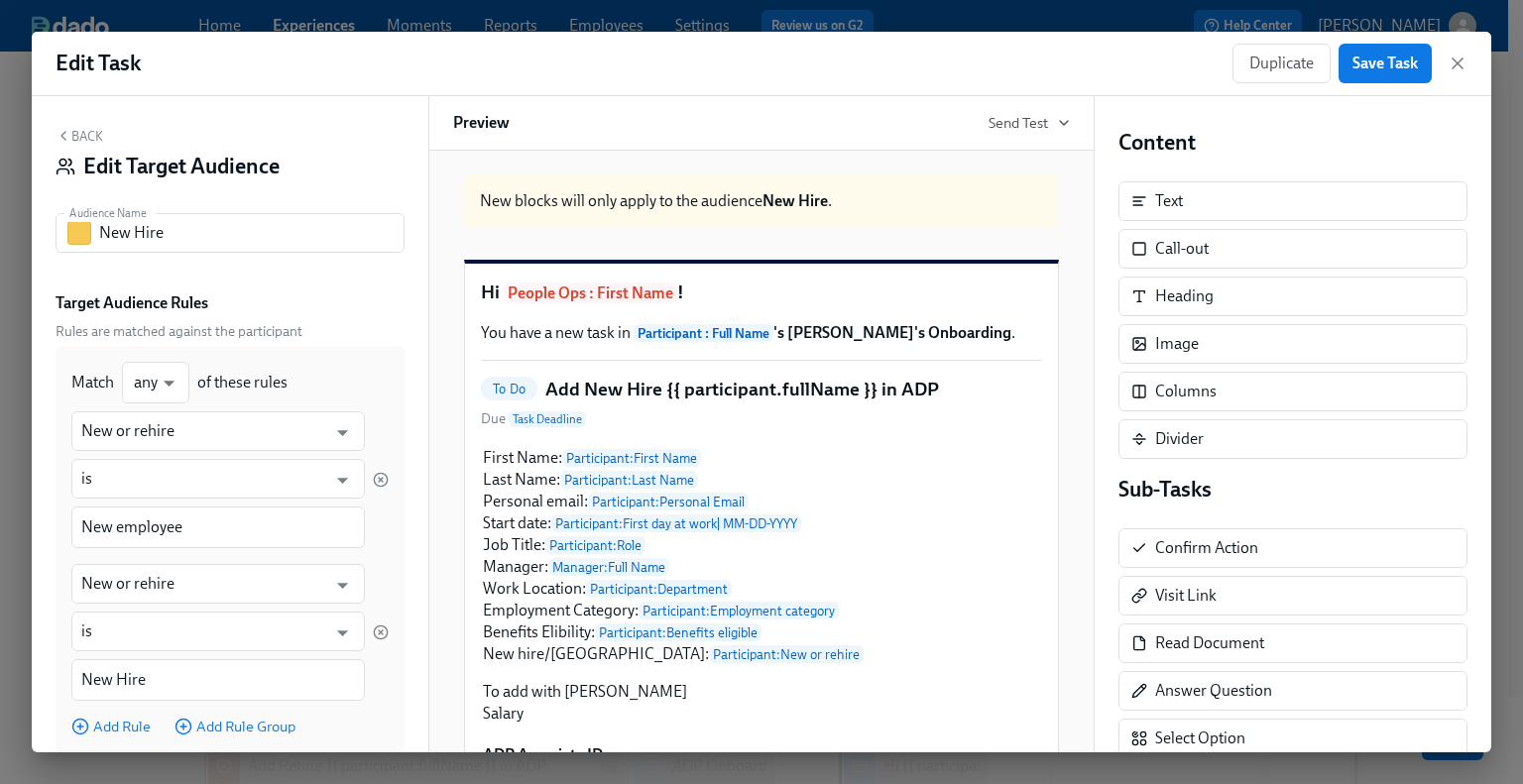 click 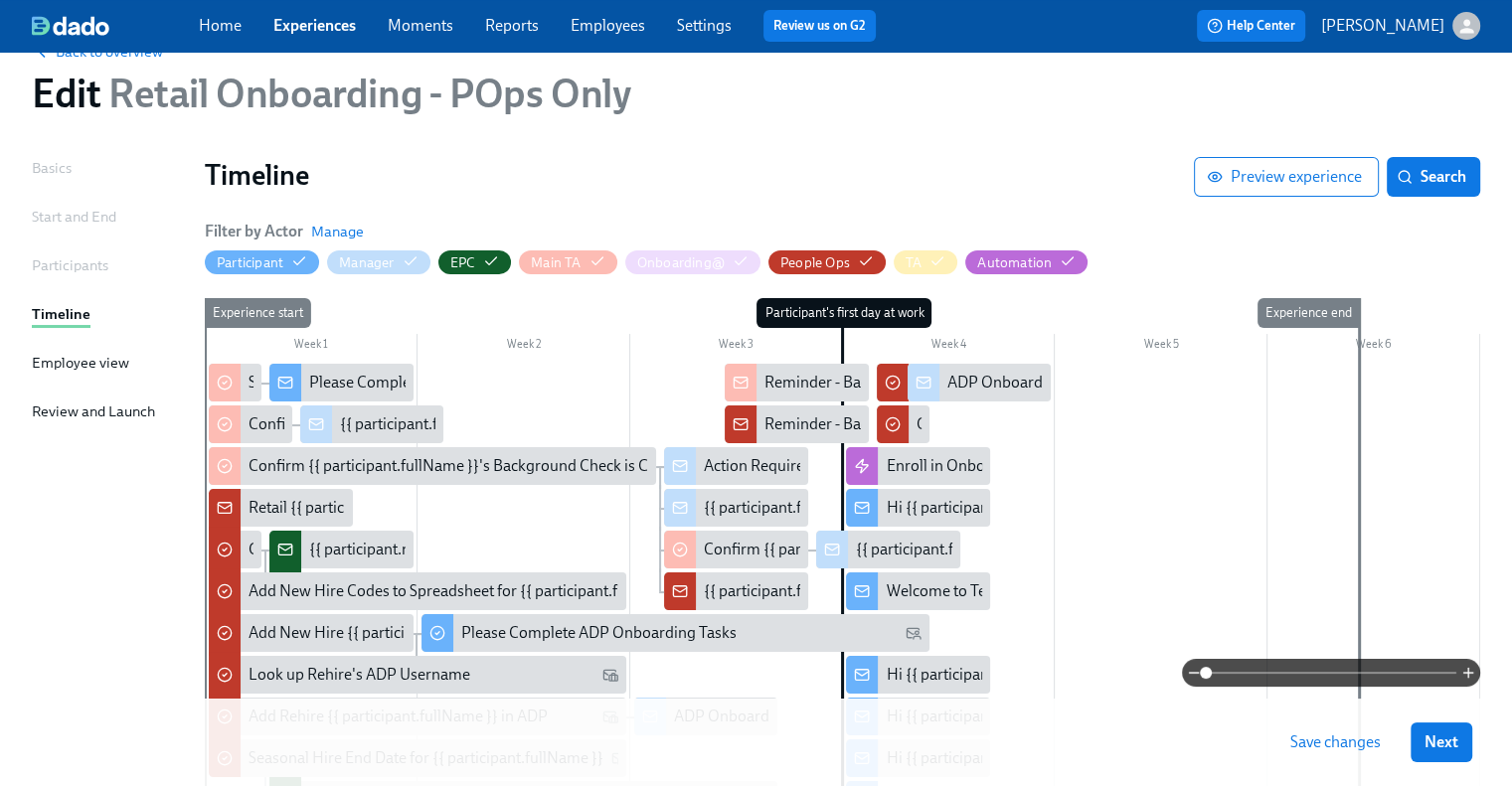 scroll, scrollTop: 99, scrollLeft: 0, axis: vertical 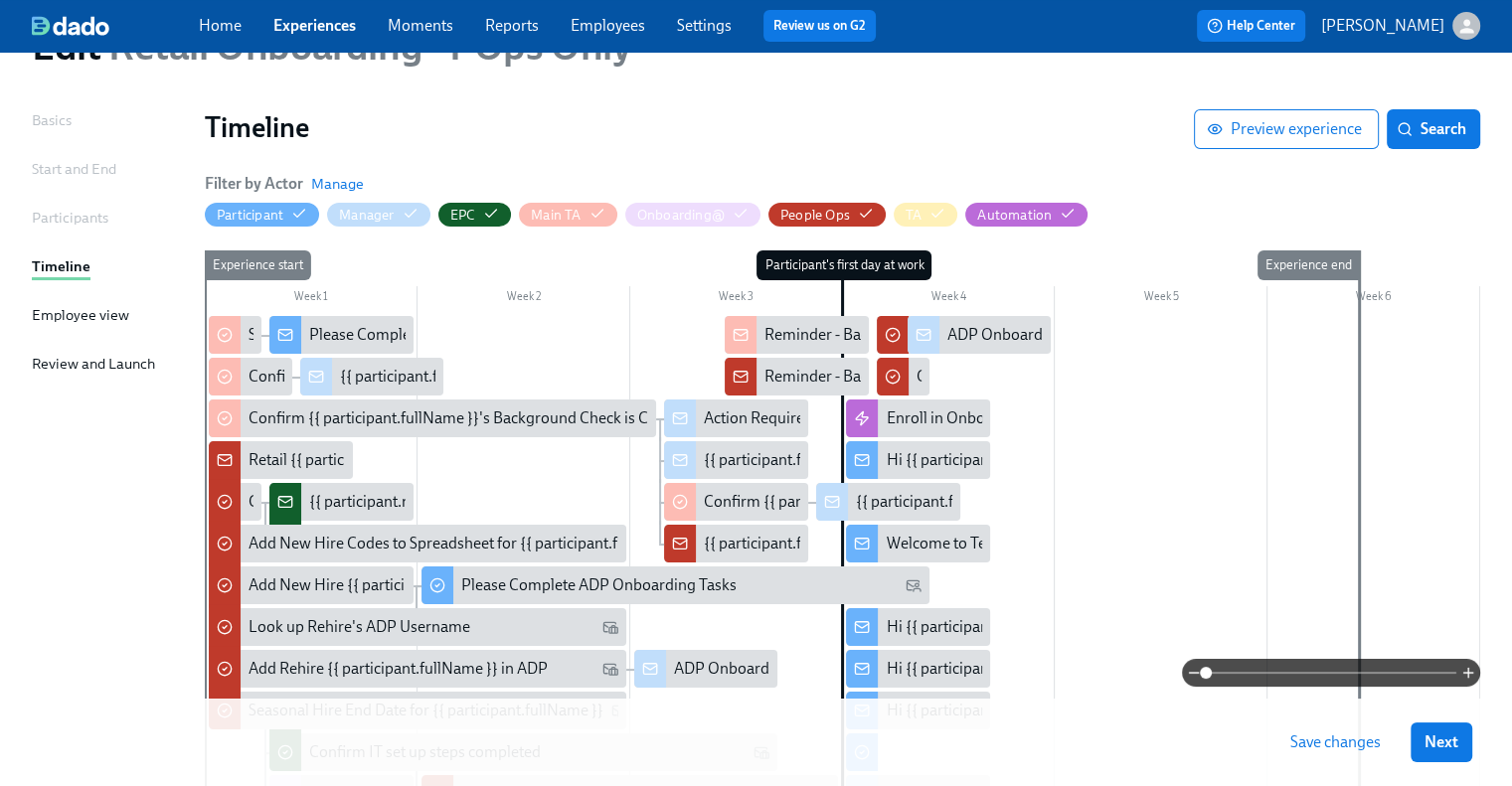 click at bounding box center (1331, 673) 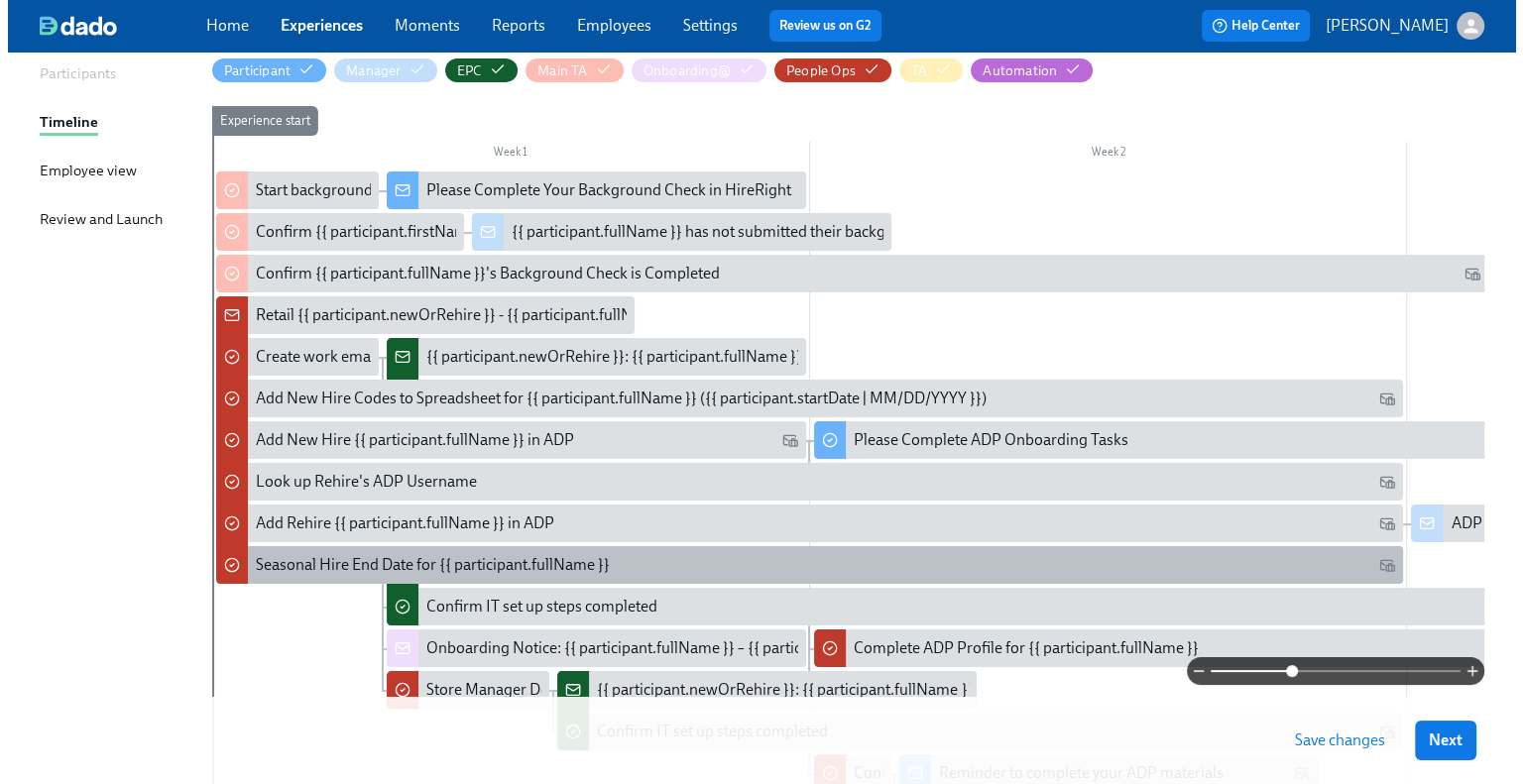 scroll, scrollTop: 297, scrollLeft: 0, axis: vertical 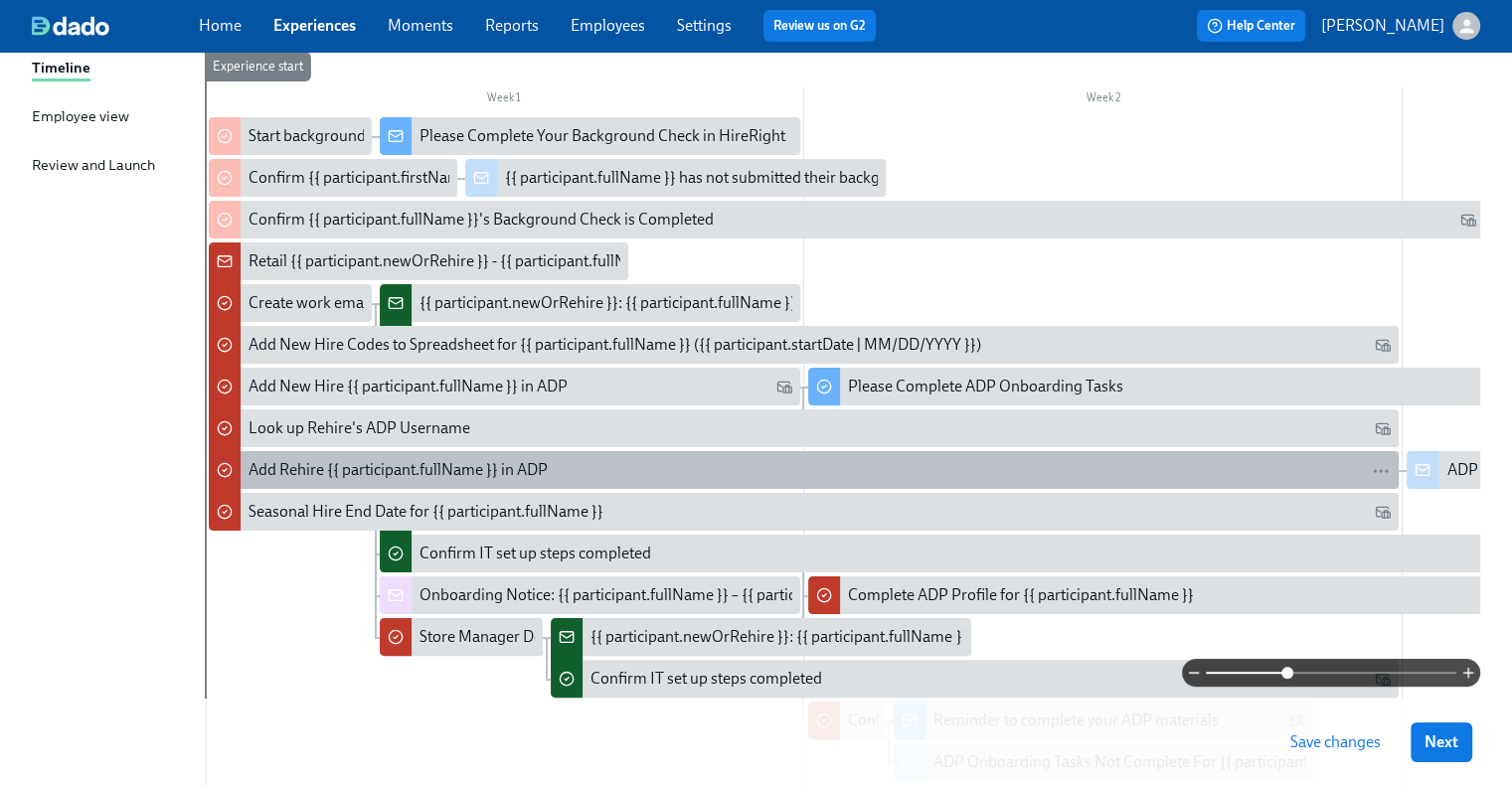 click on "Add Rehire {{ participant.fullName }} in ADP" at bounding box center [398, 470] 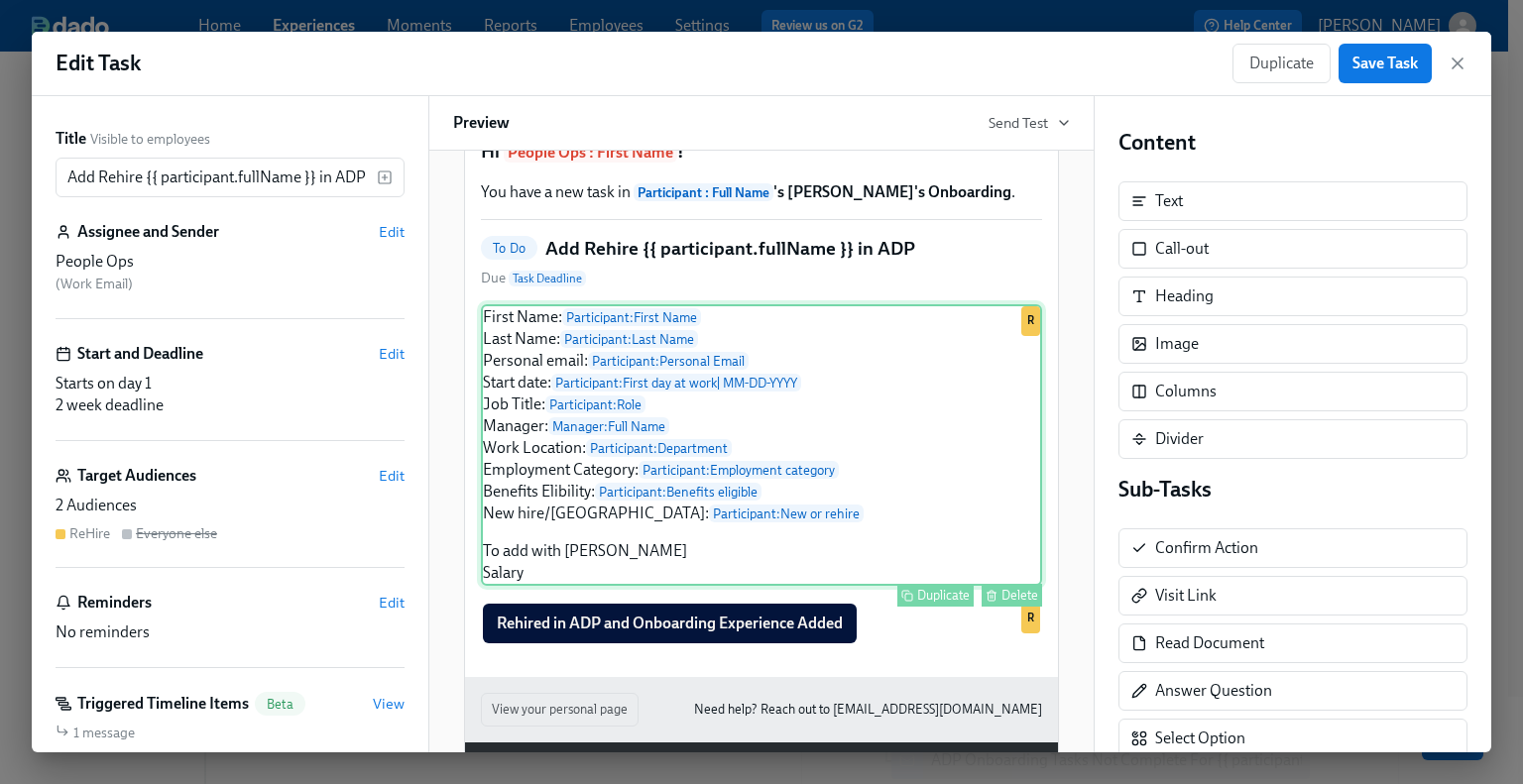 scroll, scrollTop: 168, scrollLeft: 0, axis: vertical 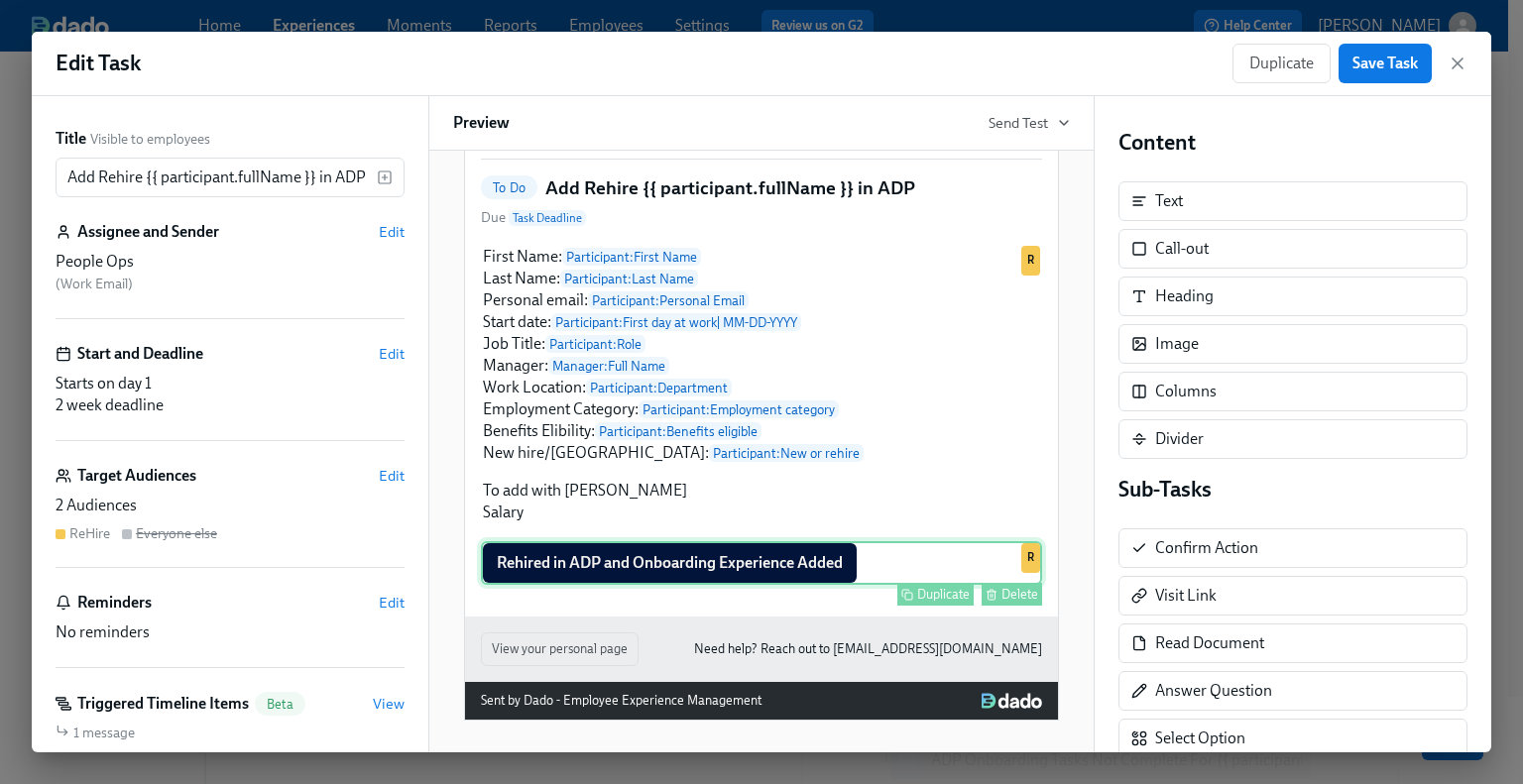 click on "Rehired in ADP and Onboarding Experience Added   Duplicate   Delete R" at bounding box center (762, 563) 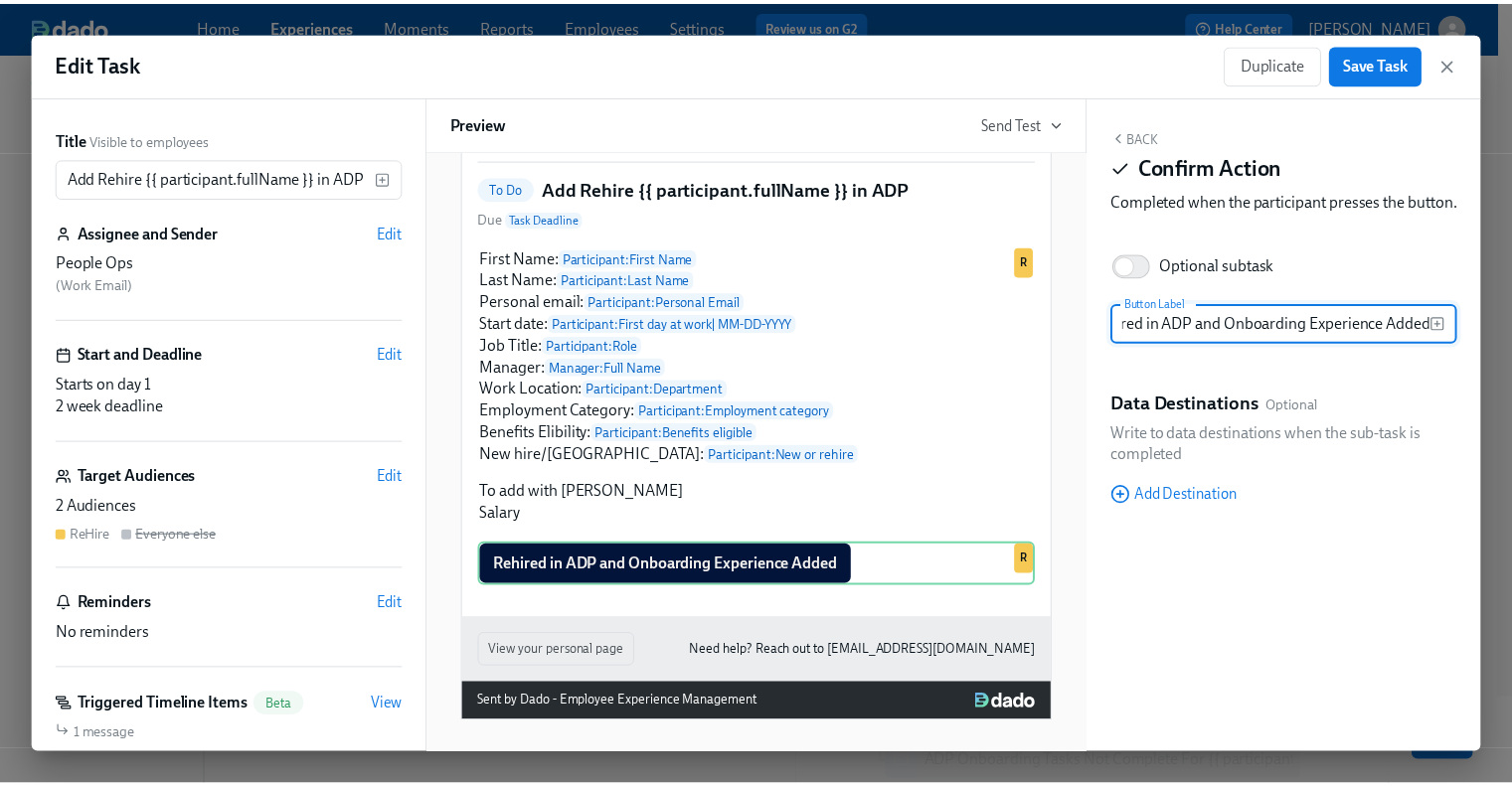 scroll, scrollTop: 0, scrollLeft: 0, axis: both 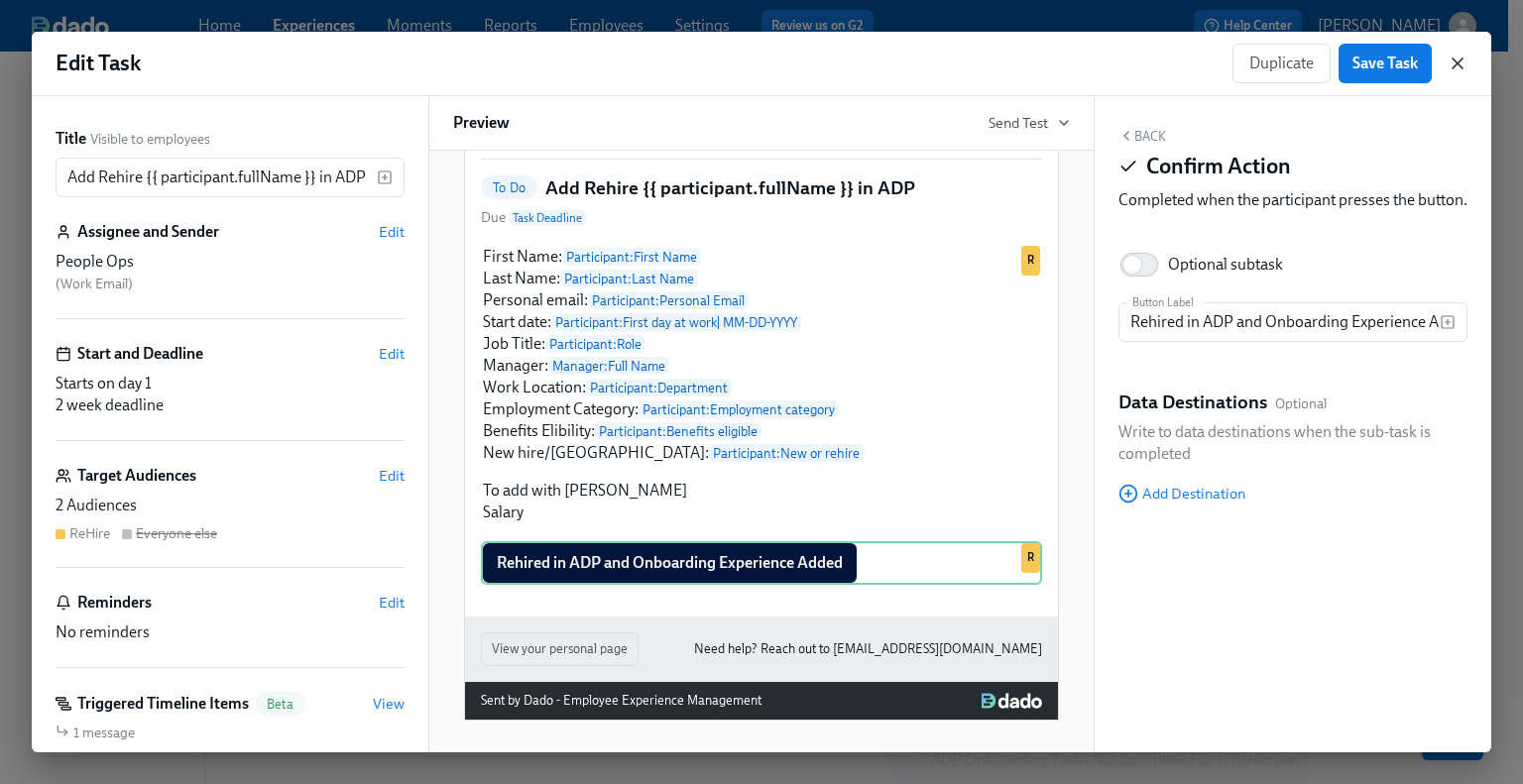 click 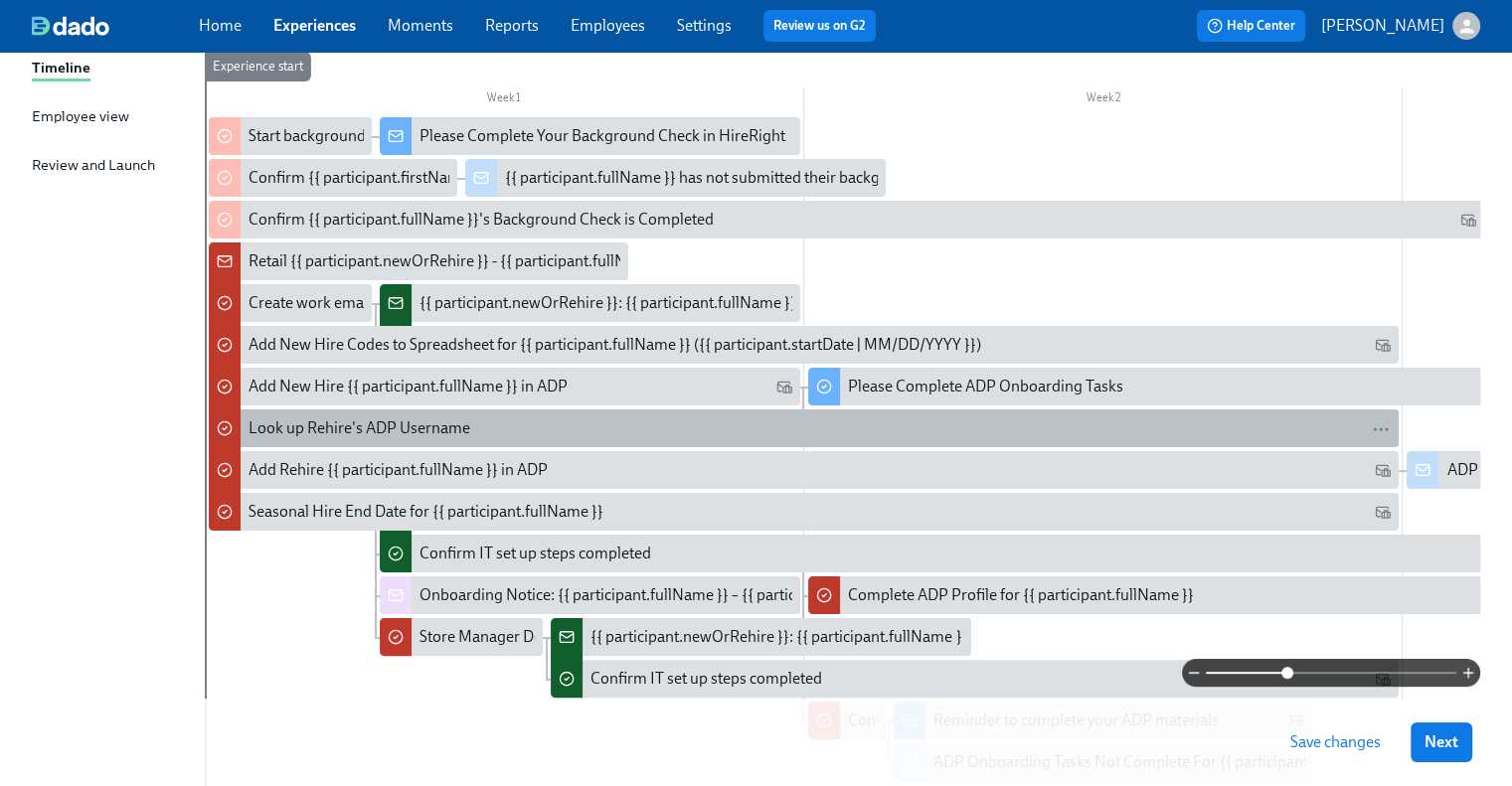 click on "Look up Rehire's ADP Username" at bounding box center (359, 428) 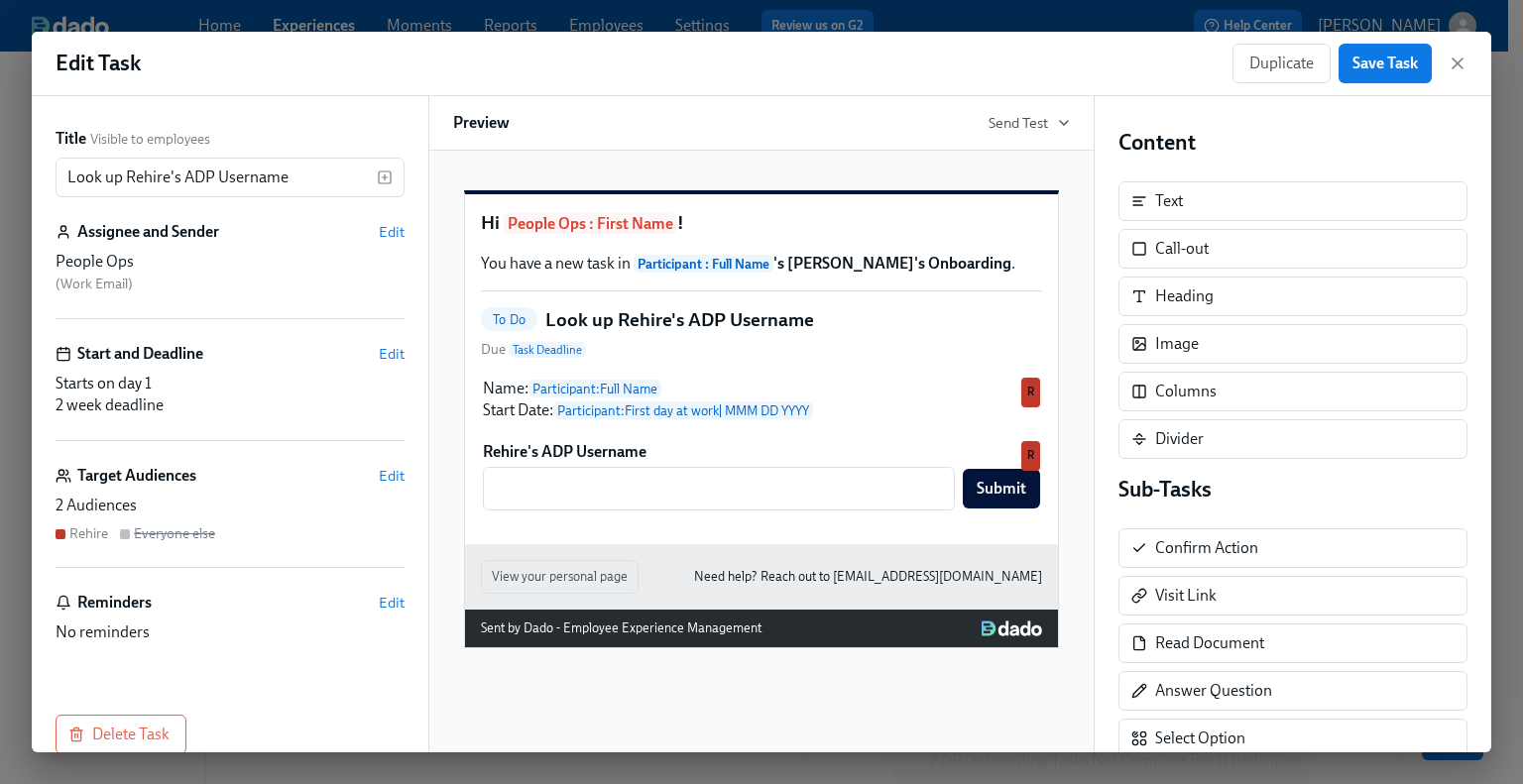 drag, startPoint x: 681, startPoint y: 433, endPoint x: 1522, endPoint y: 266, distance: 857.4206 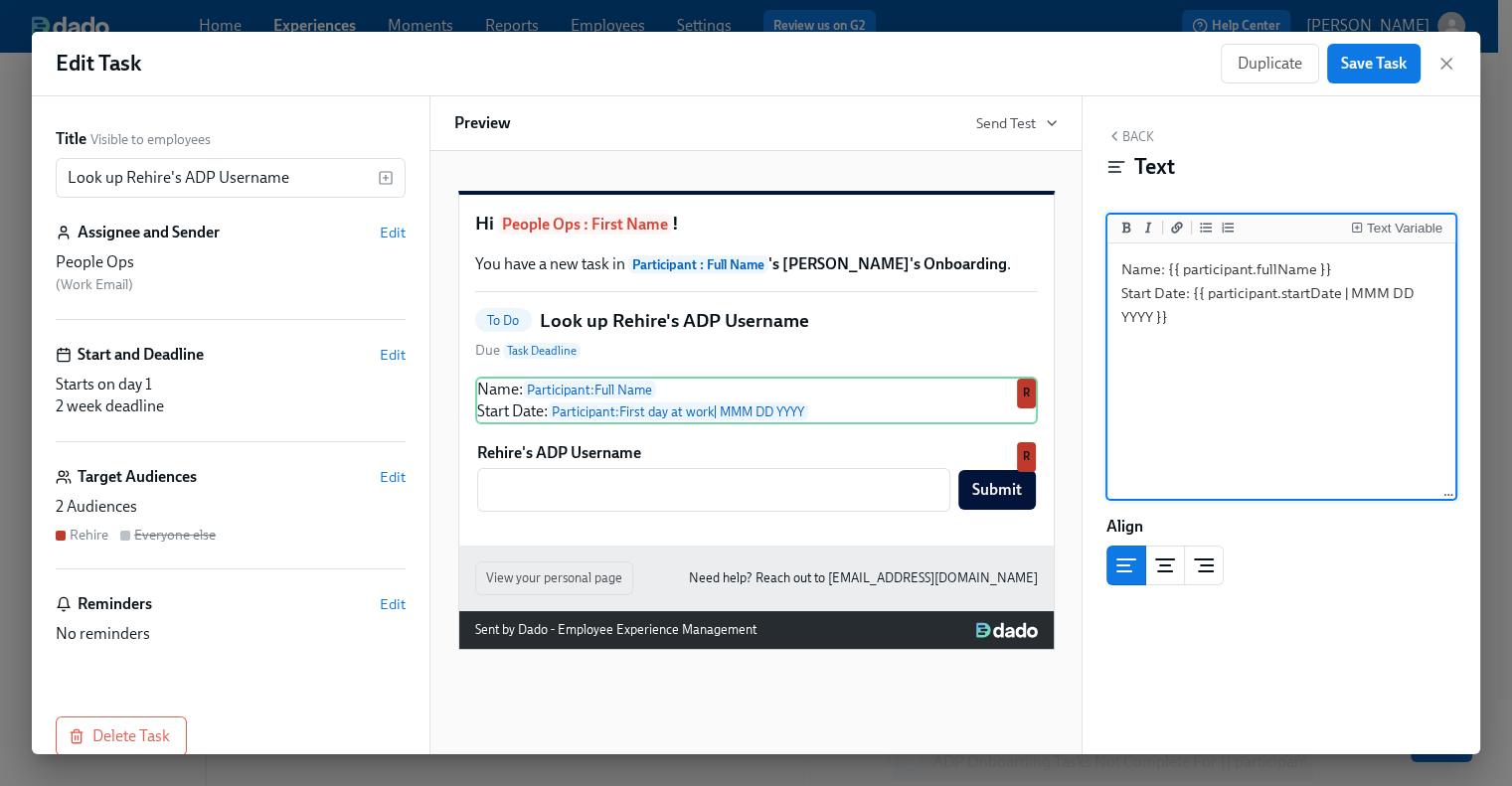drag, startPoint x: 1209, startPoint y: 330, endPoint x: 1063, endPoint y: 252, distance: 165.52945 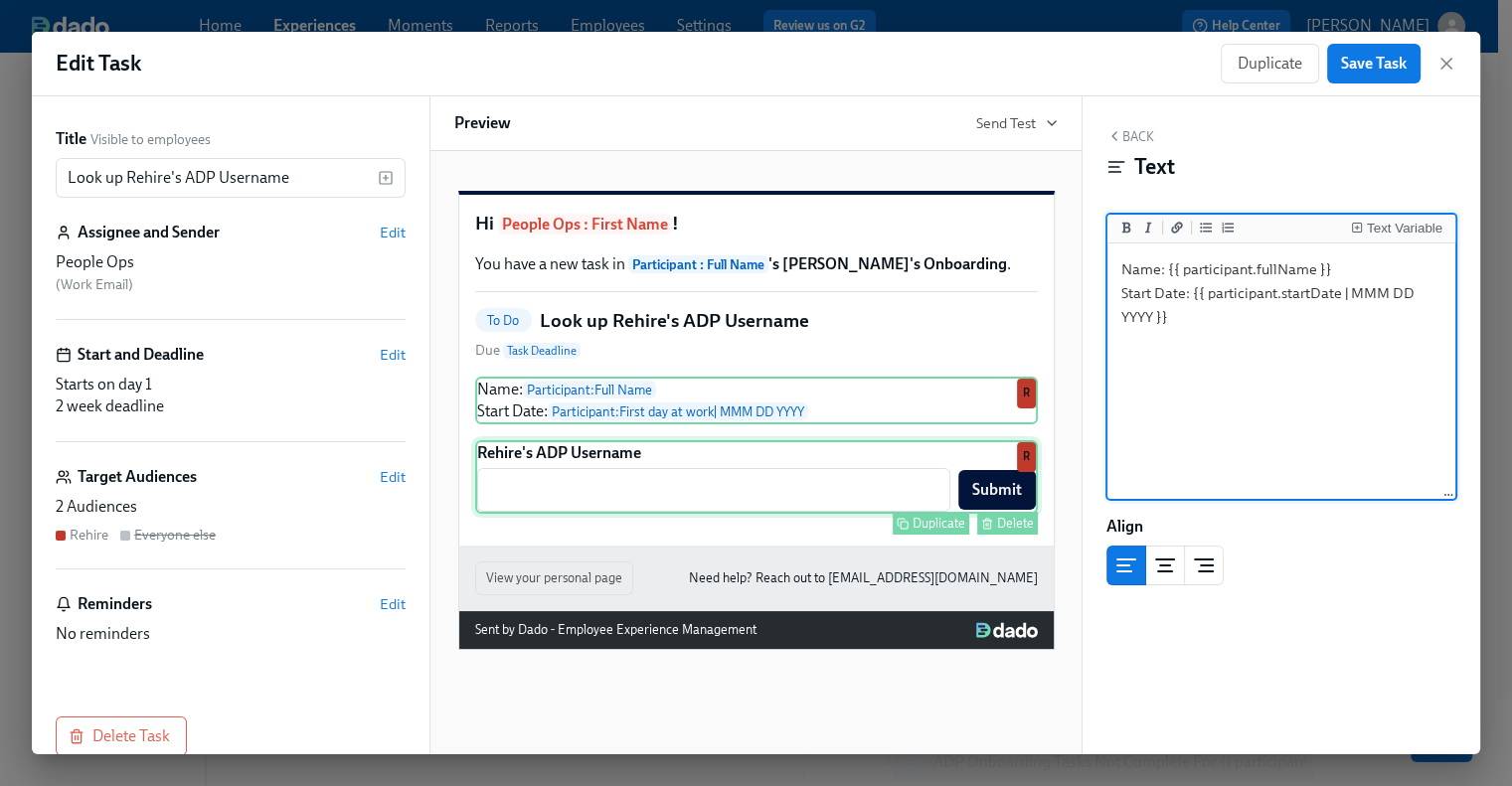 click on "Rehire's ADP Username ​ Submit   Duplicate   Delete R" at bounding box center [756, 477] 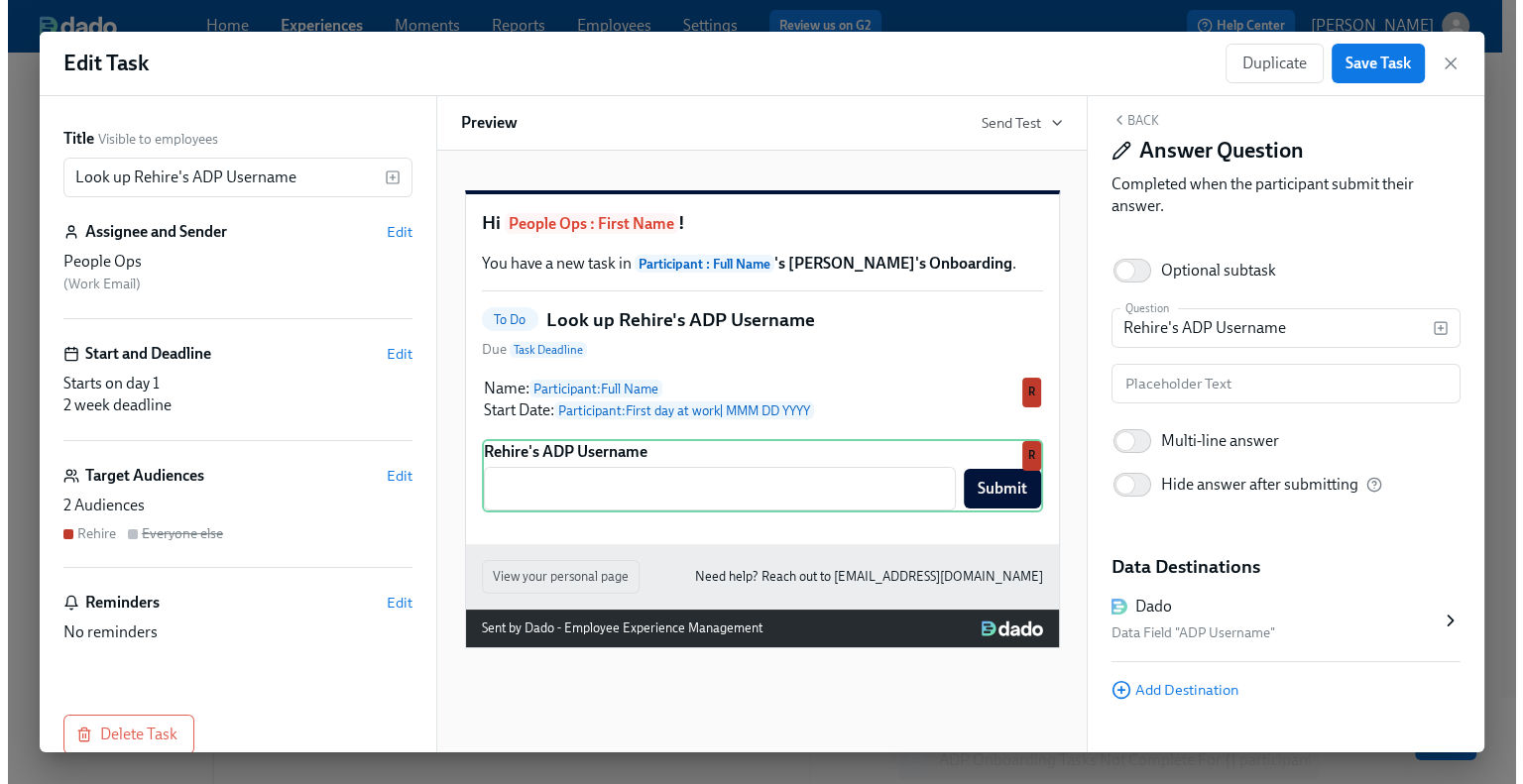 scroll, scrollTop: 0, scrollLeft: 0, axis: both 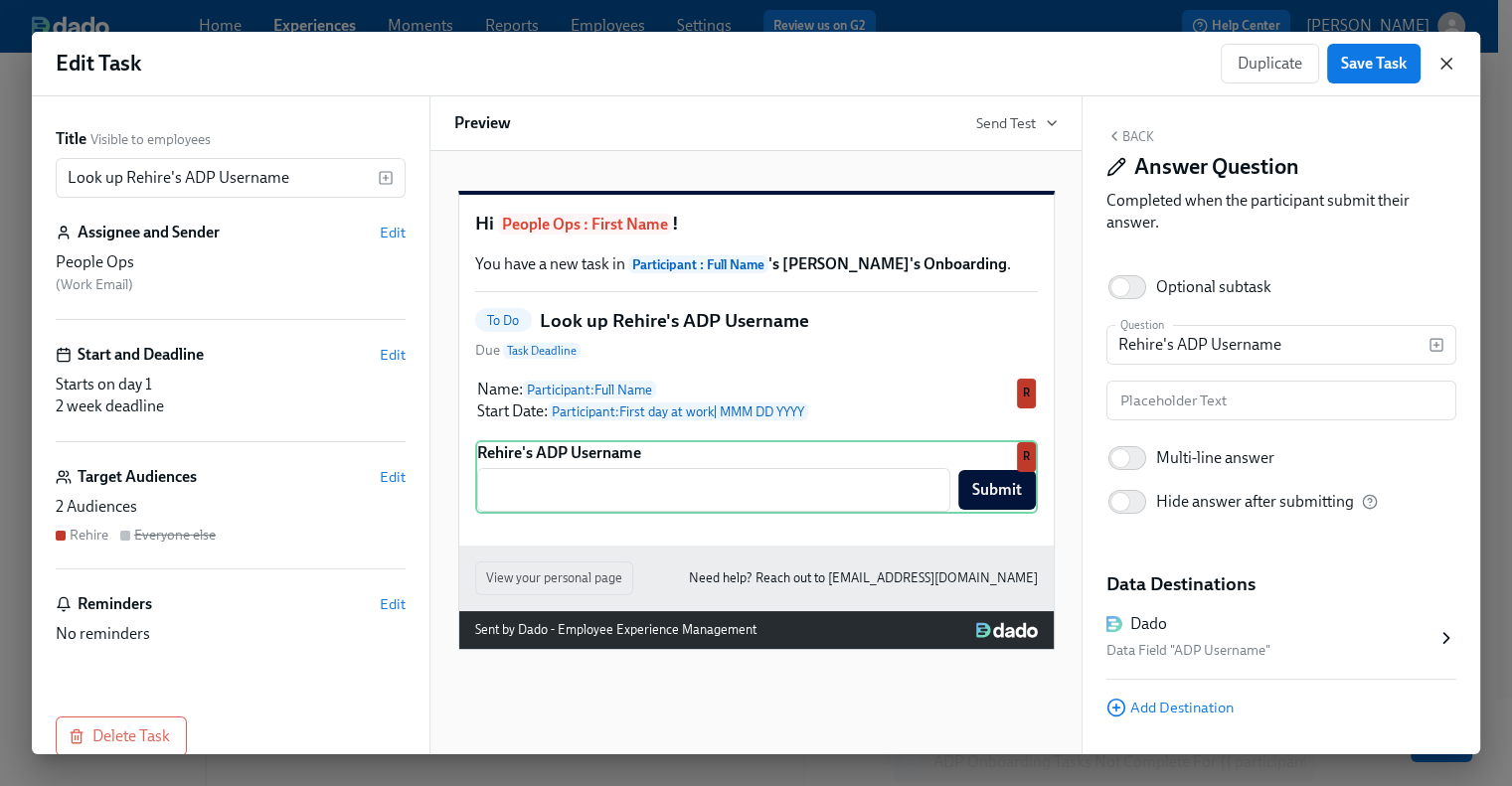 click 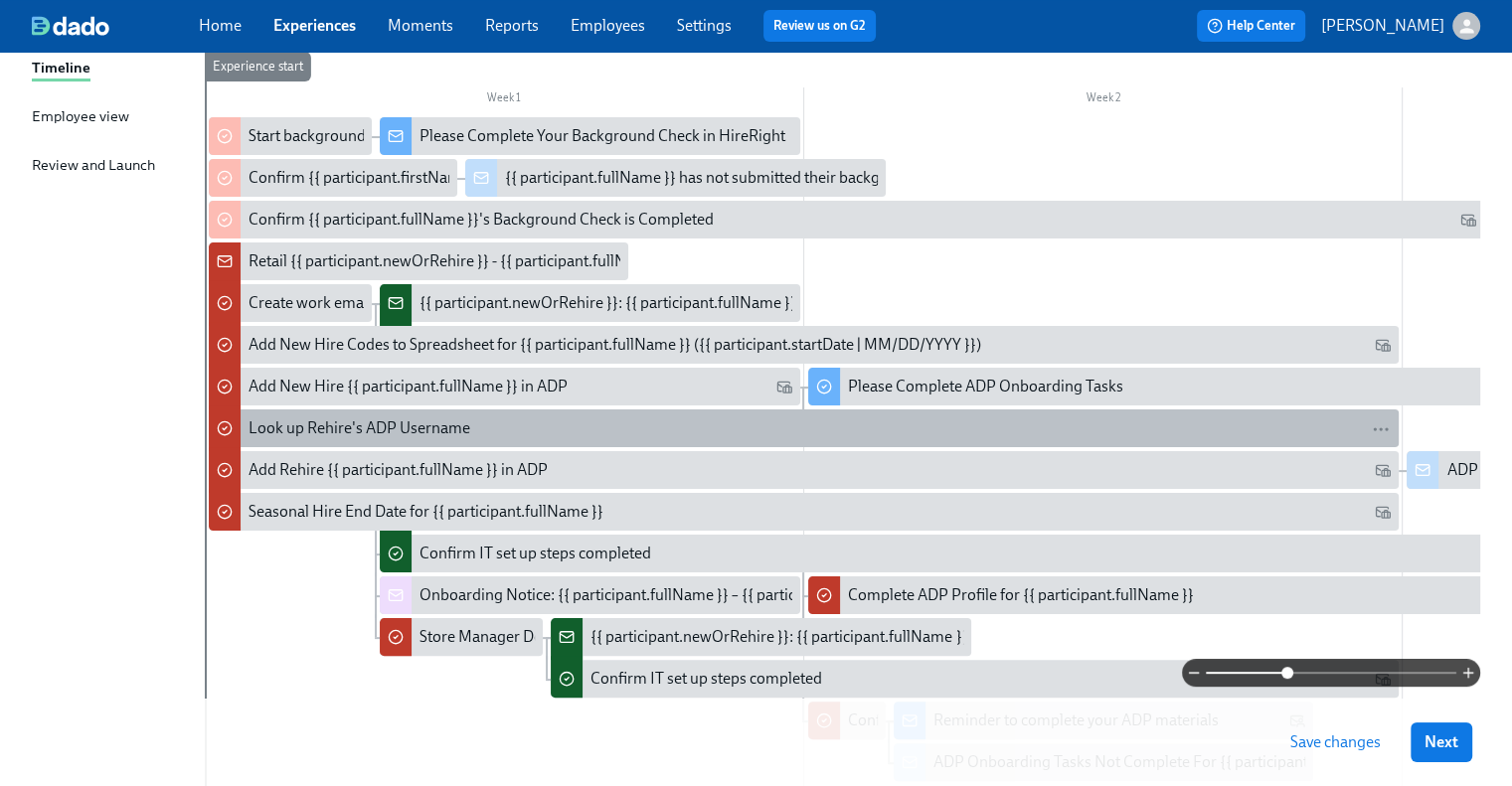 click on "Look up Rehire's ADP Username" at bounding box center (819, 428) 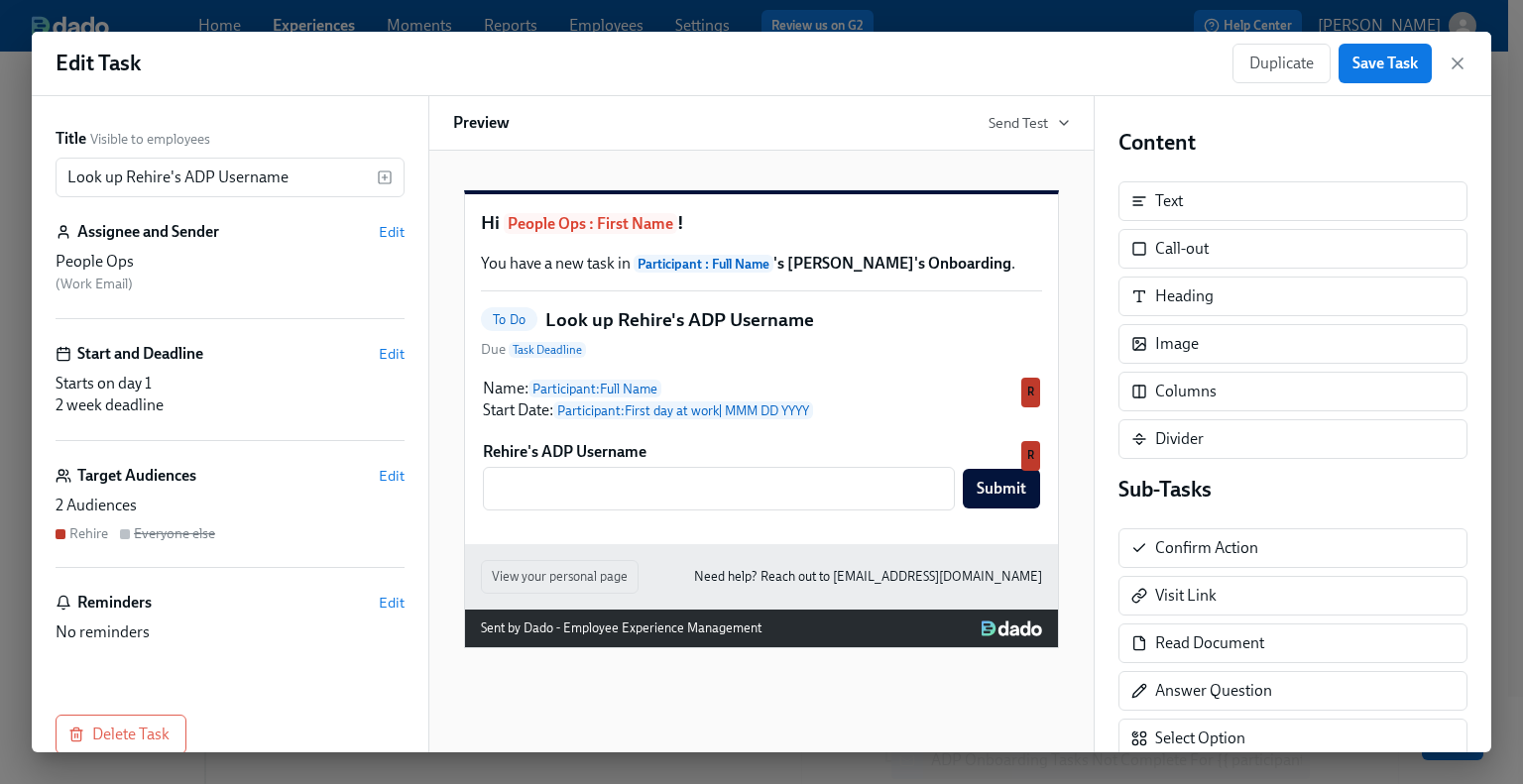 click on "Duplicate Save Task" at bounding box center (1349, 63) 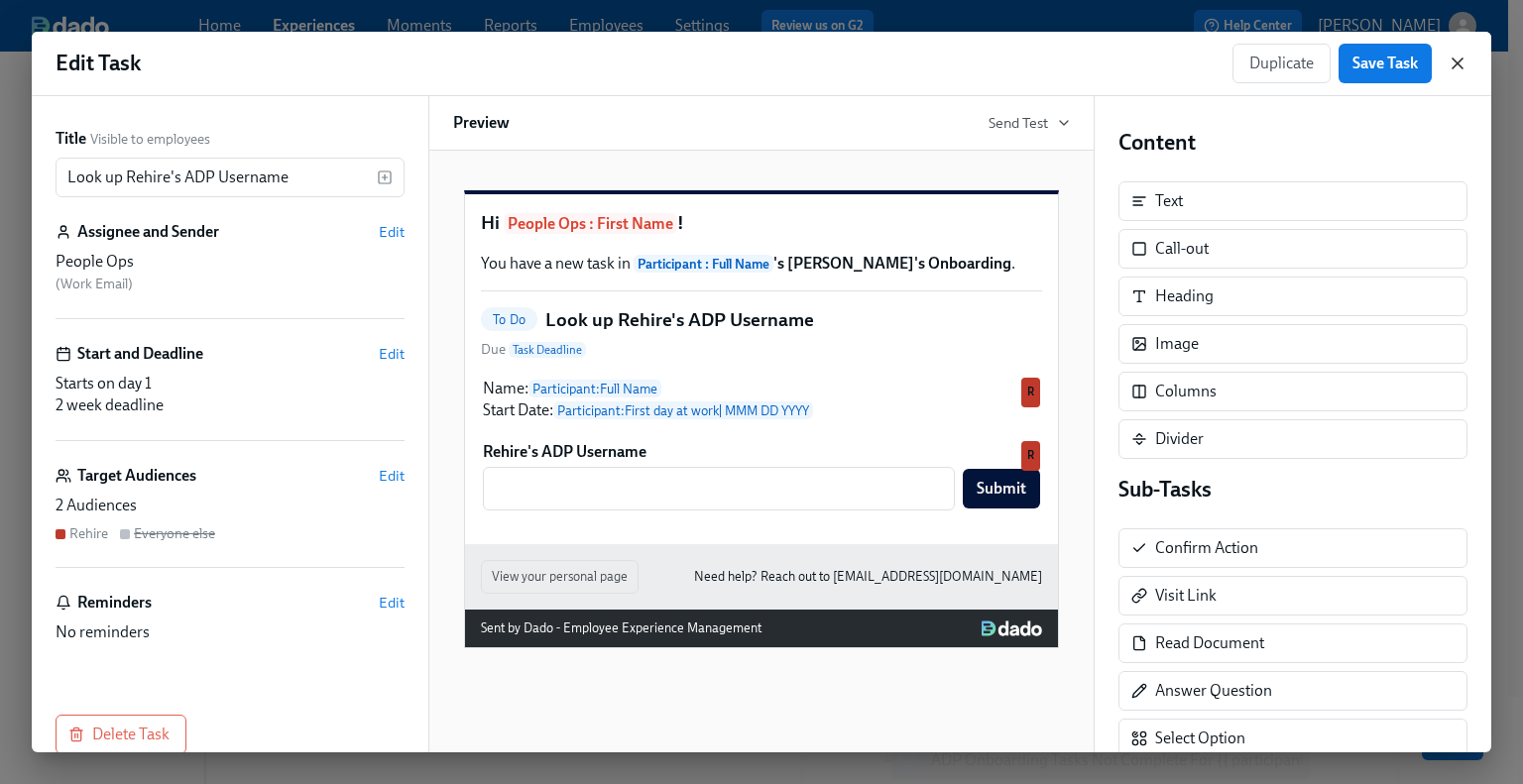 click 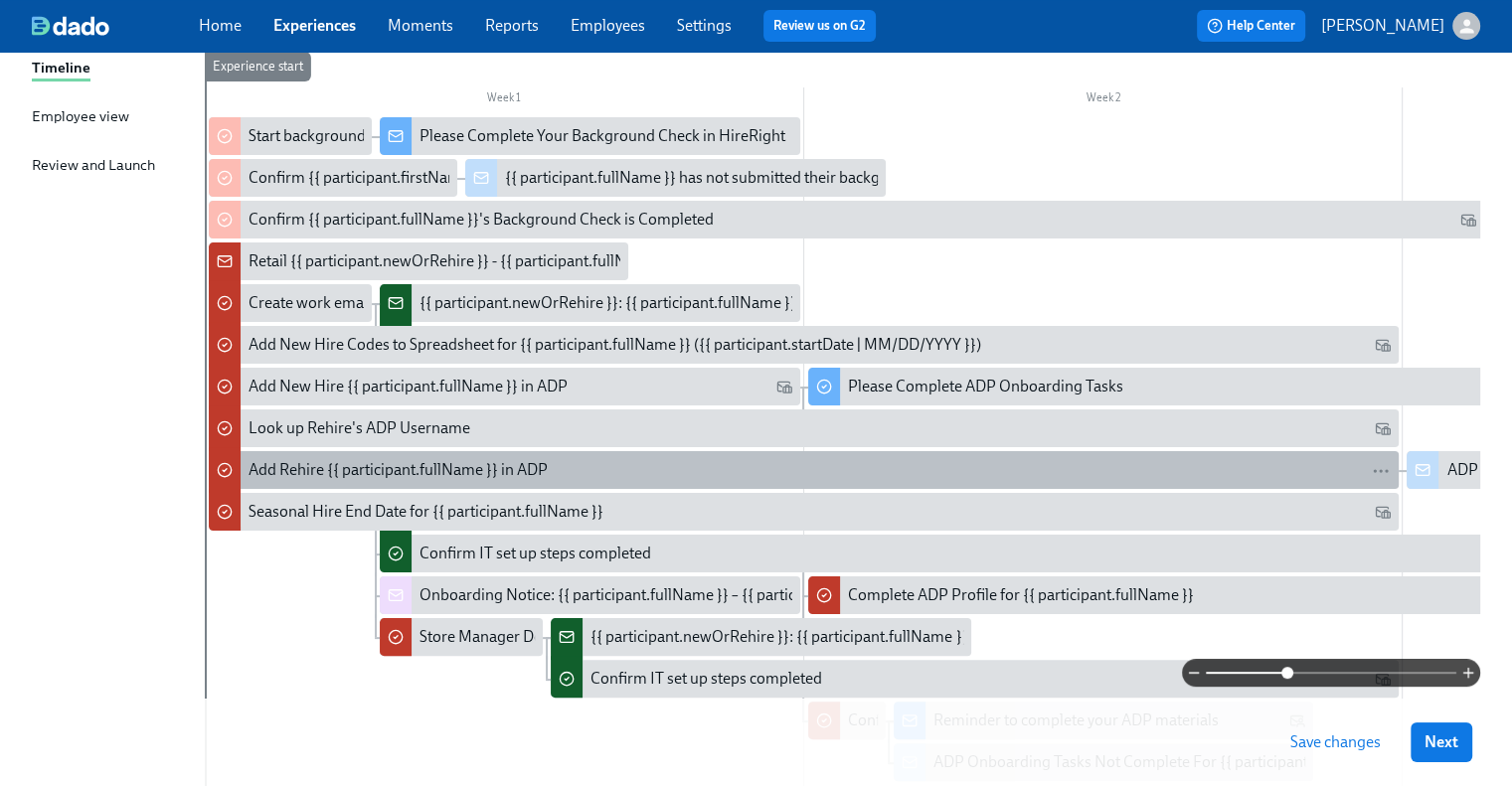 click on "Add Rehire {{ participant.fullName }} in ADP" at bounding box center [819, 470] 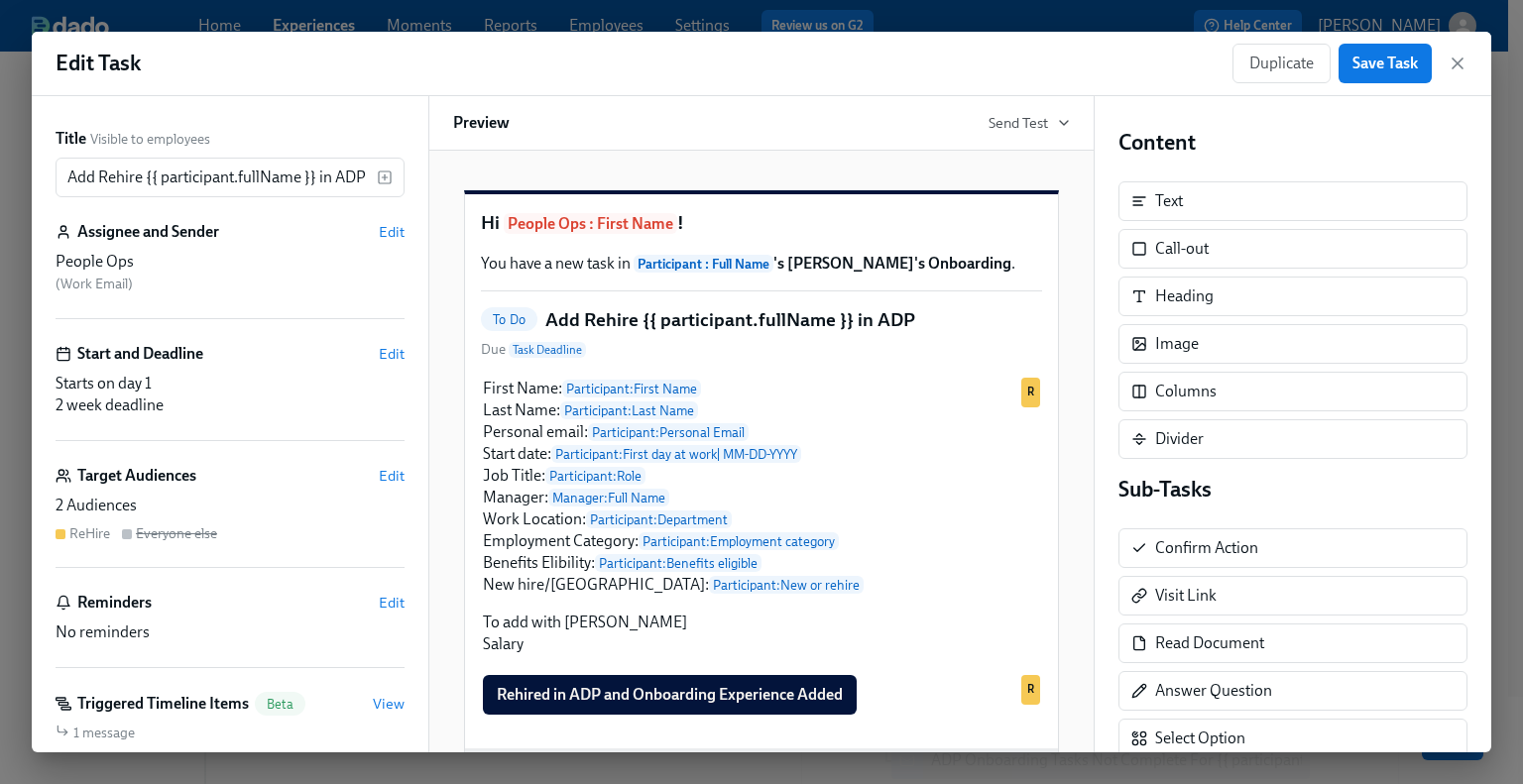 click 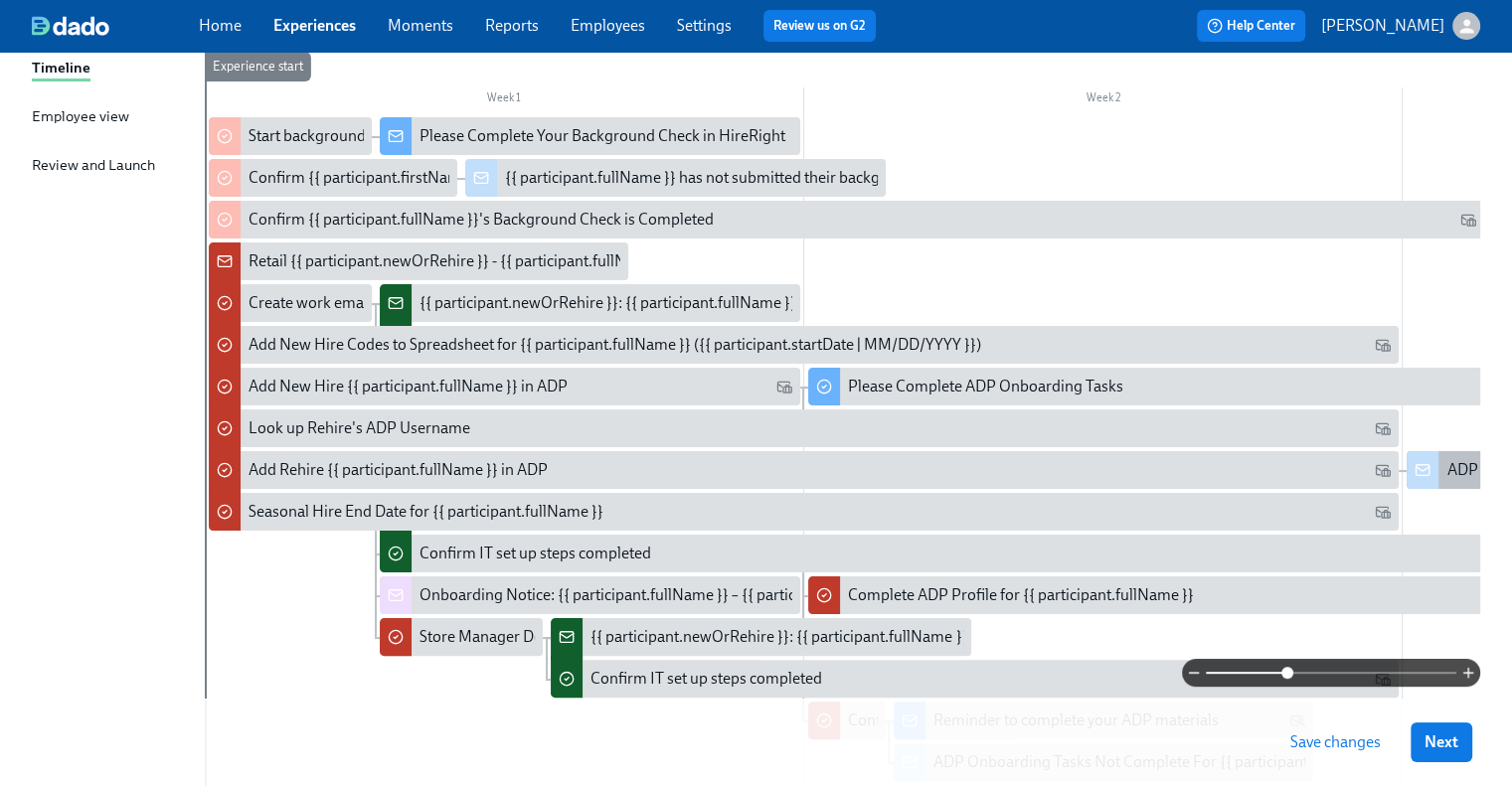 click on "ADP Onboarding for {{ participant.fullName }} (Rehire)" at bounding box center [1632, 470] 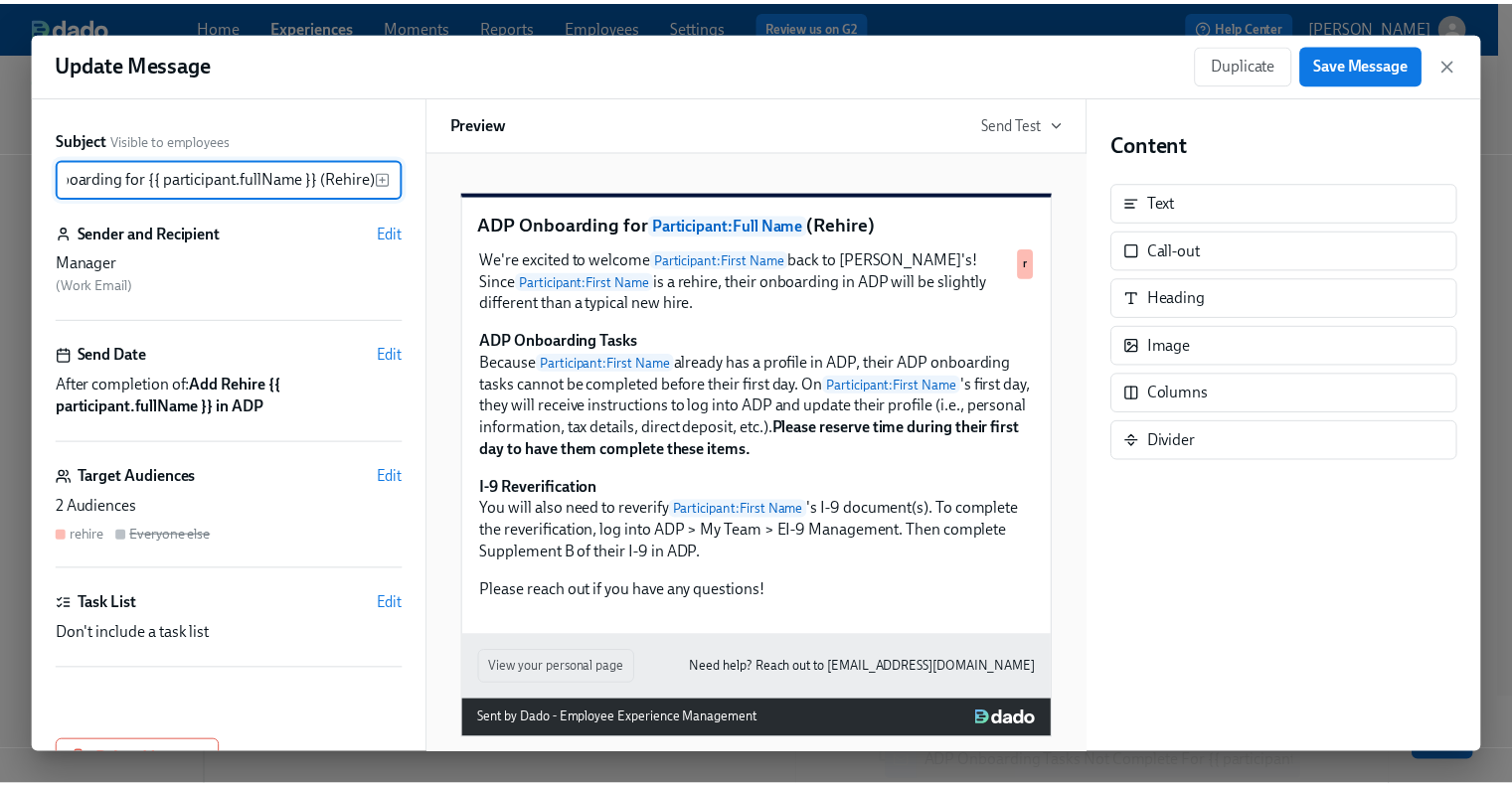 scroll, scrollTop: 0, scrollLeft: 0, axis: both 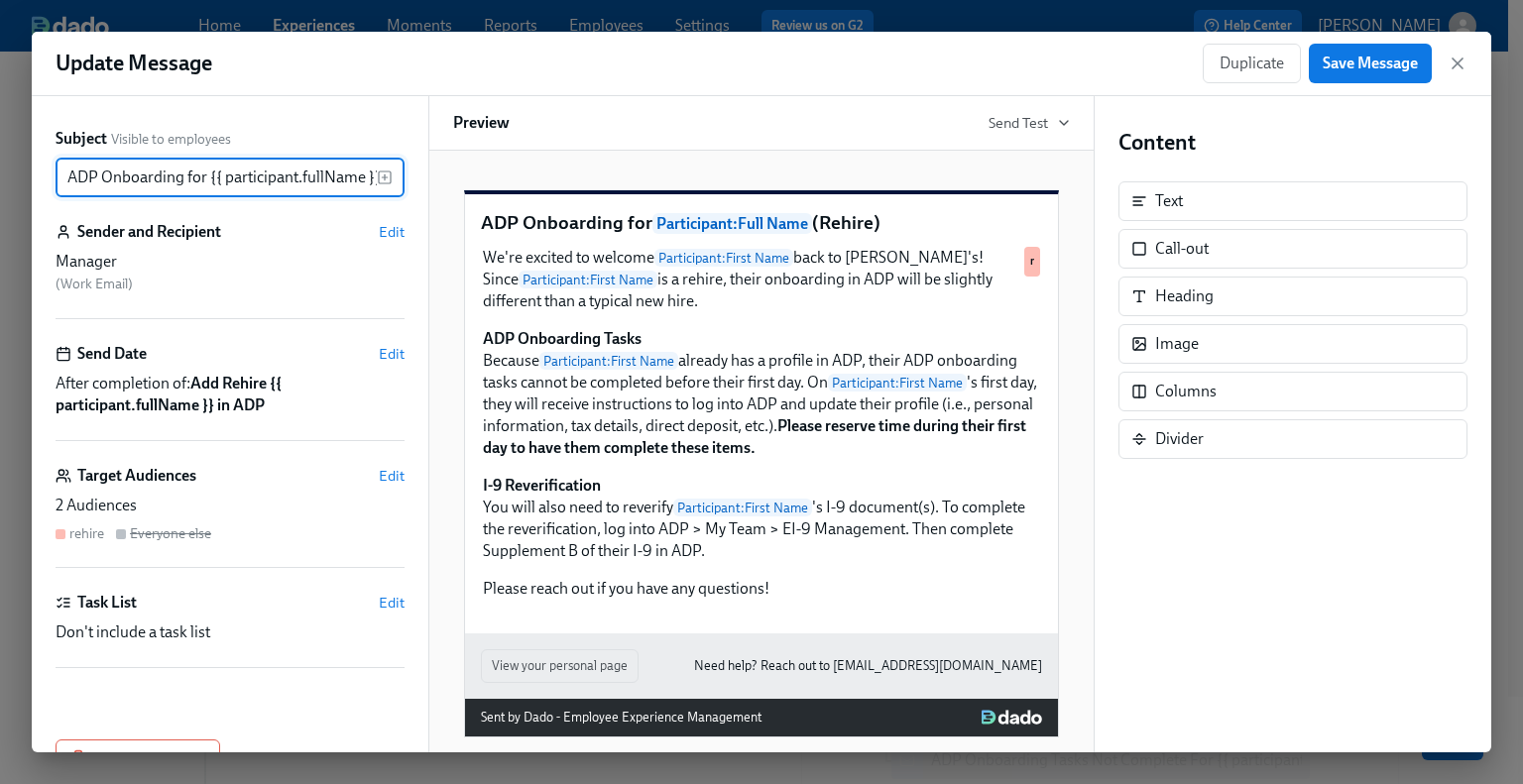 drag, startPoint x: 65, startPoint y: 169, endPoint x: 208, endPoint y: 182, distance: 143.58969 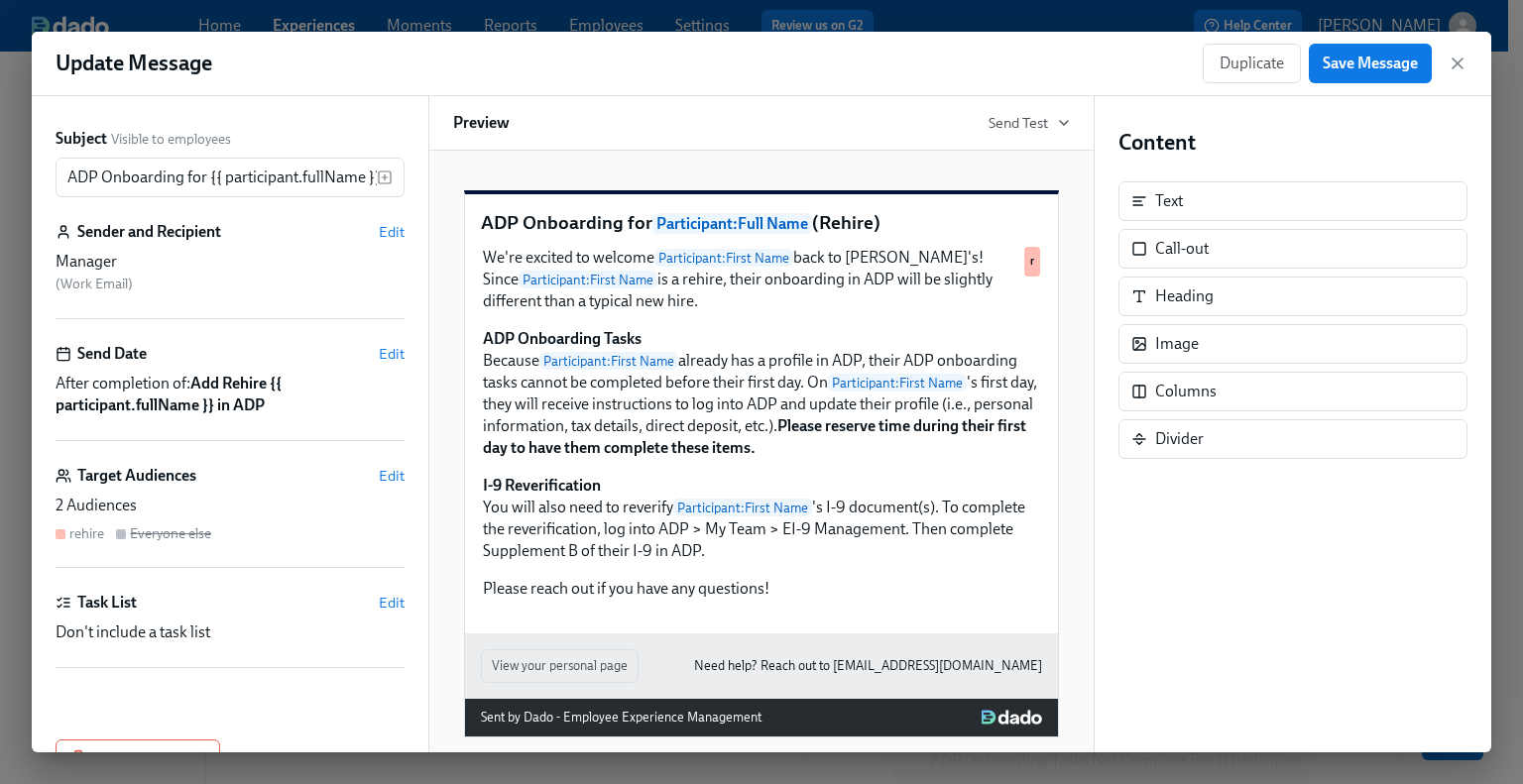 drag, startPoint x: 1454, startPoint y: 58, endPoint x: 1456, endPoint y: 47, distance: 11.18034 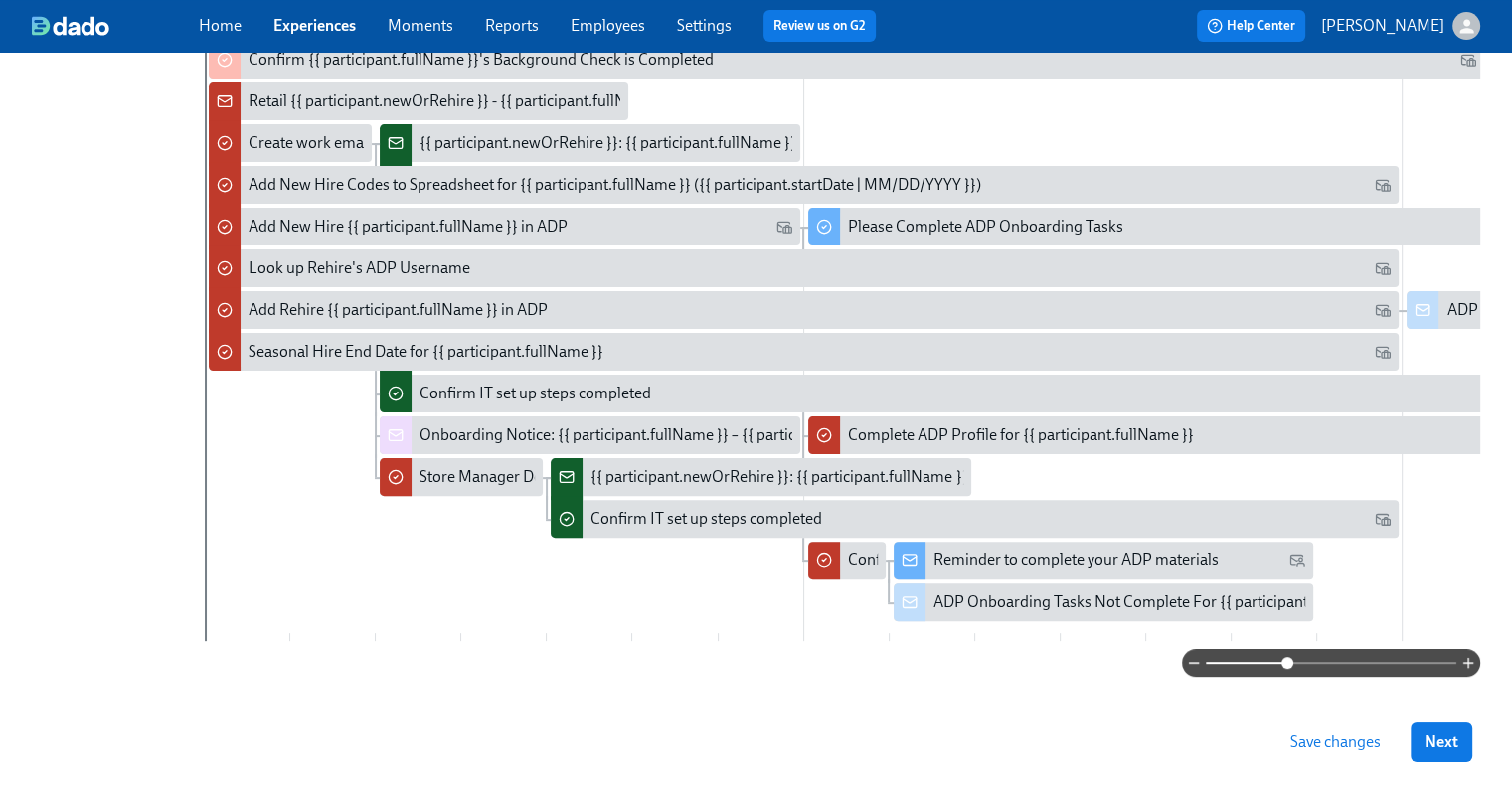 scroll, scrollTop: 492, scrollLeft: 0, axis: vertical 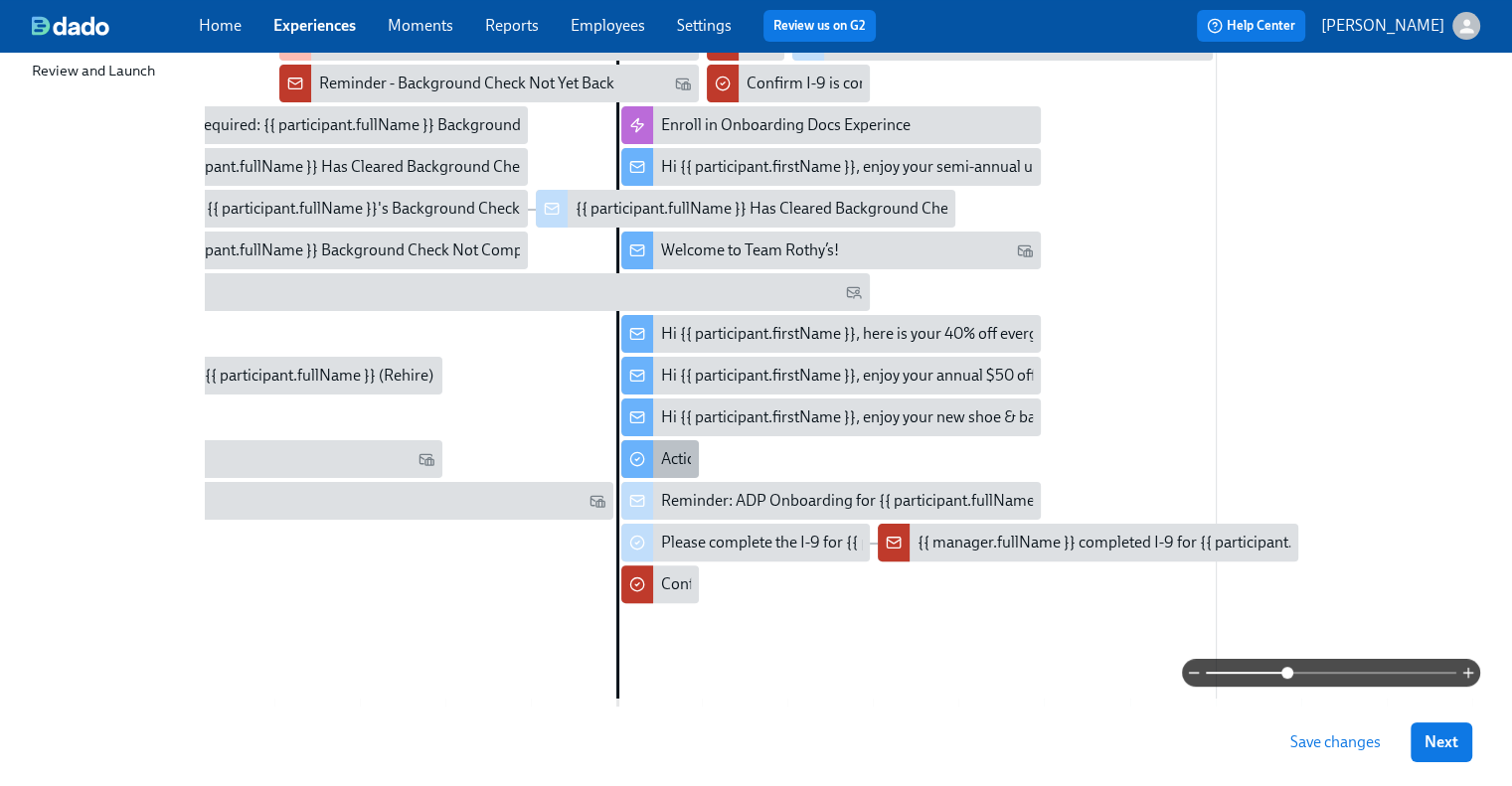 click on "Action Required: Complete ADP Onboarding Tasks" at bounding box center [833, 459] 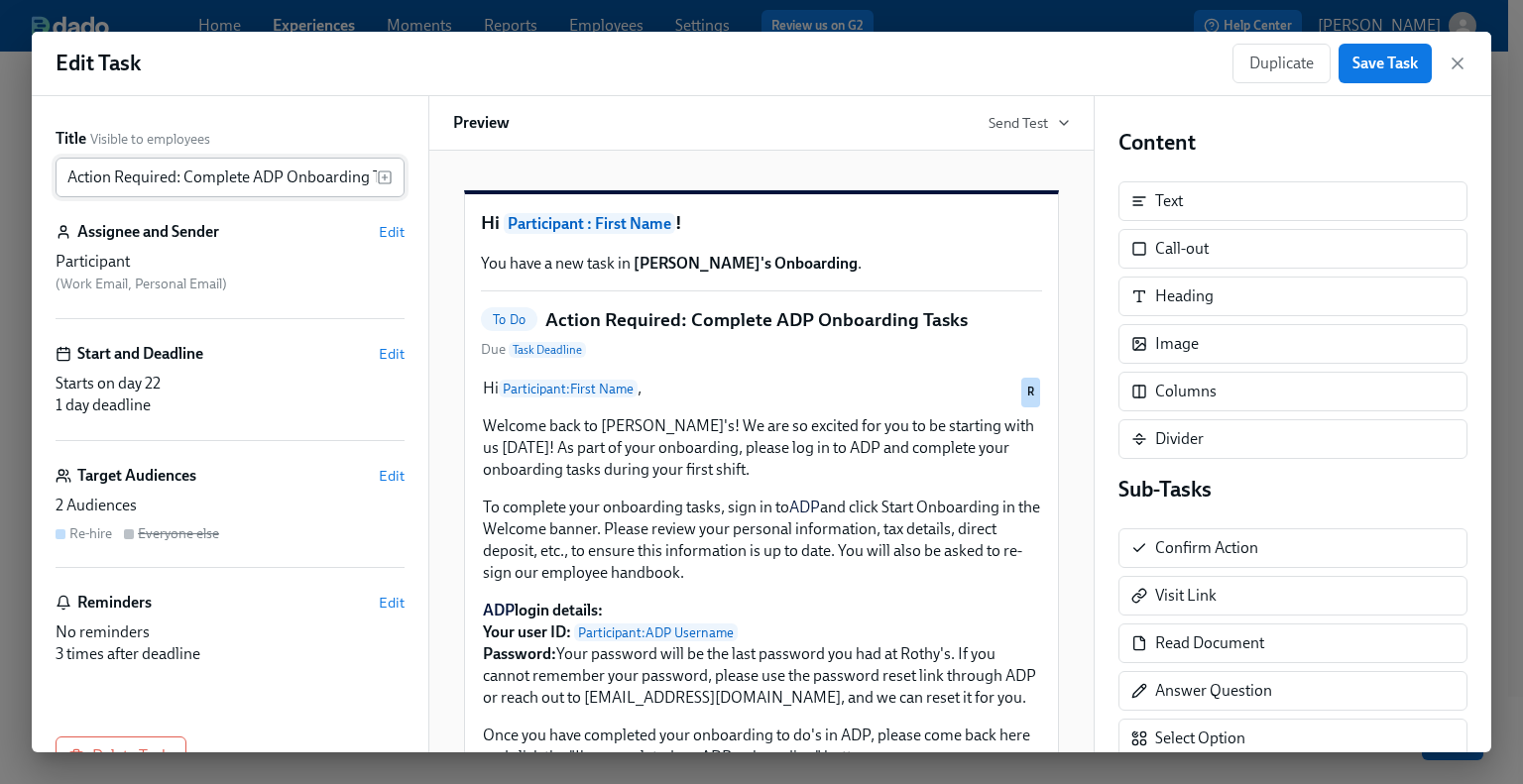click on "Action Required: Complete ADP Onboarding Tasks" at bounding box center [216, 177] 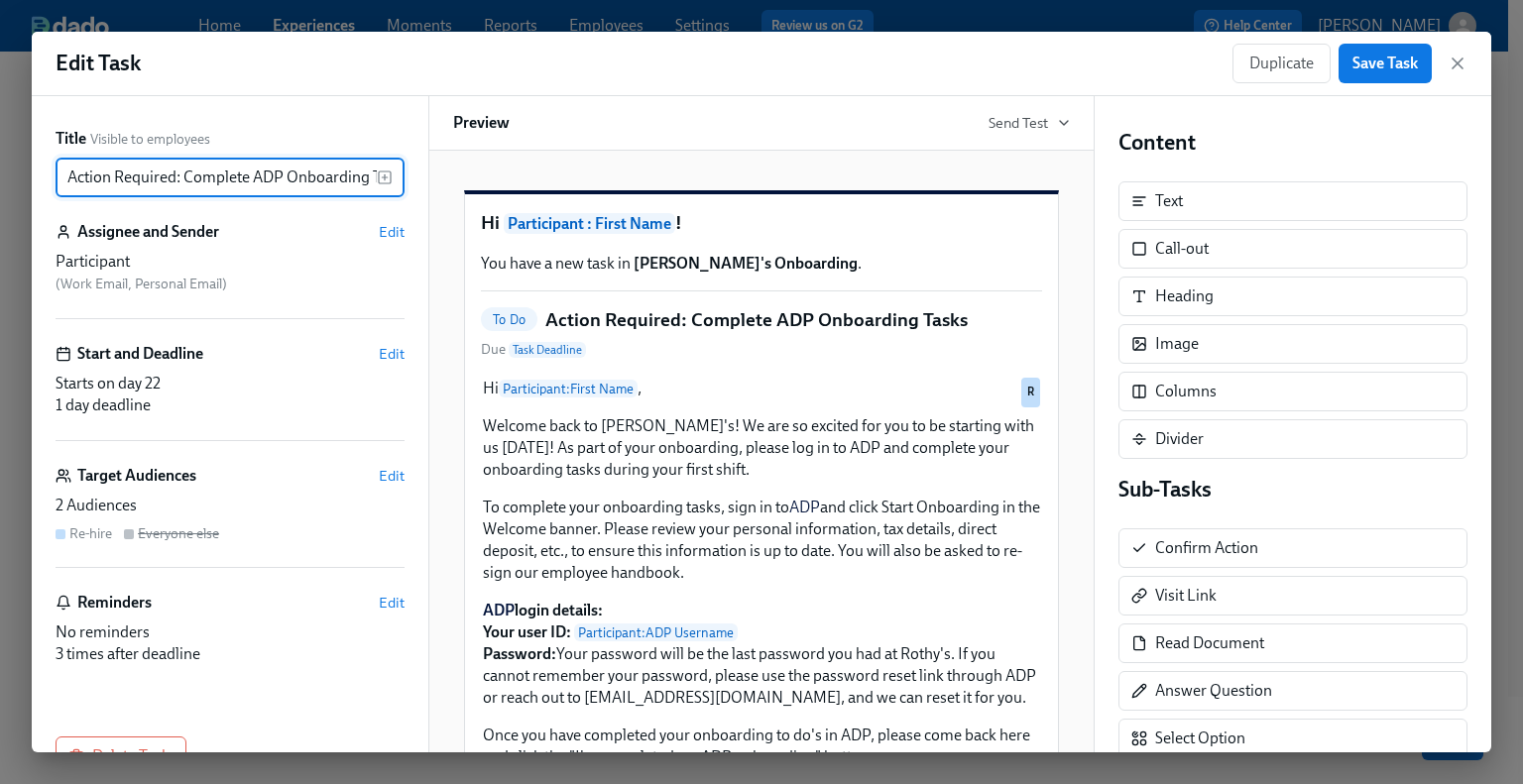 drag, startPoint x: 179, startPoint y: 177, endPoint x: 40, endPoint y: 178, distance: 139.0036 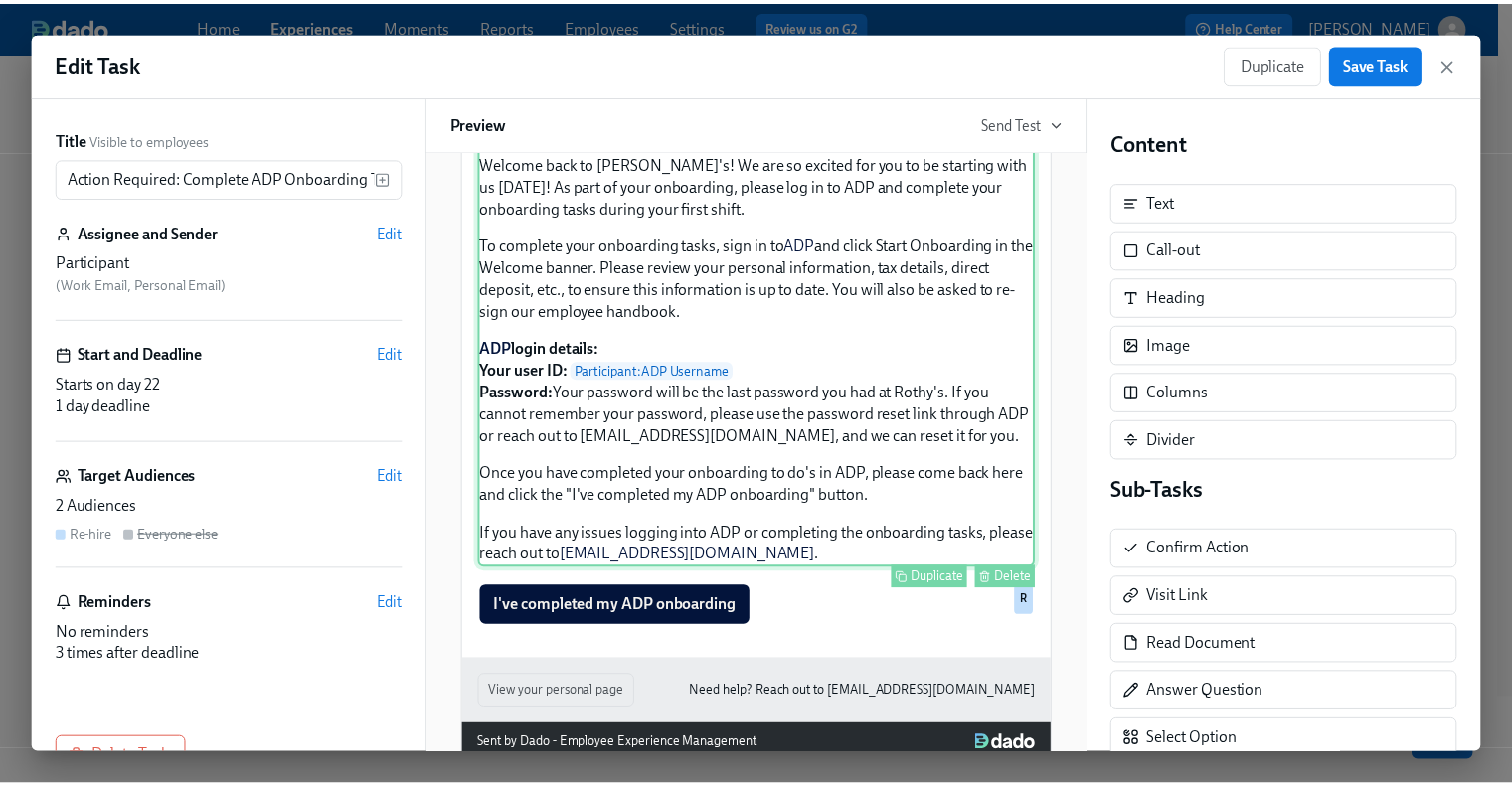 scroll, scrollTop: 298, scrollLeft: 0, axis: vertical 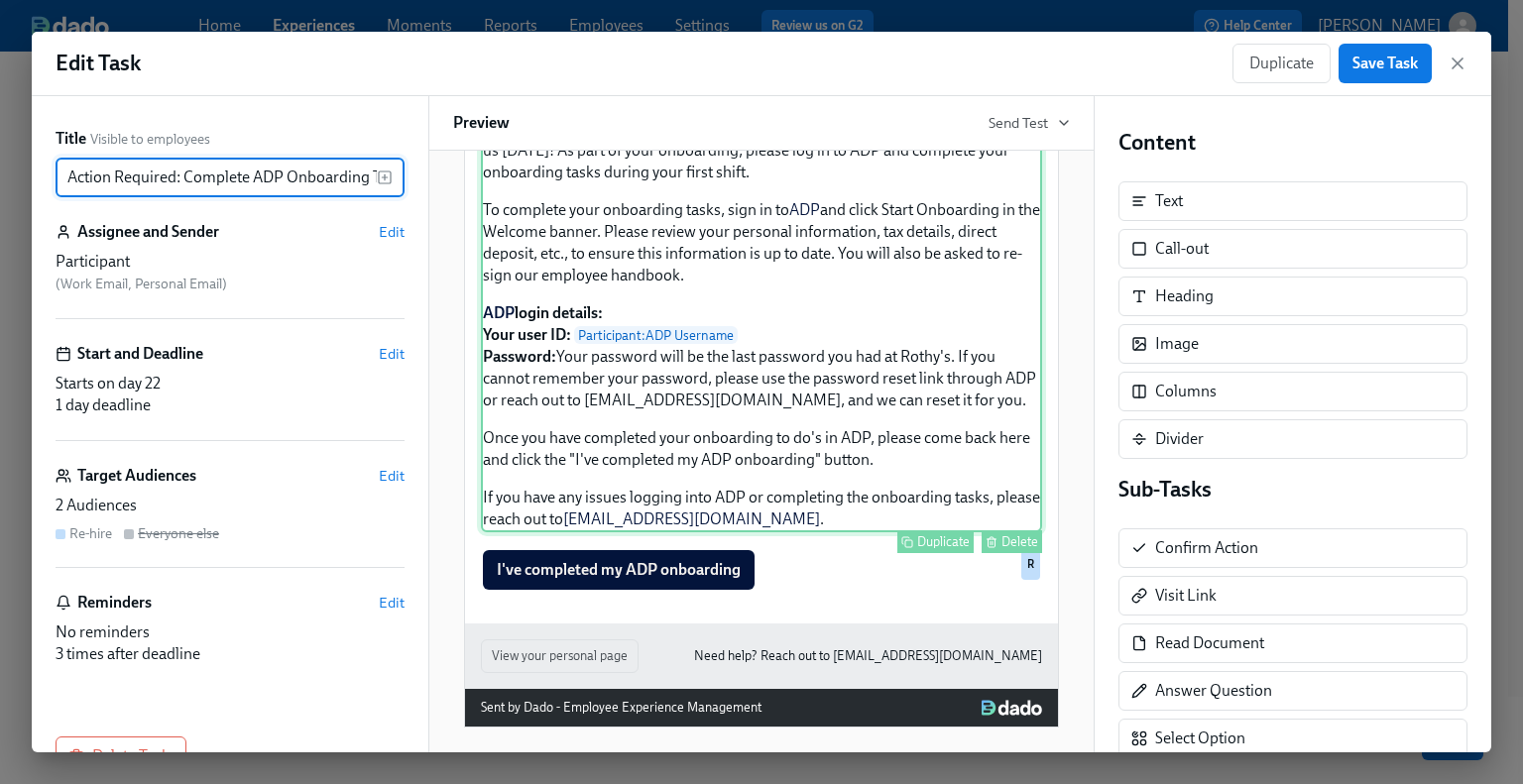 click on "Hi  Participant :  First Name ,
Welcome back to Rothy's! We are so excited for you to be starting with us today! As part of your onboarding, please log in to ADP and complete your onboarding tasks during your first shift.
To complete your onboarding tasks, sign in to  ADP  and click Start Onboarding in the Welcome banner. Please review your personal information, tax details, direct deposit, etc., to ensure this information is up to date. You will also be asked to re-sign our employee handbook.
ADP  login details:
Your user ID:   Participant :  ADP Username
Password:  Your password will be the last password you had at Rothy's. If you cannot remember your password, please use the password reset link through ADP or reach out to peopleops@rothys.com, and we can reset it for you.
Once you have completed your onboarding to do's in ADP, please come back here and click the "I've completed my ADP onboarding" button.
peopleops@rothys.com .   Duplicate   Delete R" at bounding box center [762, 305] 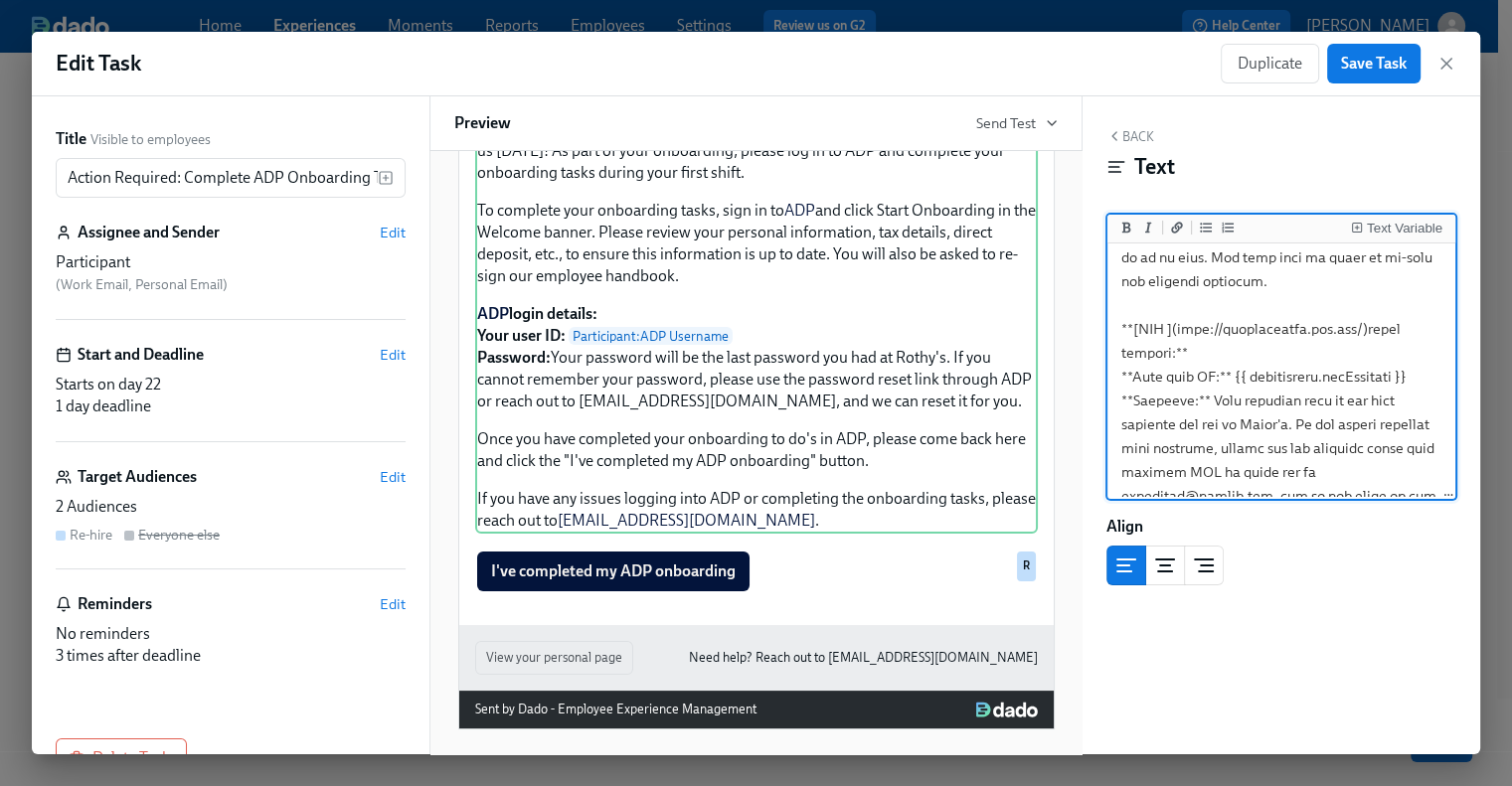 scroll, scrollTop: 397, scrollLeft: 0, axis: vertical 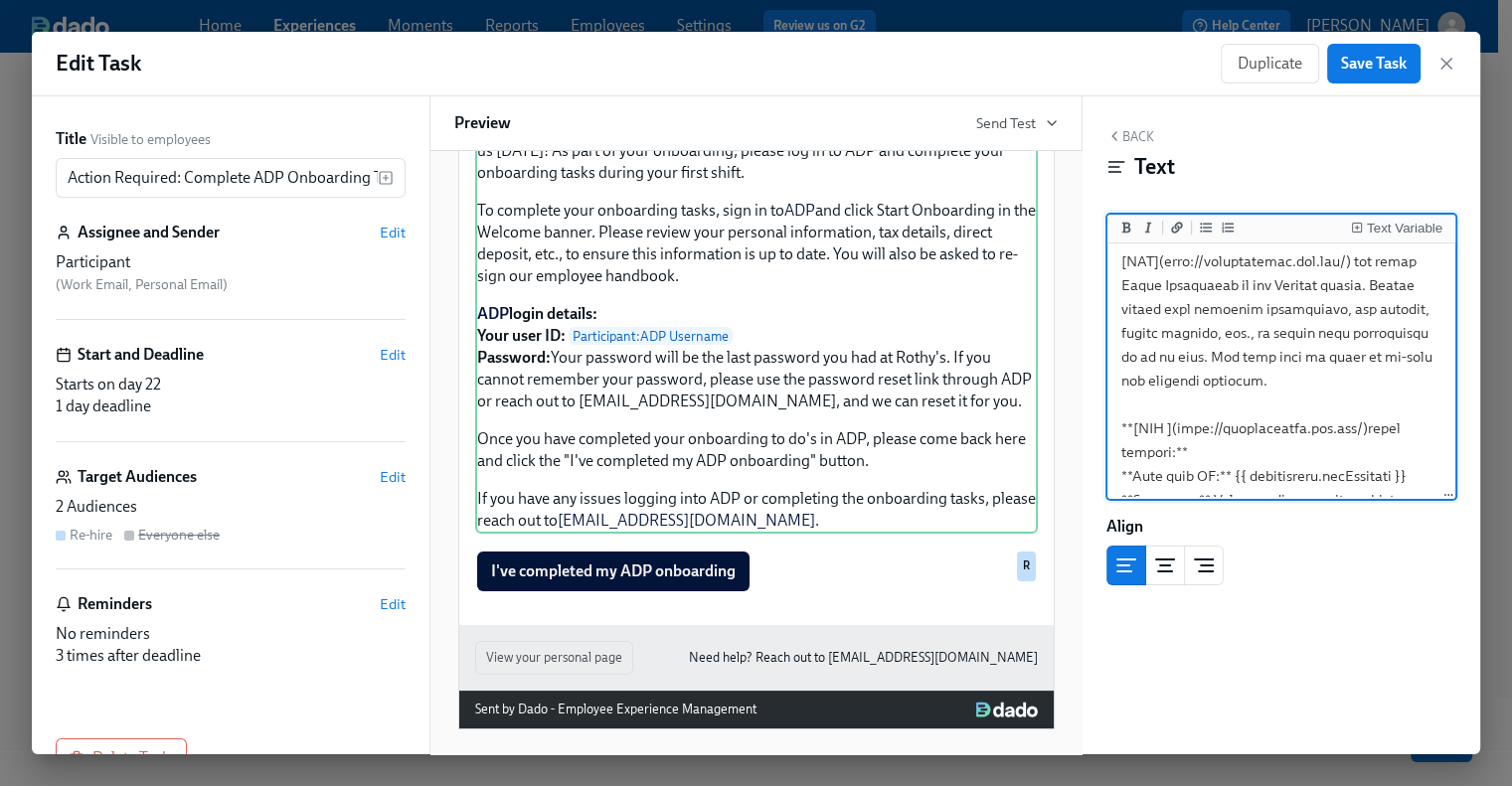 drag, startPoint x: 1153, startPoint y: 421, endPoint x: 1121, endPoint y: 426, distance: 32.38827 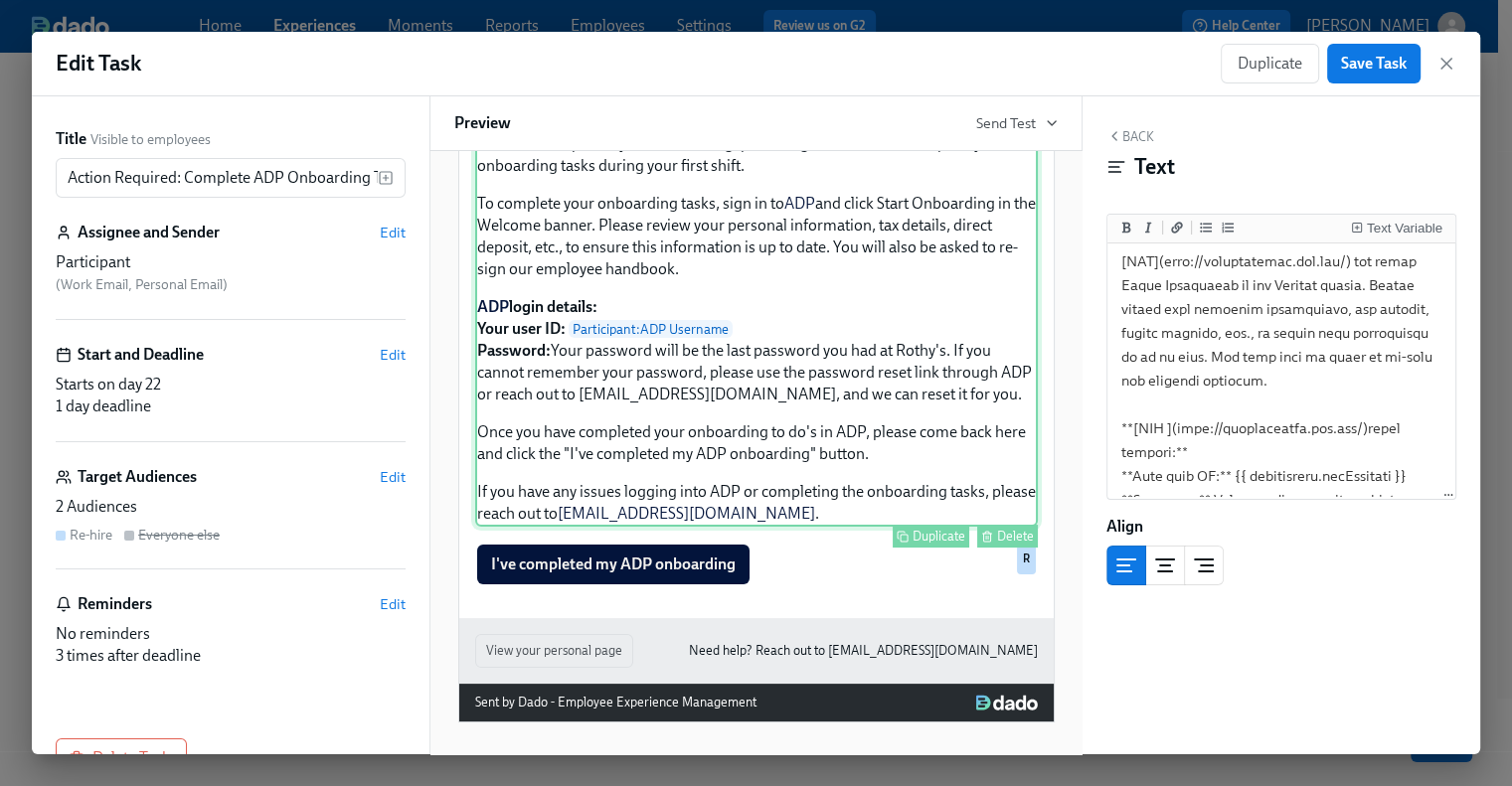 scroll, scrollTop: 334, scrollLeft: 0, axis: vertical 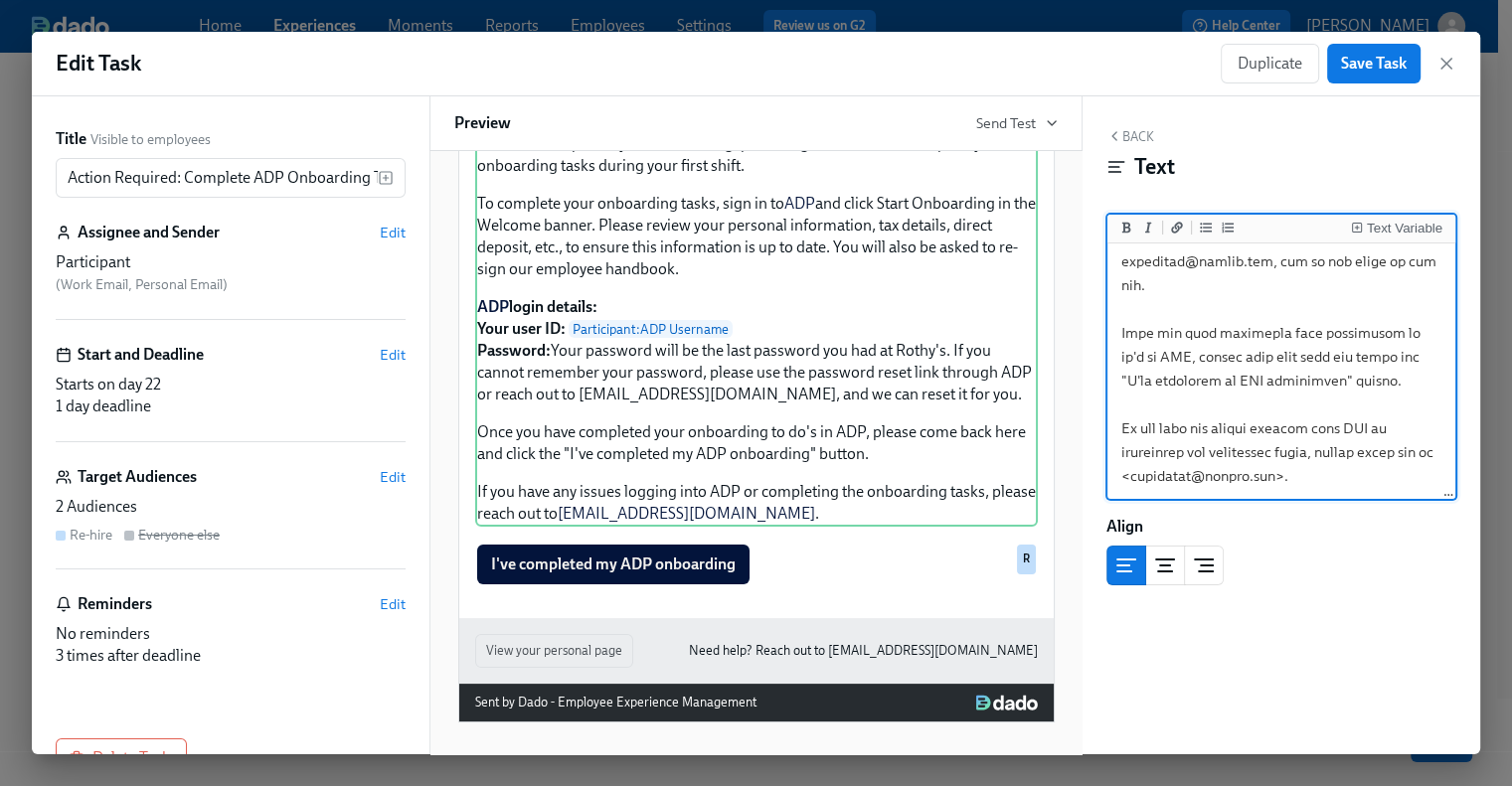 drag, startPoint x: 1345, startPoint y: 479, endPoint x: 1115, endPoint y: 420, distance: 237.4468 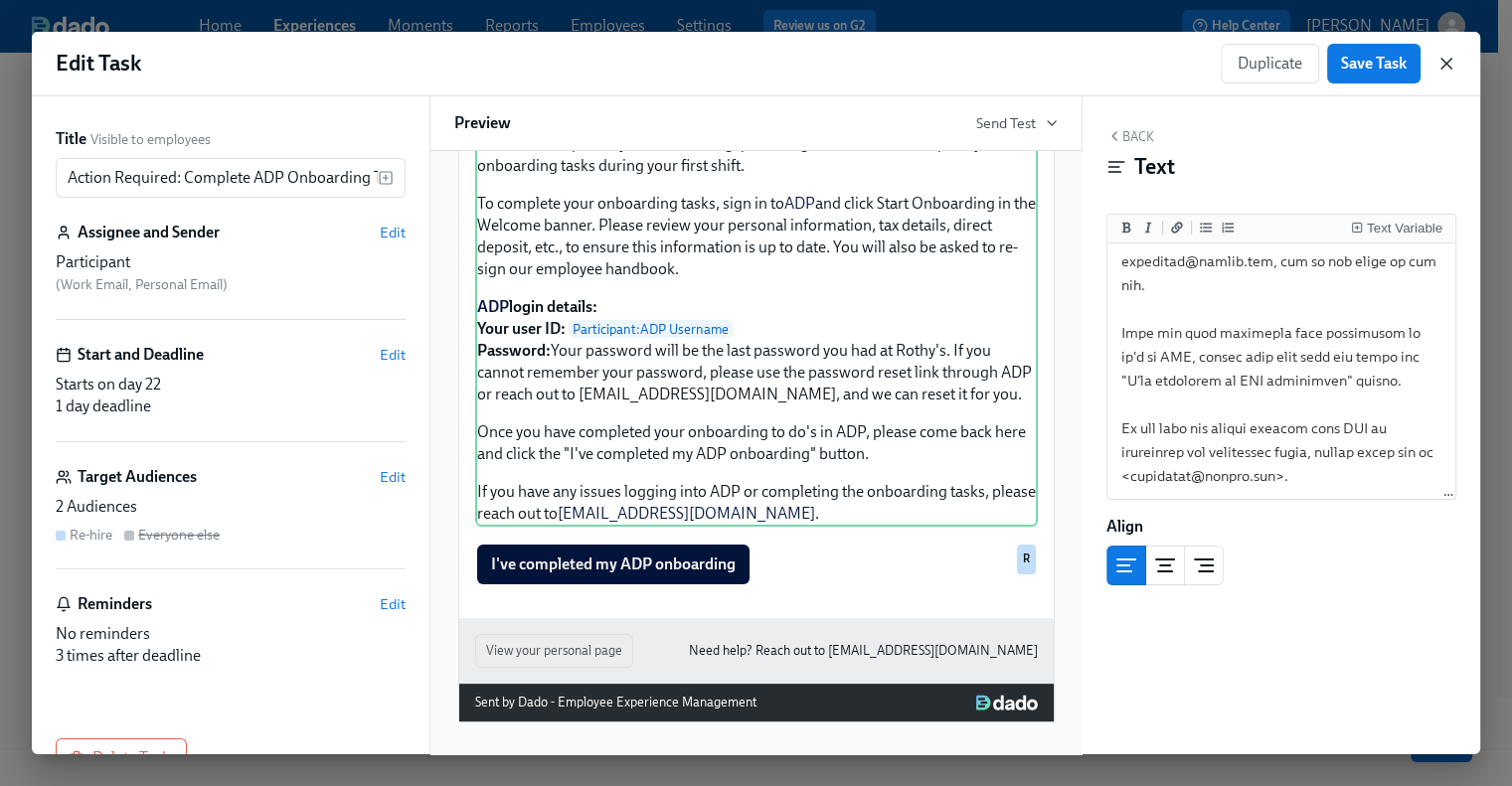 click 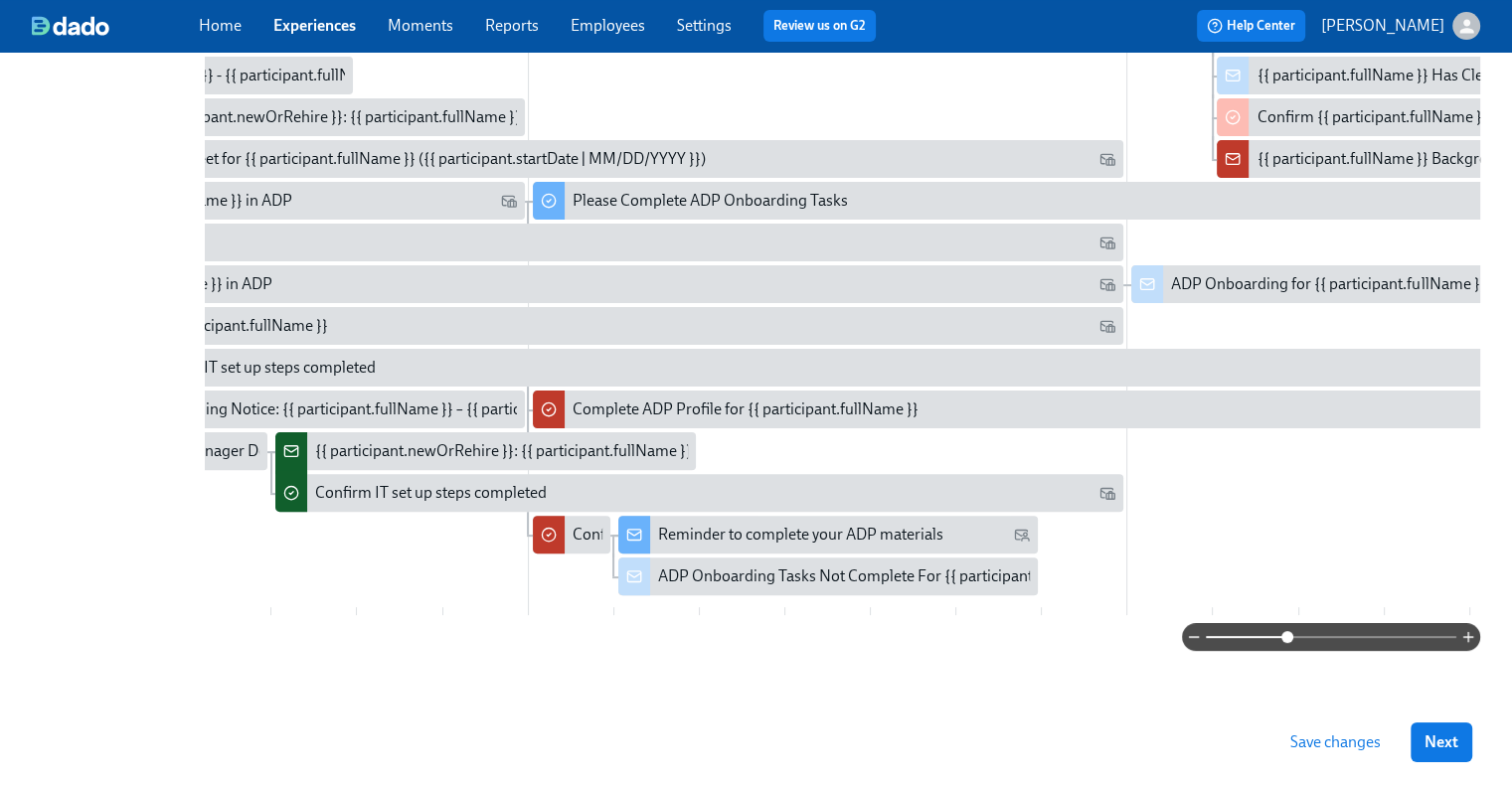 scroll, scrollTop: 0, scrollLeft: 0, axis: both 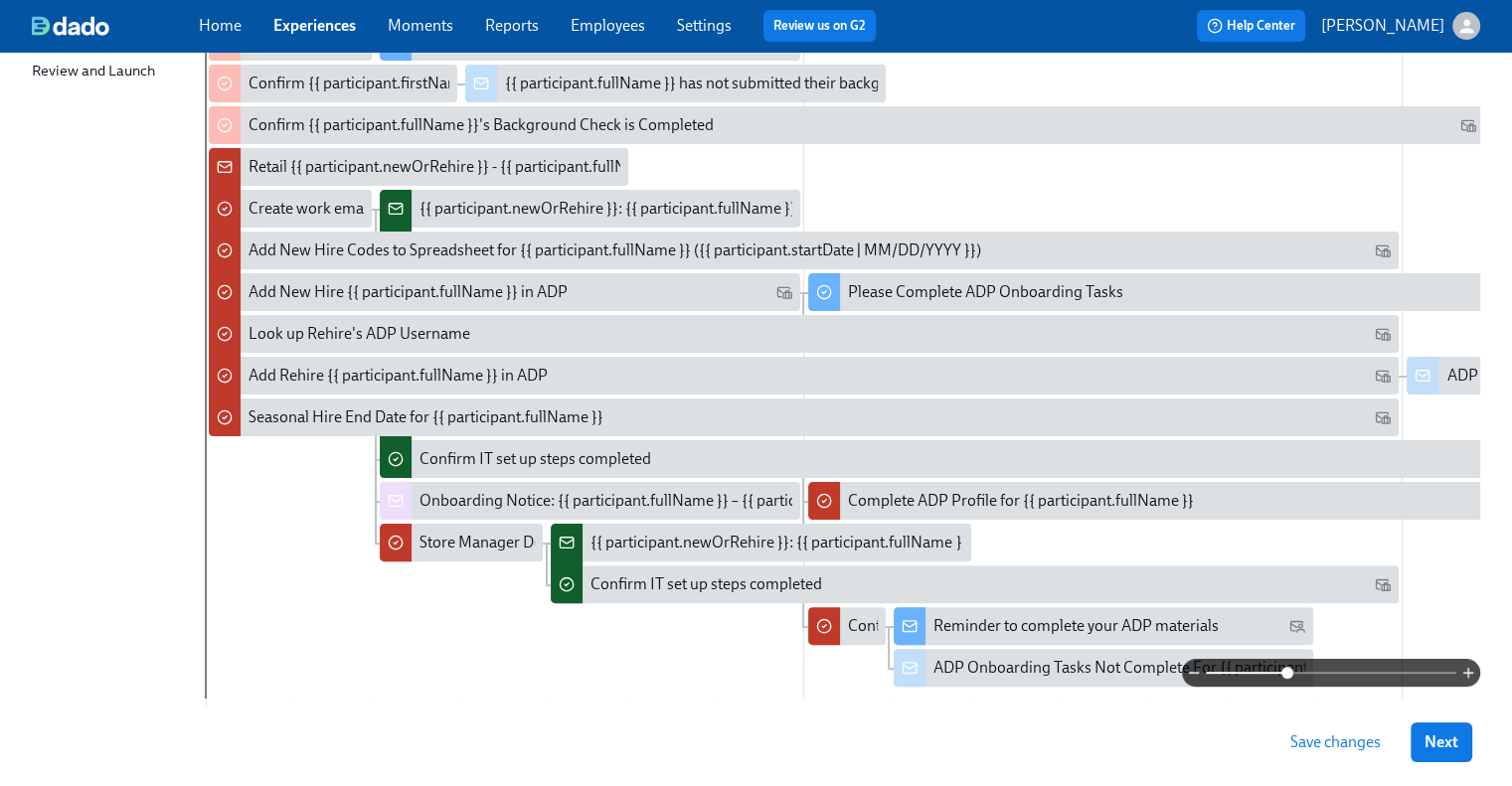 drag, startPoint x: 704, startPoint y: 670, endPoint x: 522, endPoint y: 679, distance: 182.22239 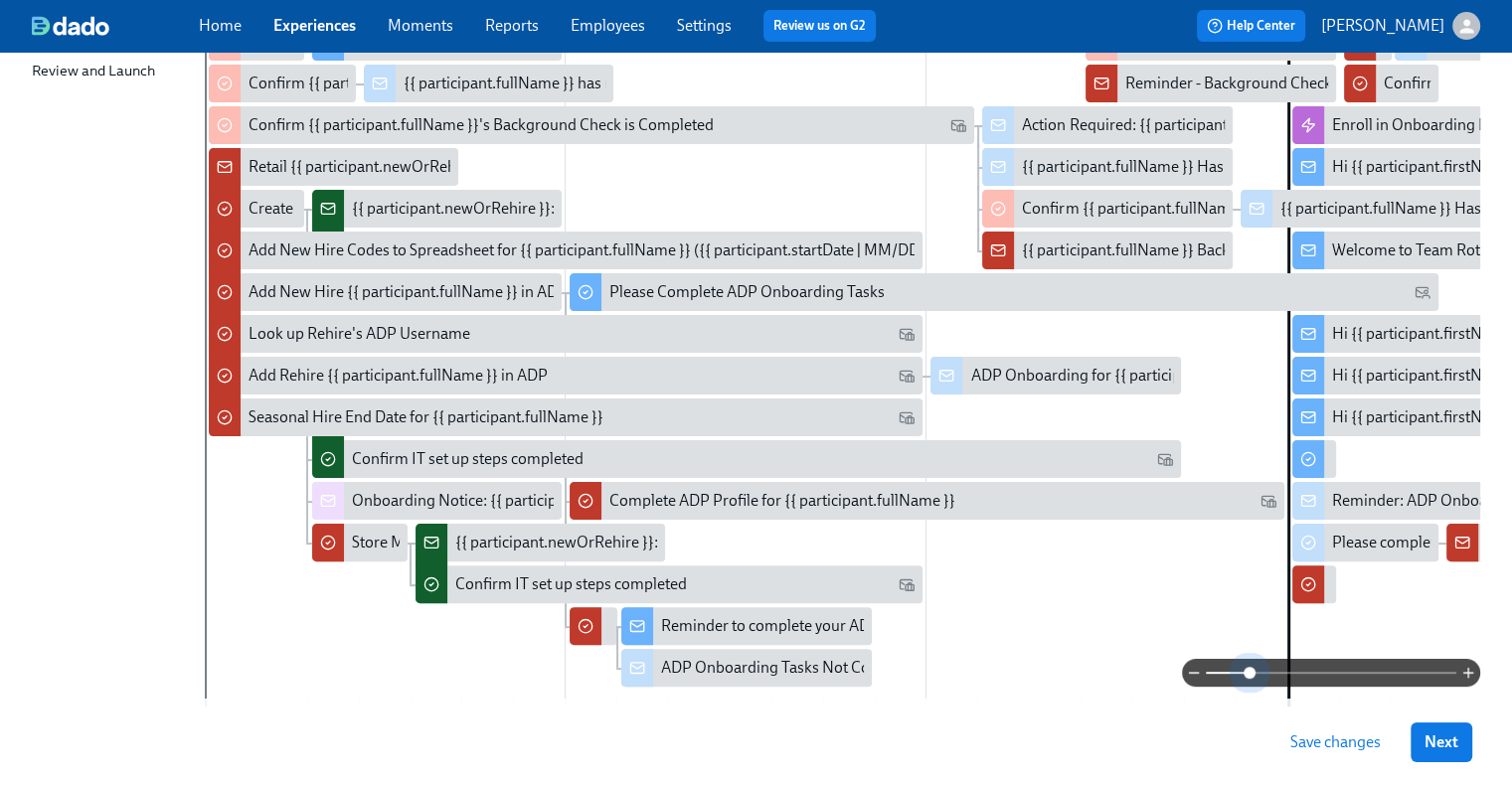 click at bounding box center (1250, 673) 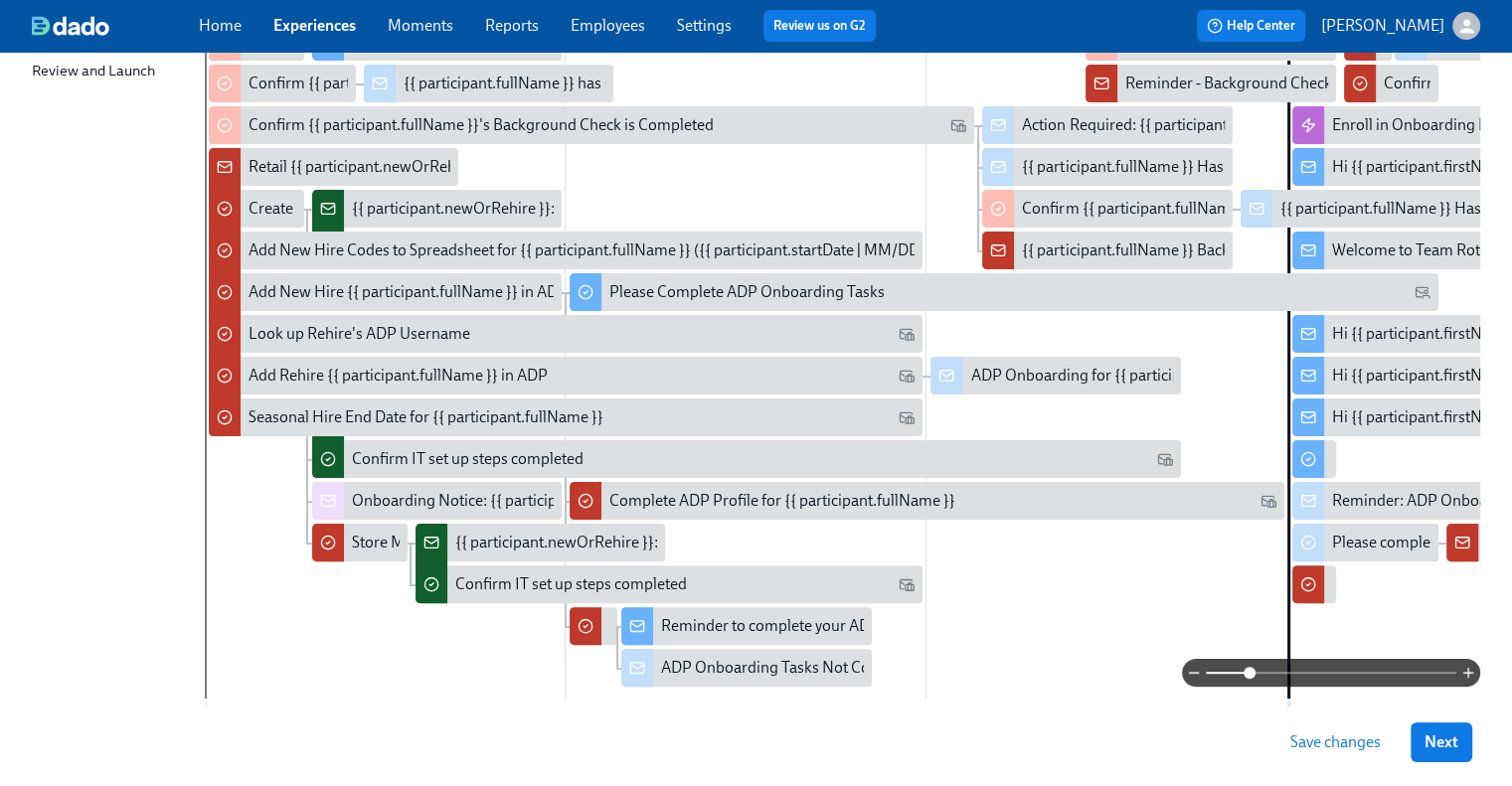 click at bounding box center [1250, 673] 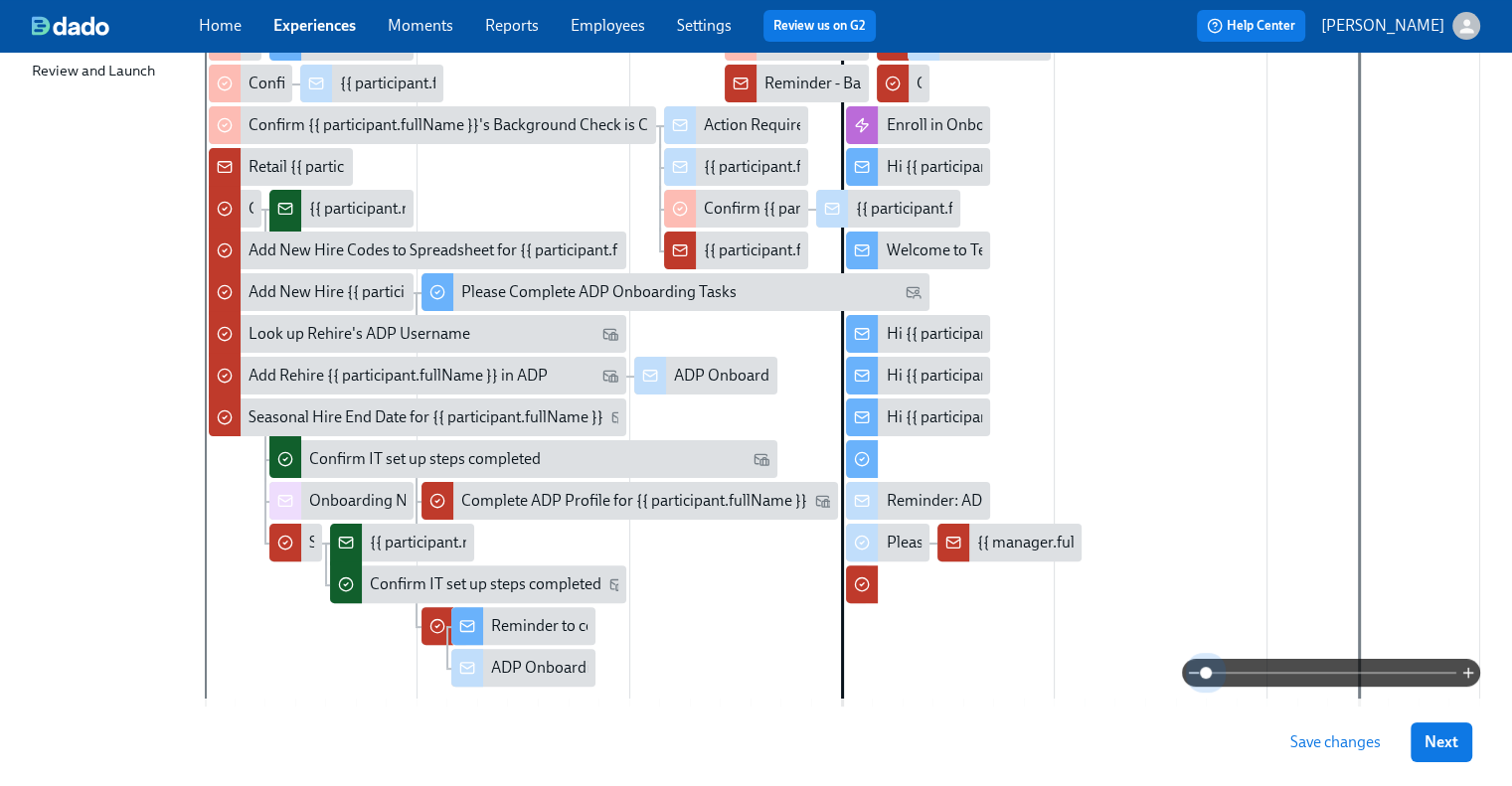 drag, startPoint x: 1249, startPoint y: 671, endPoint x: 1178, endPoint y: 680, distance: 71.568149 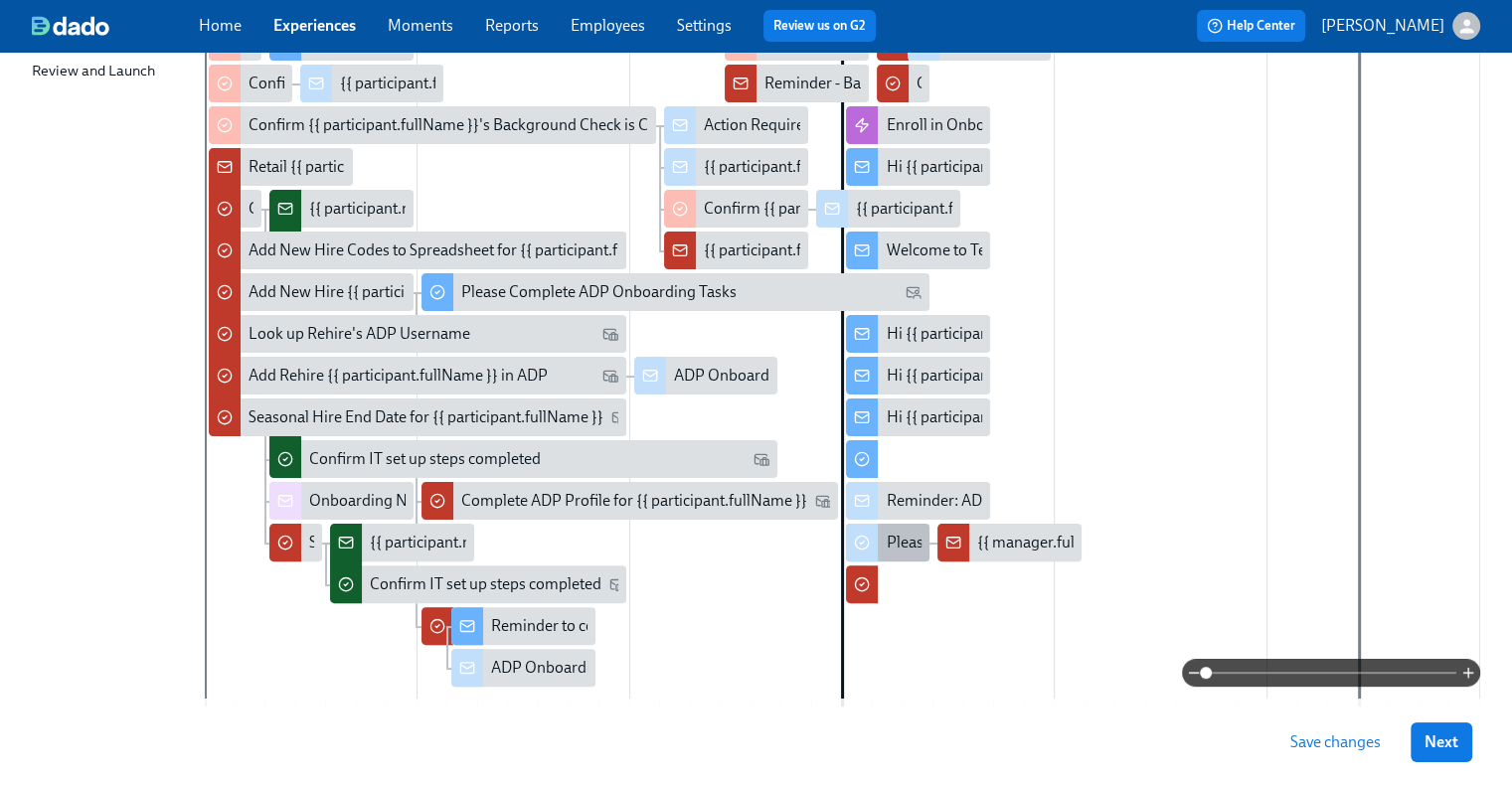 click on "Please complete the I-9 for {{ participant.fullName }} in ADP" at bounding box center [1089, 543] 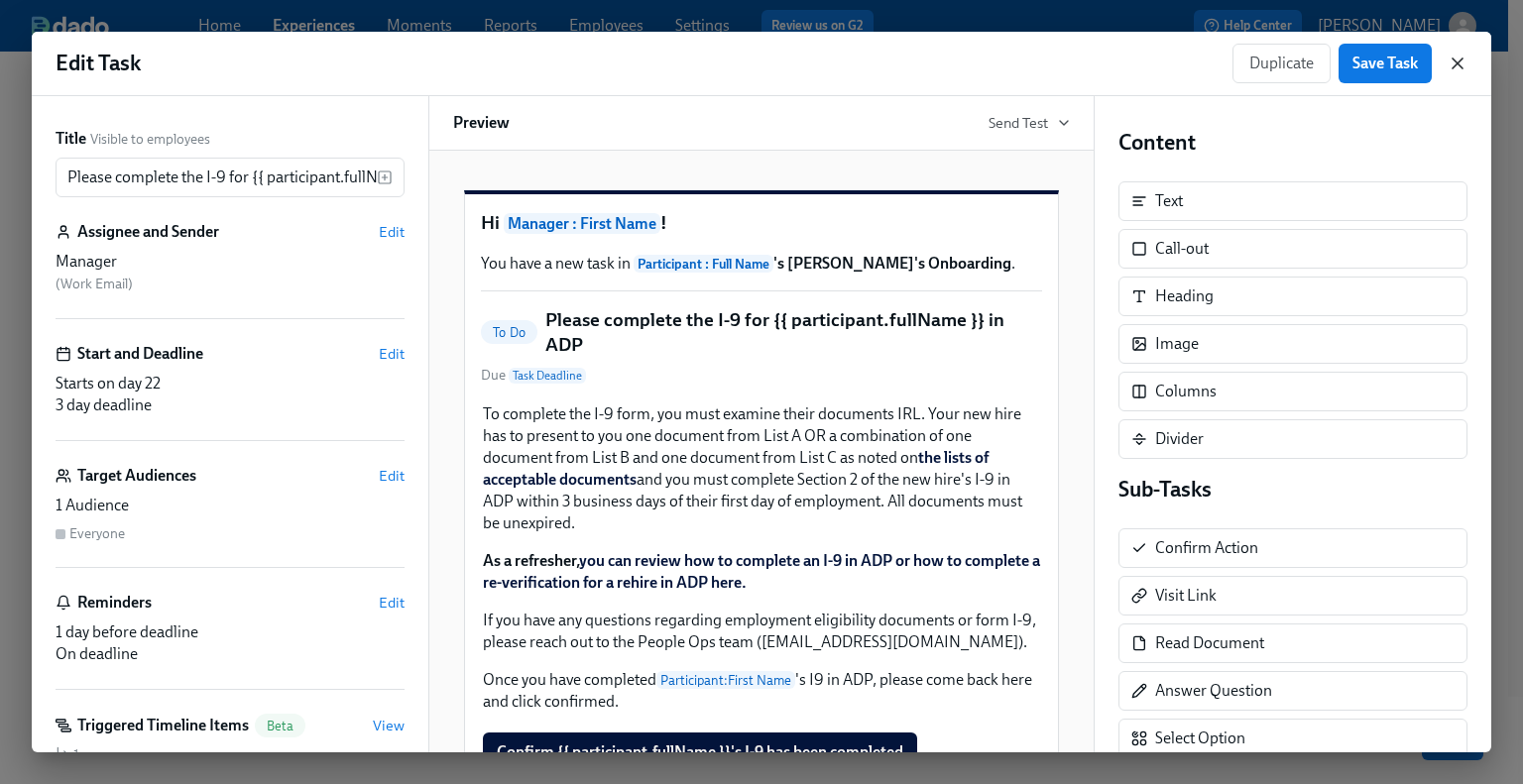 click 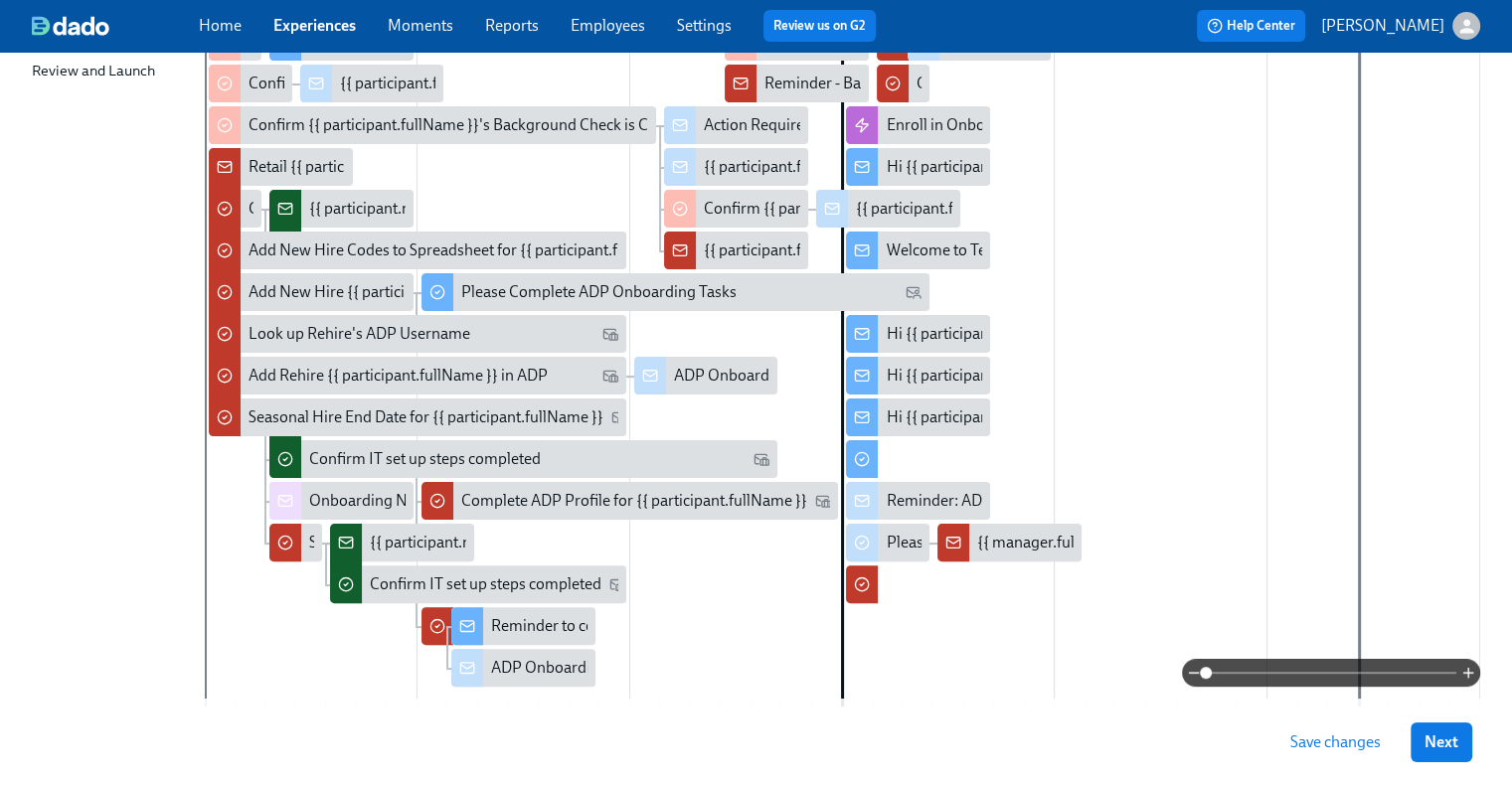 click at bounding box center (866, 459) 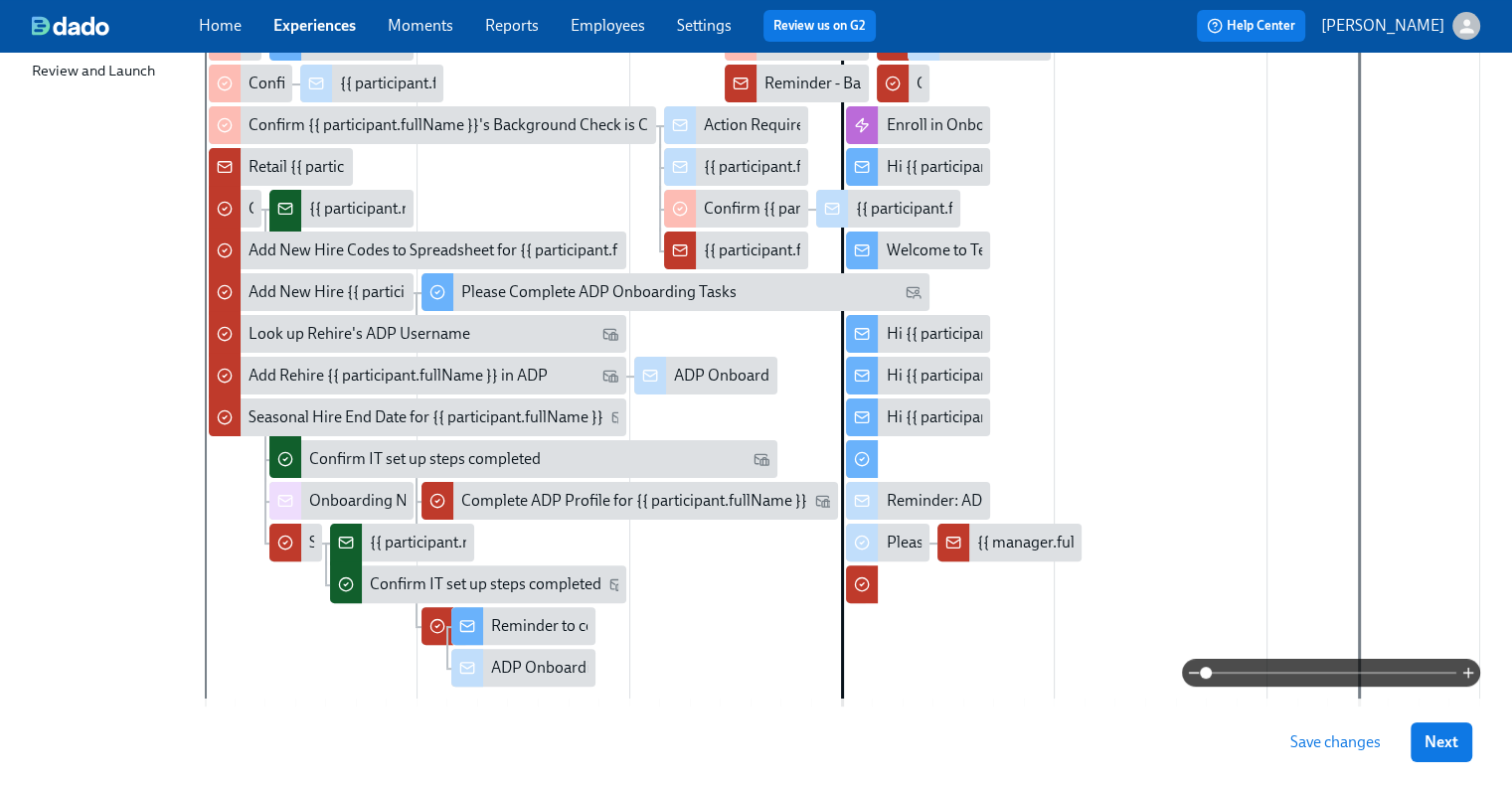 click 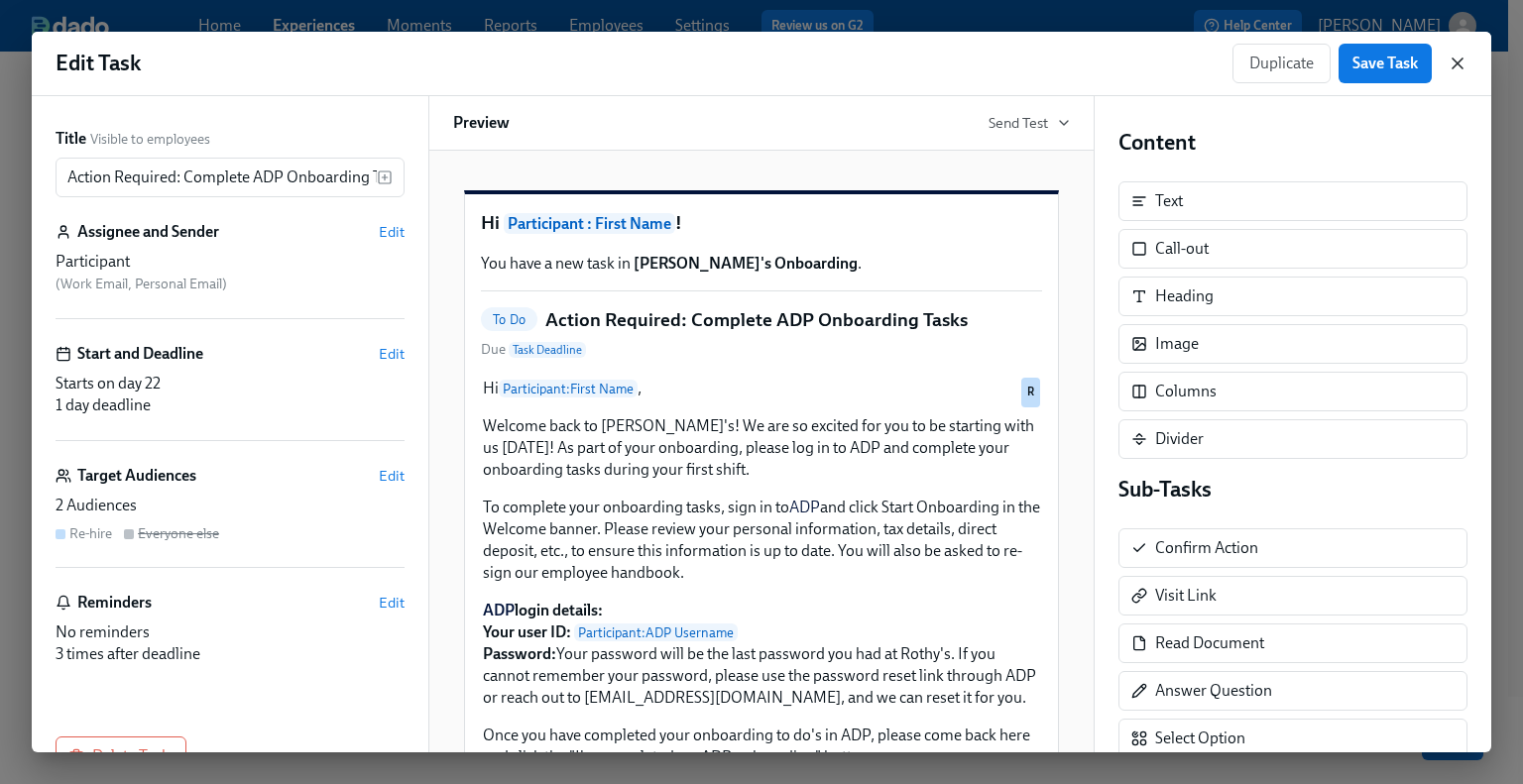 click 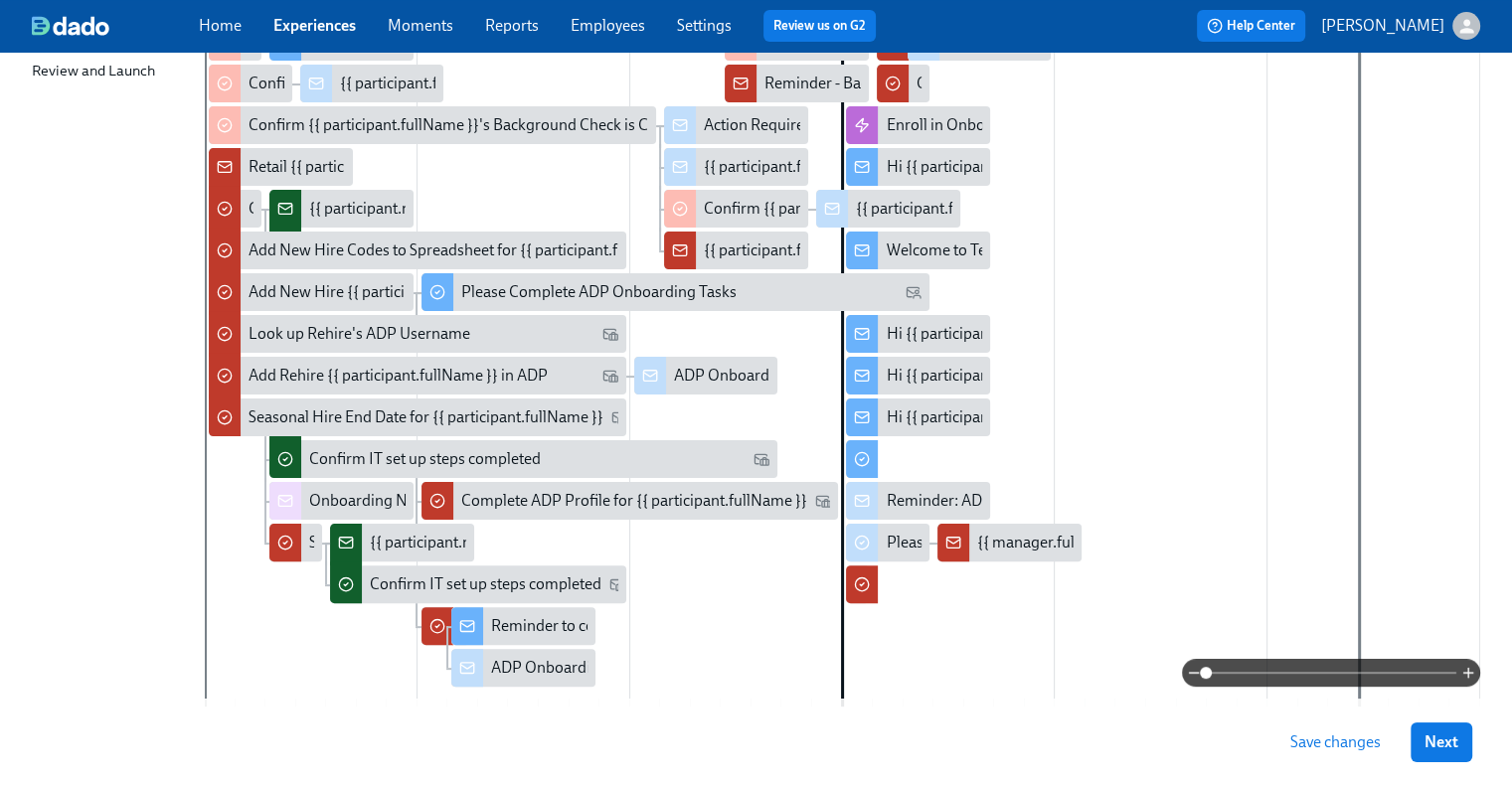 click on "Experiences" at bounding box center [314, 25] 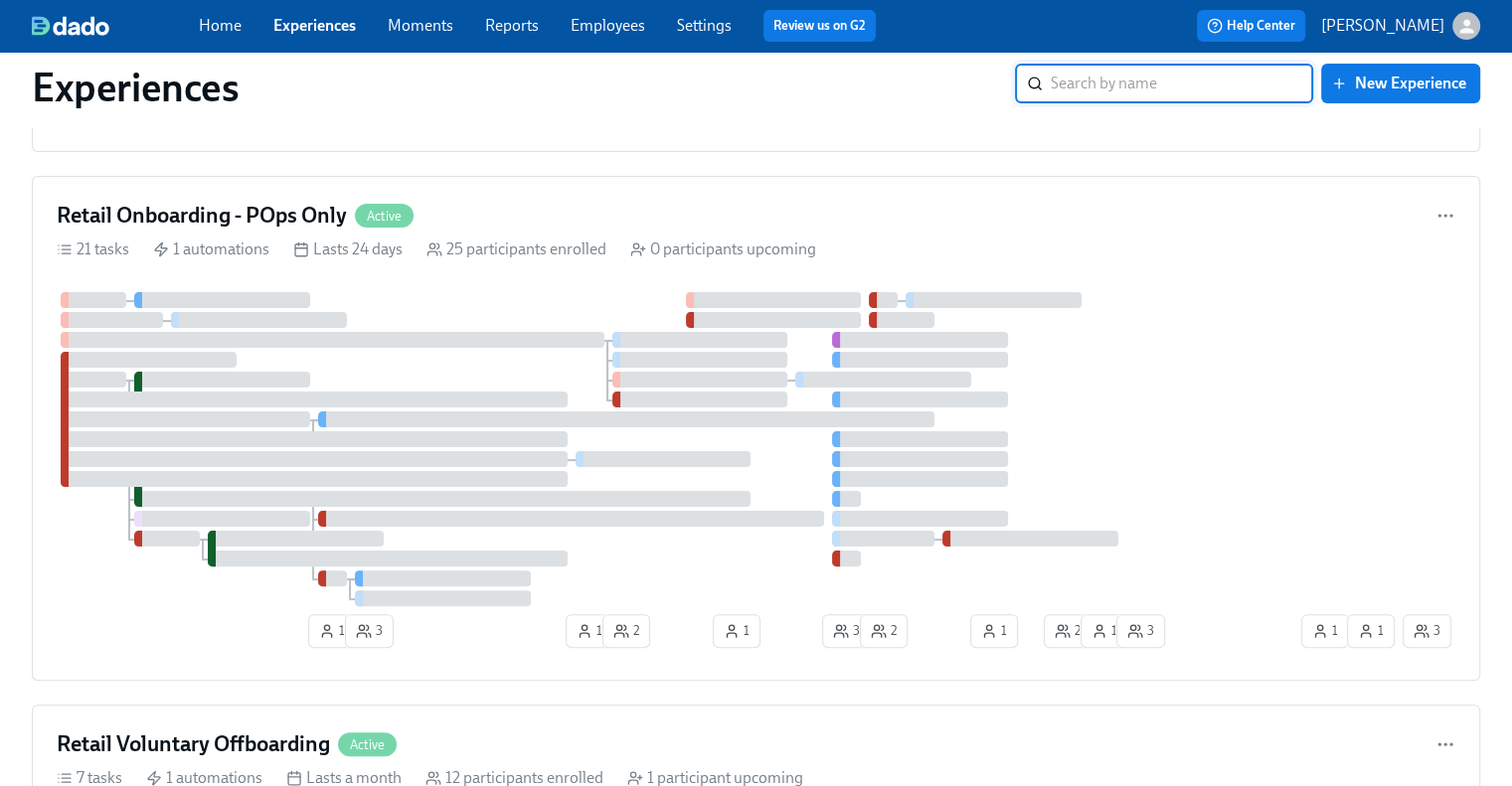 scroll, scrollTop: 0, scrollLeft: 0, axis: both 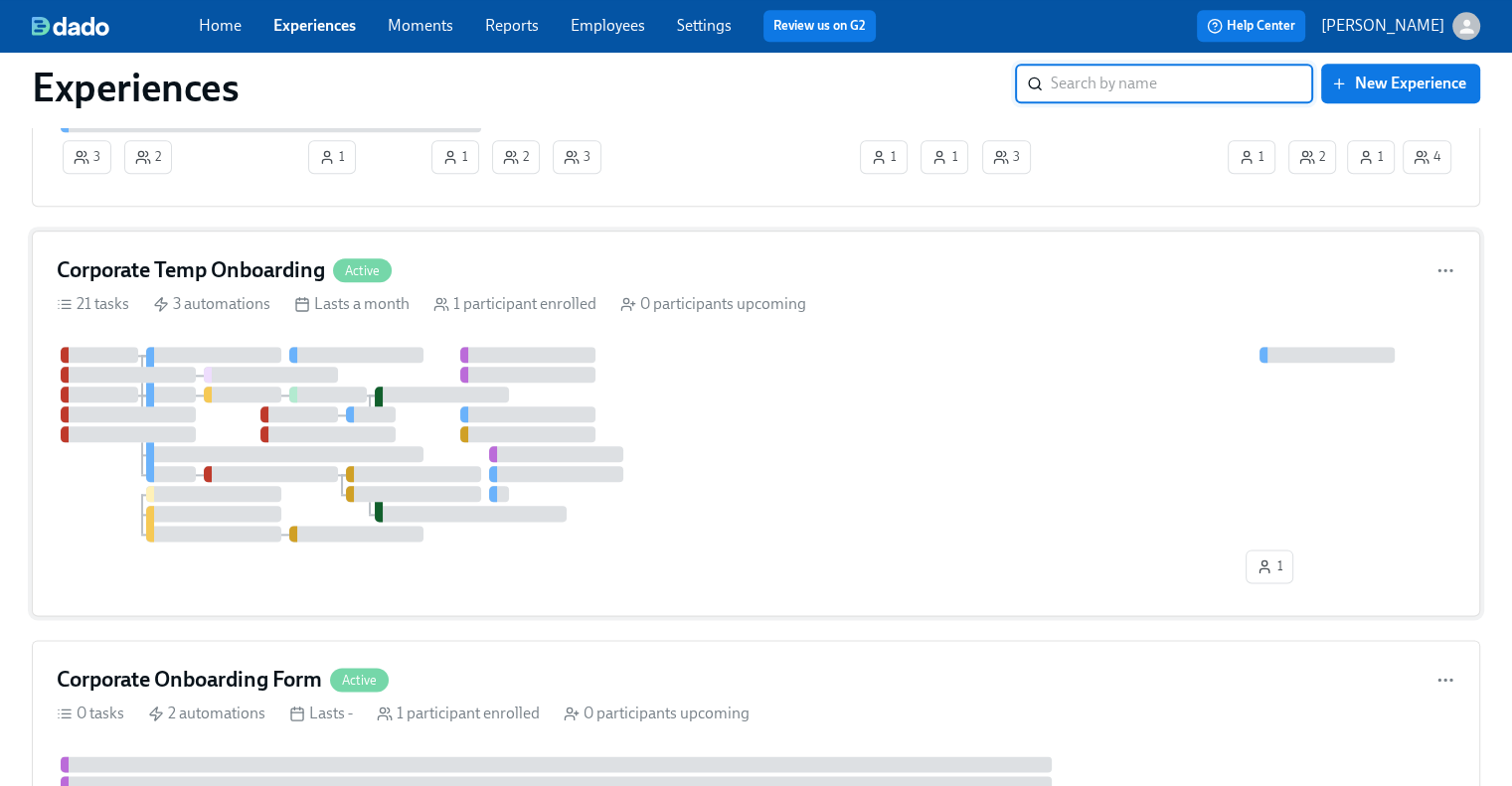 click on "Corporate Temp Onboarding Active 21 tasks   3 automations   Lasts   a month   1 participant   enrolled     0 participants   upcoming   1" at bounding box center (756, 423) 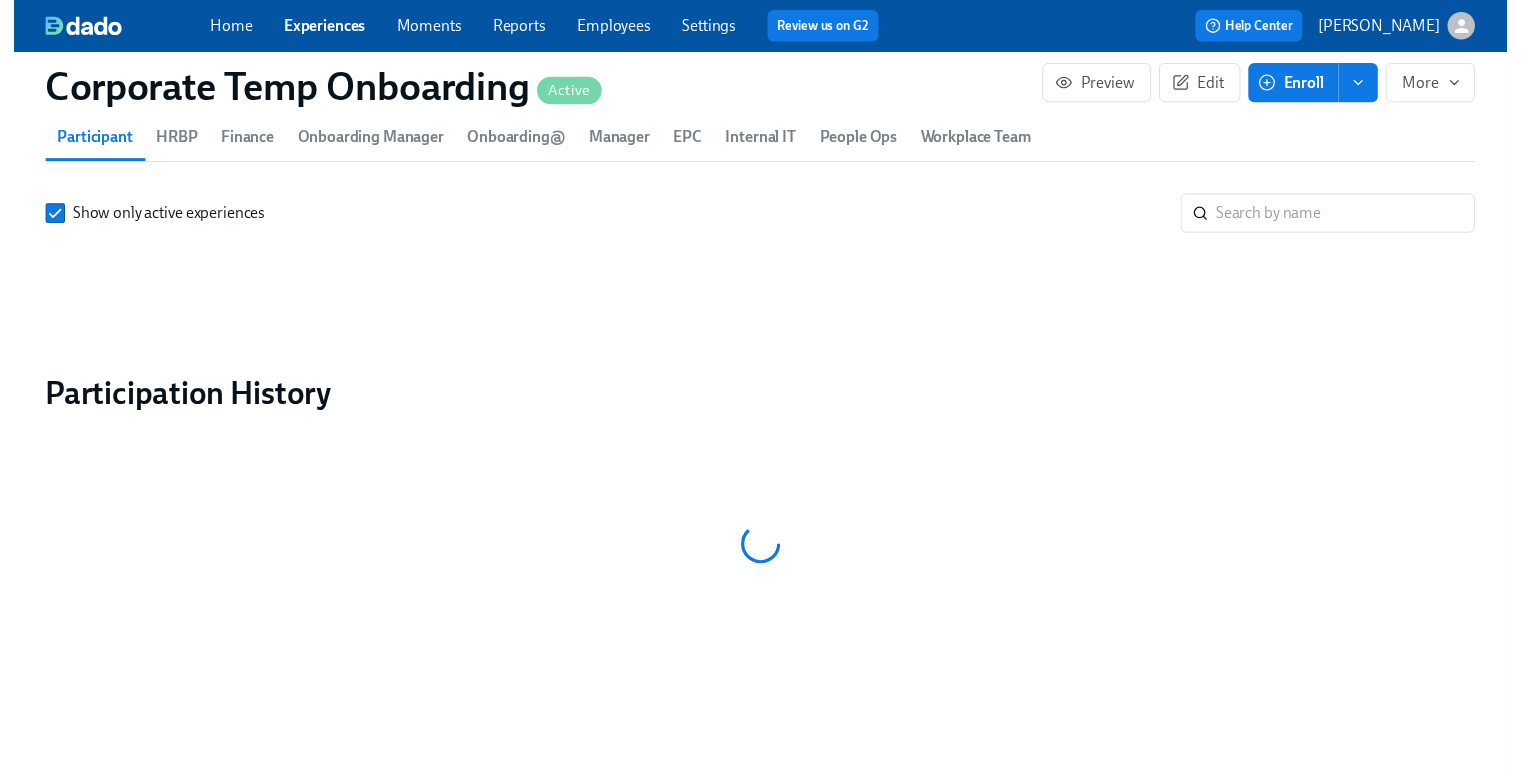 scroll, scrollTop: 0, scrollLeft: 0, axis: both 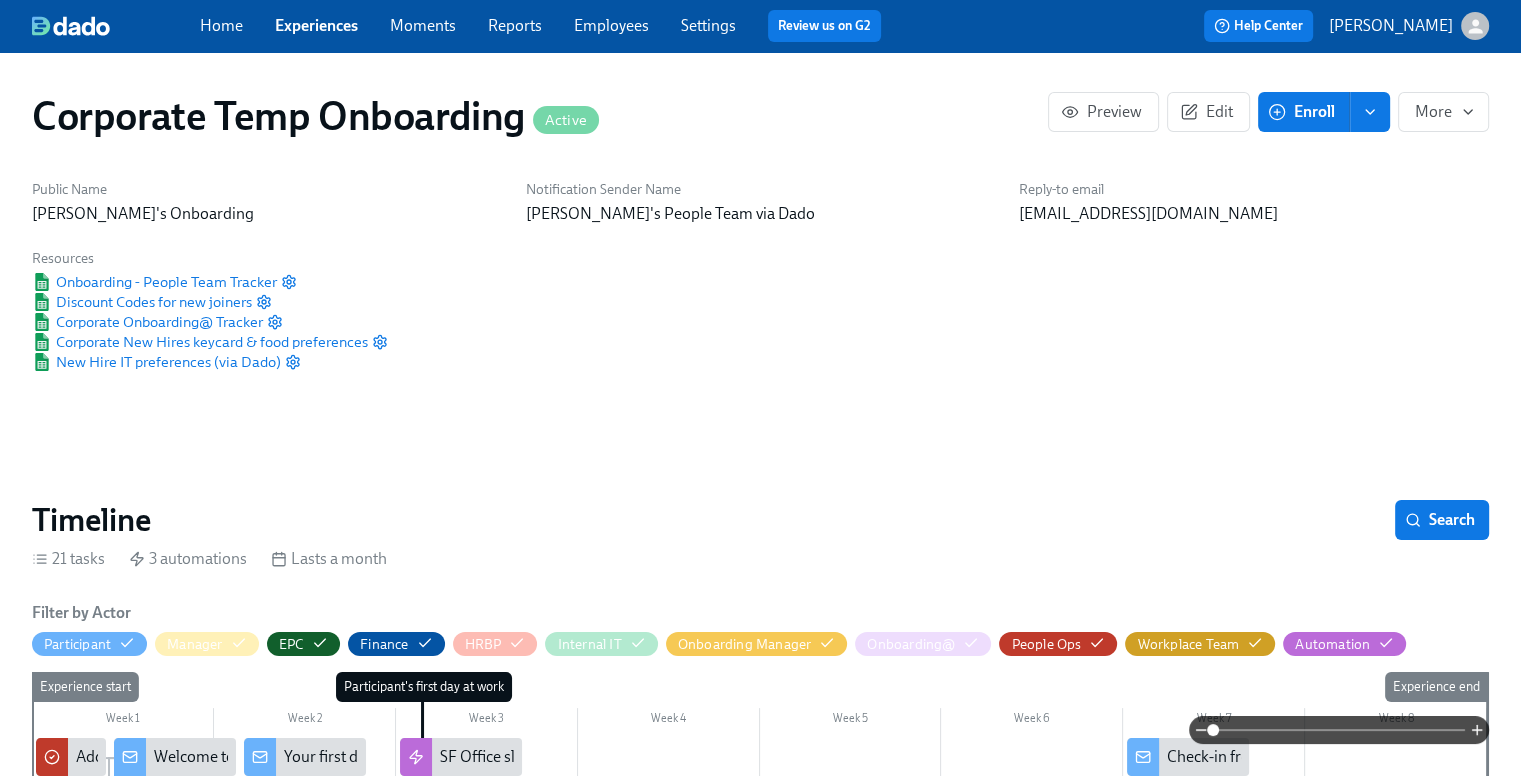 click on "Welcome to Rothy's!" at bounding box center (266, 757) 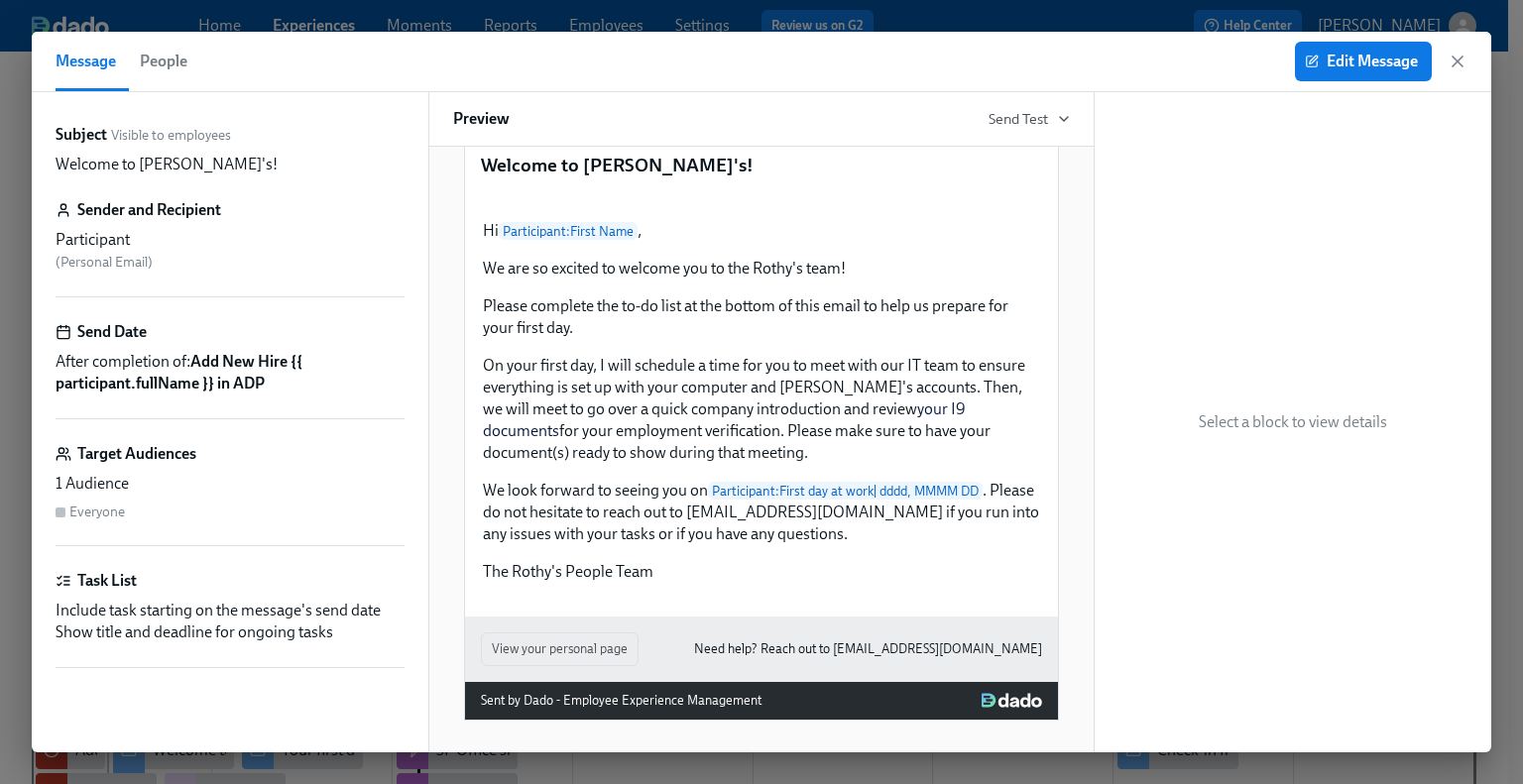scroll, scrollTop: 224, scrollLeft: 0, axis: vertical 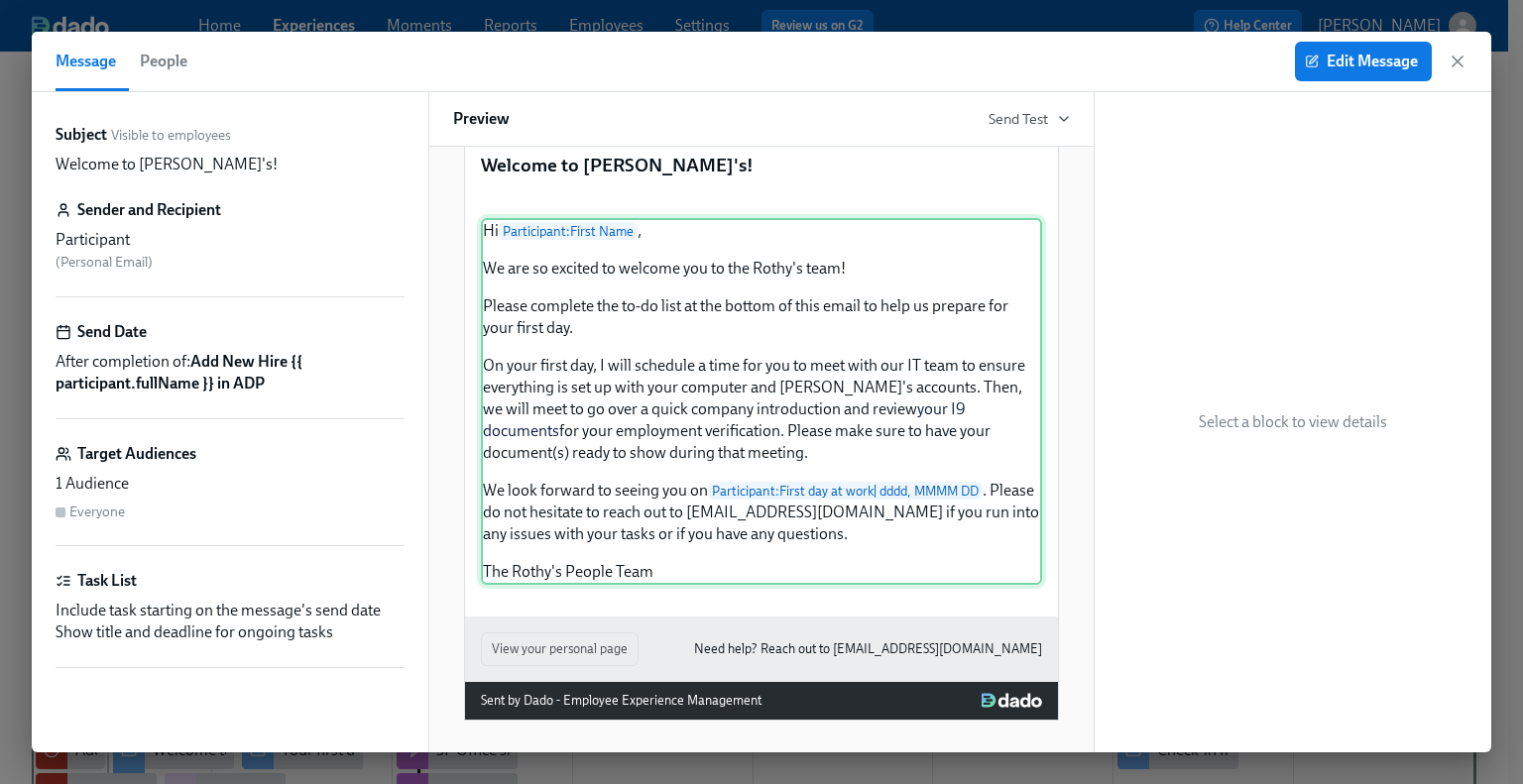 click on "Hi  Participant :  First Name ,
We are so excited to welcome you to the Rothy's team!
Please complete the to-do list at the bottom of this email to help us prepare for your first day.
On your first day, I will schedule a time for you to meet with our IT team to ensure everything is set up with your computer and Rothy's accounts. Then, we will meet to go over a quick company introduction and review  your I9 documents  for your employment verification. Please make sure to have your document(s) ready to show during that meeting.
We look forward to seeing you on  Participant :  First day at work  | dddd, MMMM DD . Please do not hesitate to reach out to peopleops@rothys.com if you run into any issues with your tasks or if you have any questions.
The Rothy's People Team" at bounding box center [762, 401] 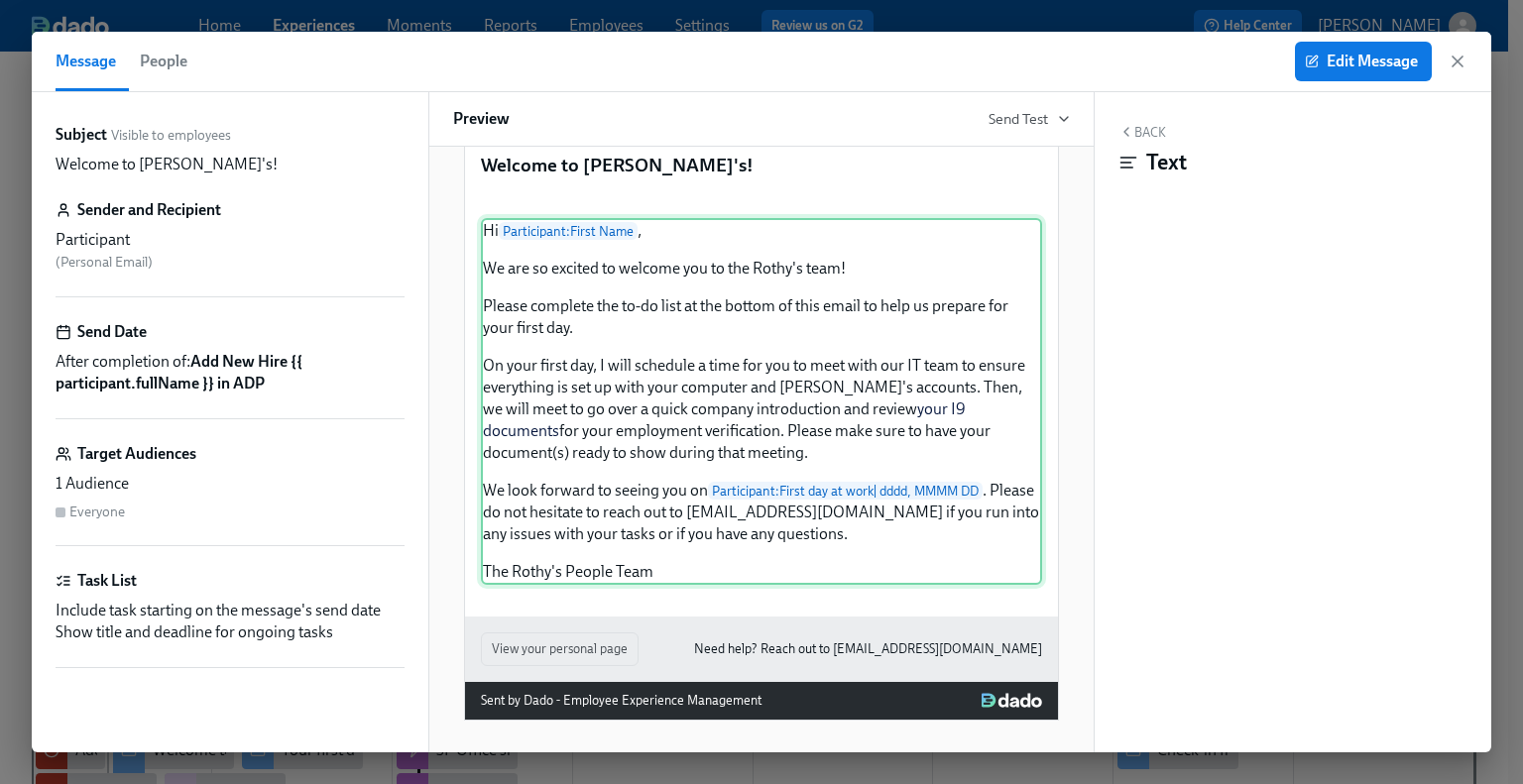 click on "Hi  Participant :  First Name ,
We are so excited to welcome you to the Rothy's team!
Please complete the to-do list at the bottom of this email to help us prepare for your first day.
On your first day, I will schedule a time for you to meet with our IT team to ensure everything is set up with your computer and Rothy's accounts. Then, we will meet to go over a quick company introduction and review  your I9 documents  for your employment verification. Please make sure to have your document(s) ready to show during that meeting.
We look forward to seeing you on  Participant :  First day at work  | dddd, MMMM DD . Please do not hesitate to reach out to peopleops@rothys.com if you run into any issues with your tasks or if you have any questions.
The Rothy's People Team" at bounding box center (762, 401) 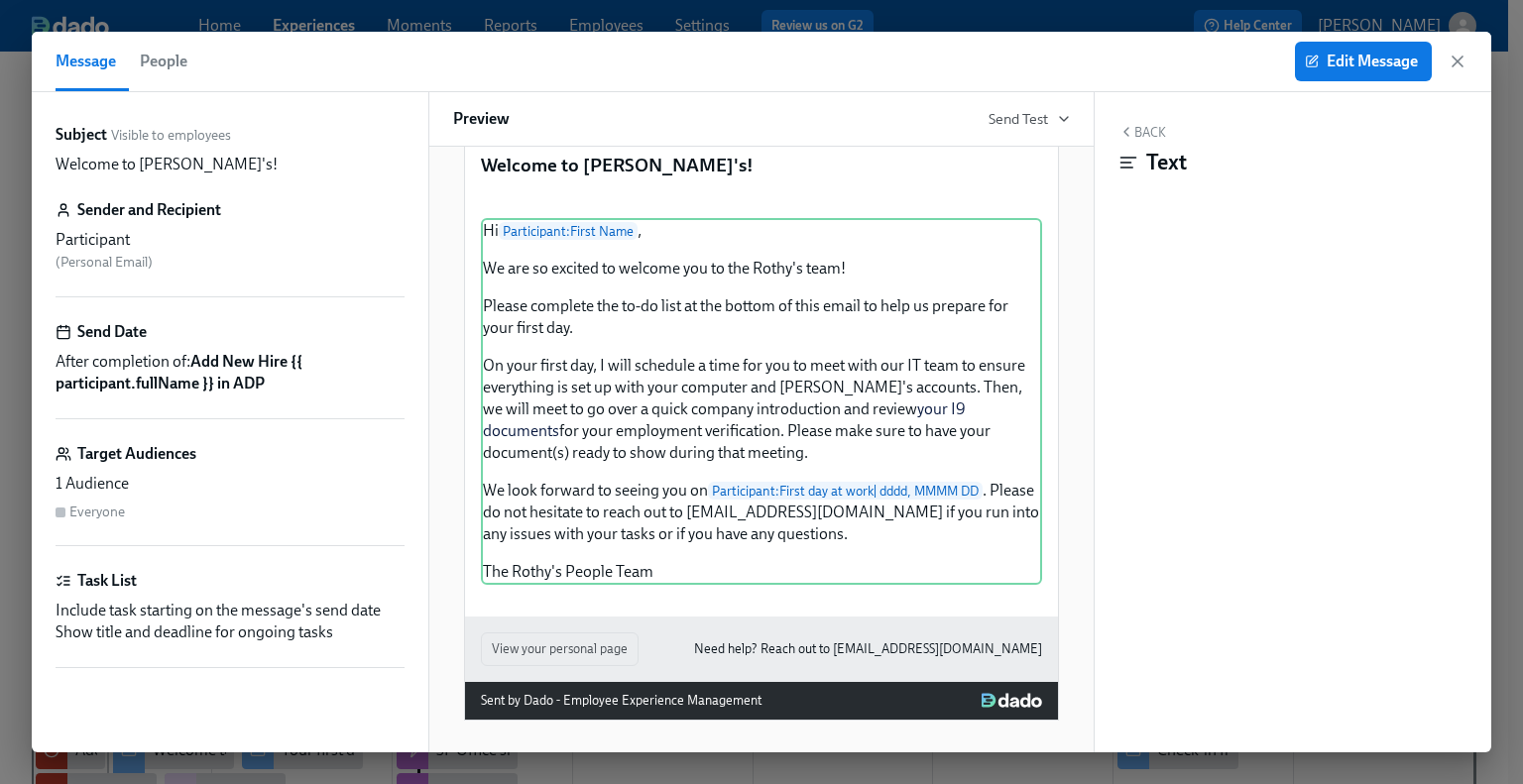 click on "Message People Edit Message" at bounding box center (762, 61) 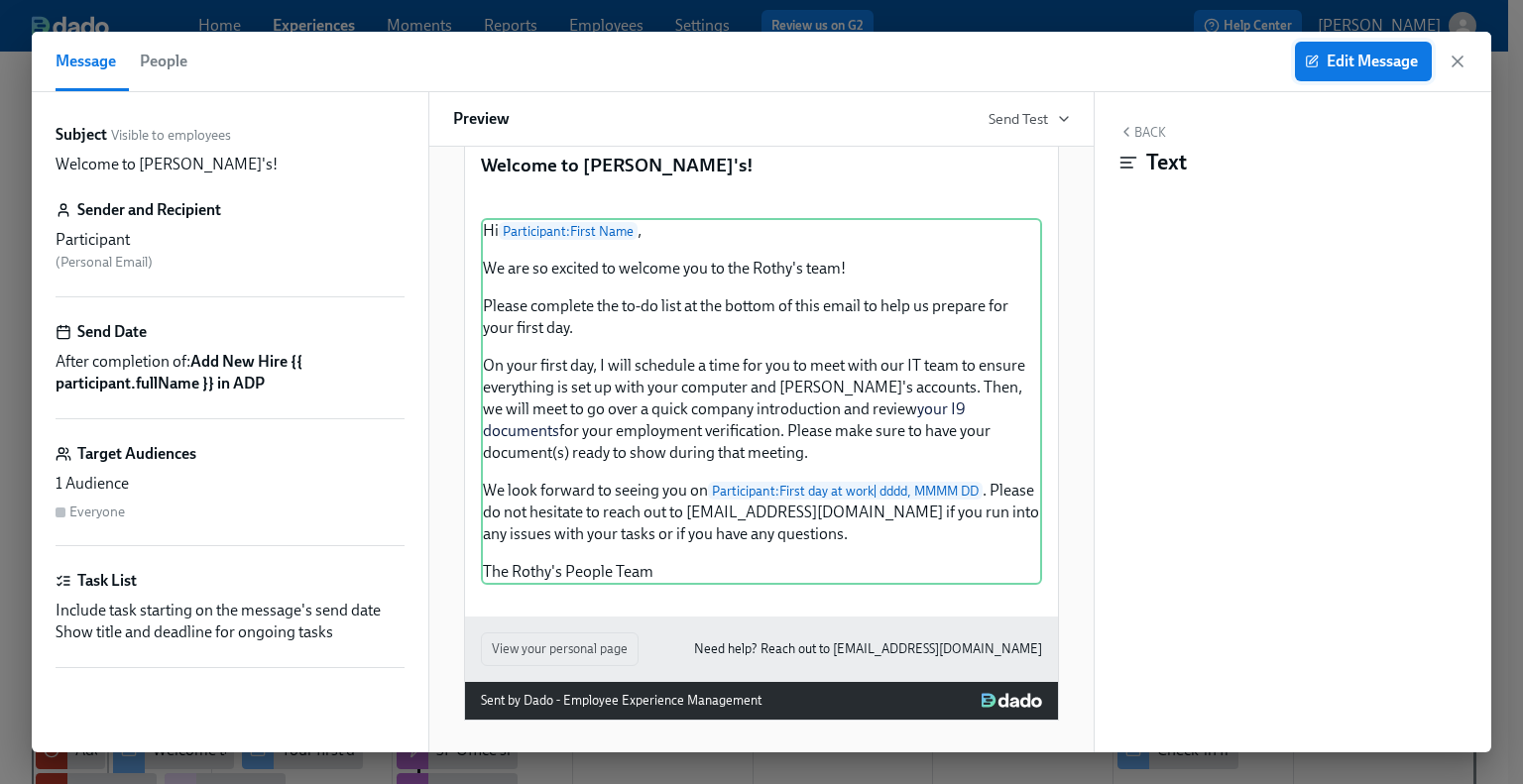 click on "Edit Message" at bounding box center (1363, 61) 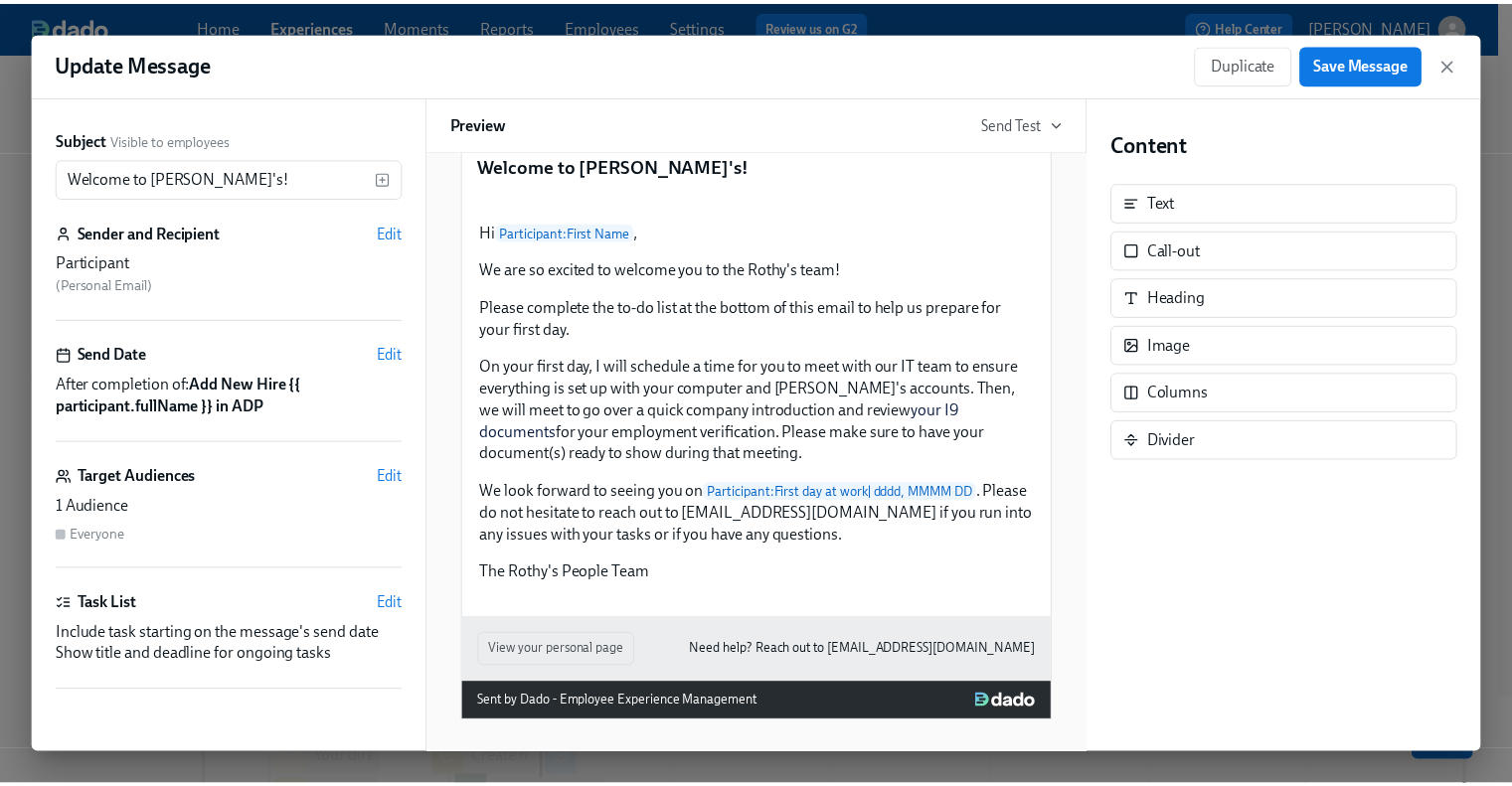 scroll, scrollTop: 354, scrollLeft: 0, axis: vertical 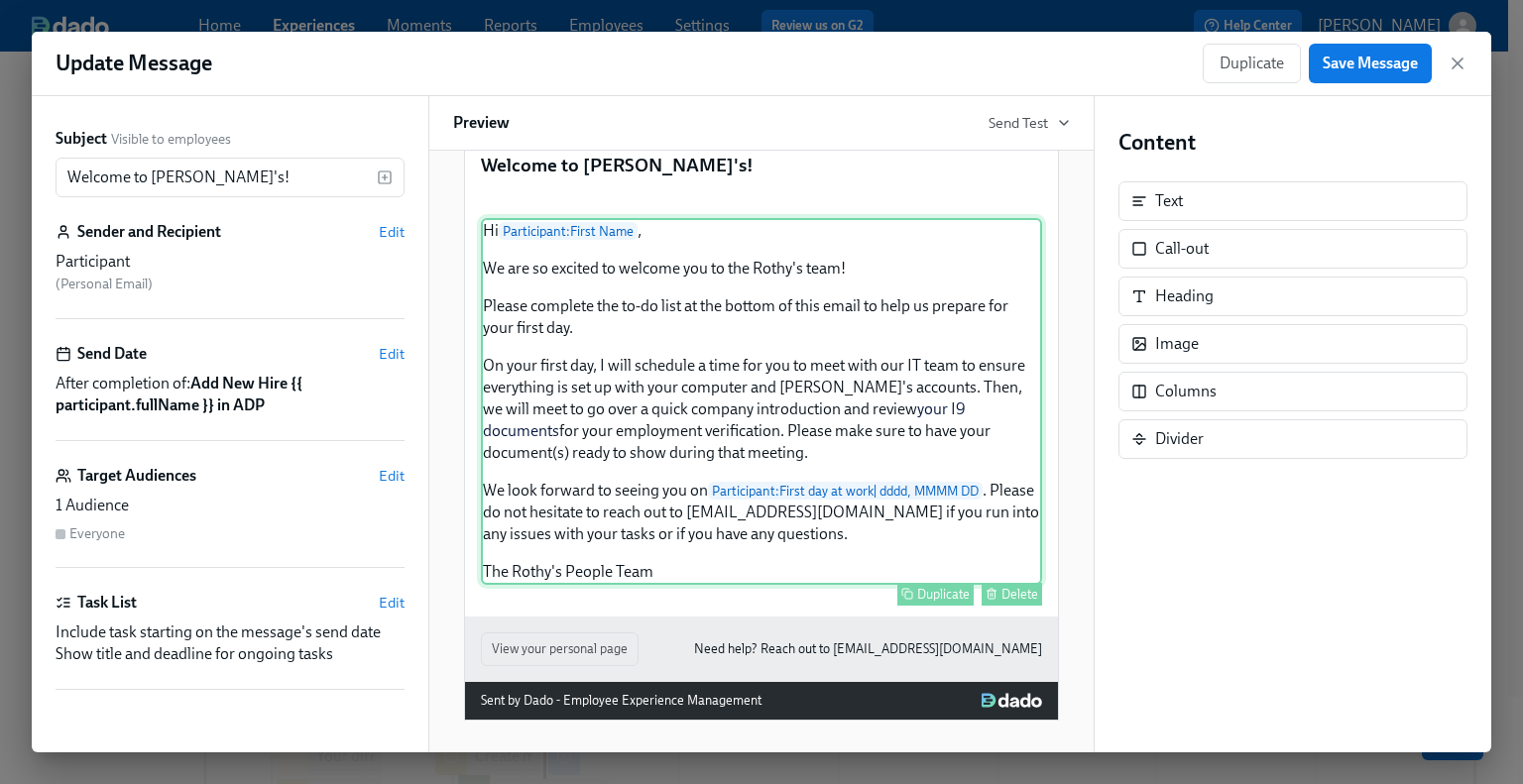 click on "Hi  Participant :  First Name ,
We are so excited to welcome you to the Rothy's team!
Please complete the to-do list at the bottom of this email to help us prepare for your first day.
On your first day, I will schedule a time for you to meet with our IT team to ensure everything is set up with your computer and Rothy's accounts. Then, we will meet to go over a quick company introduction and review  your I9 documents  for your employment verification. Please make sure to have your document(s) ready to show during that meeting.
We look forward to seeing you on  Participant :  First day at work  | dddd, MMMM DD . Please do not hesitate to reach out to peopleops@rothys.com if you run into any issues with your tasks or if you have any questions.
The Rothy's People Team   Duplicate   Delete" at bounding box center (762, 401) 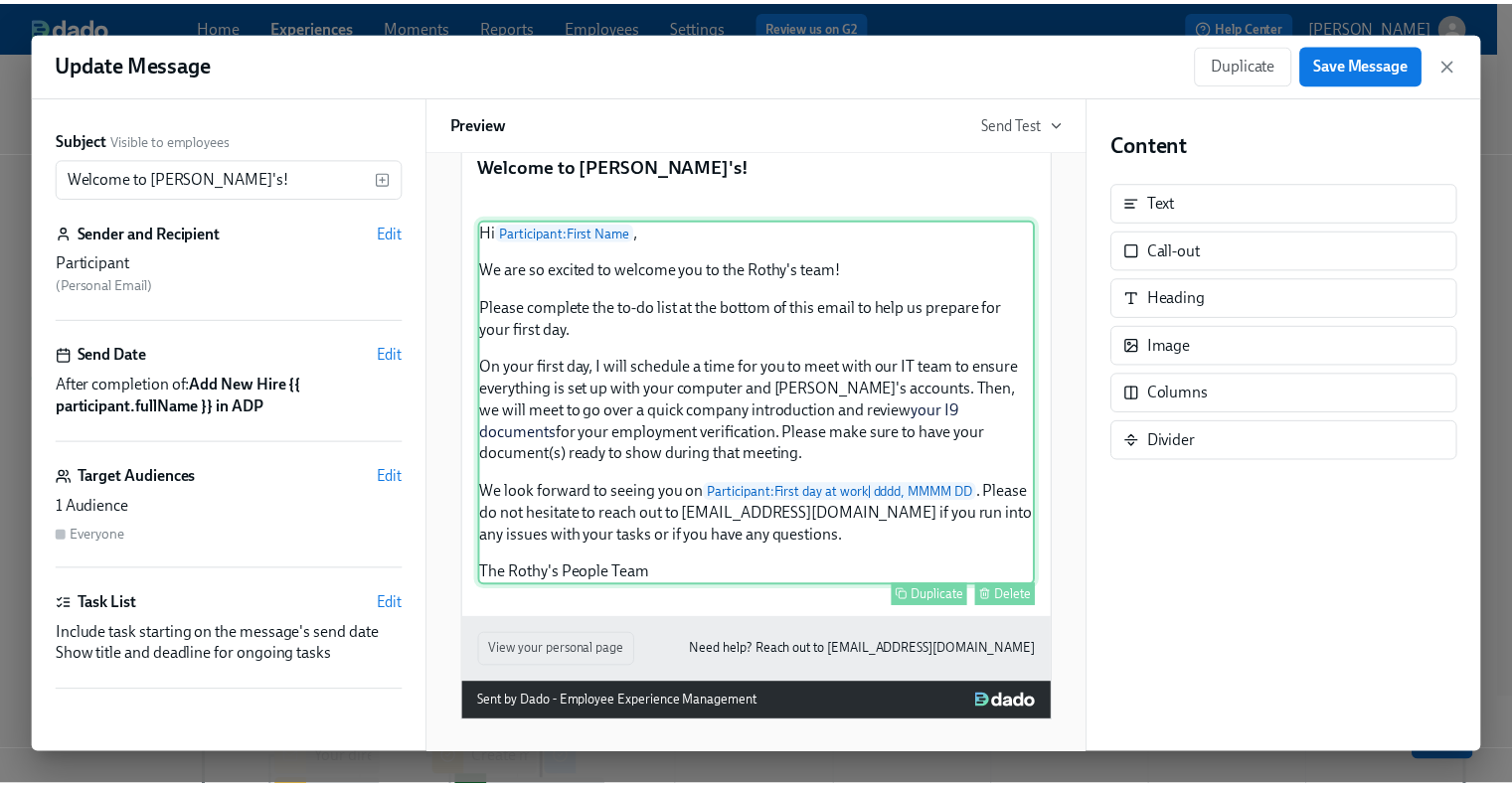 scroll, scrollTop: 350, scrollLeft: 0, axis: vertical 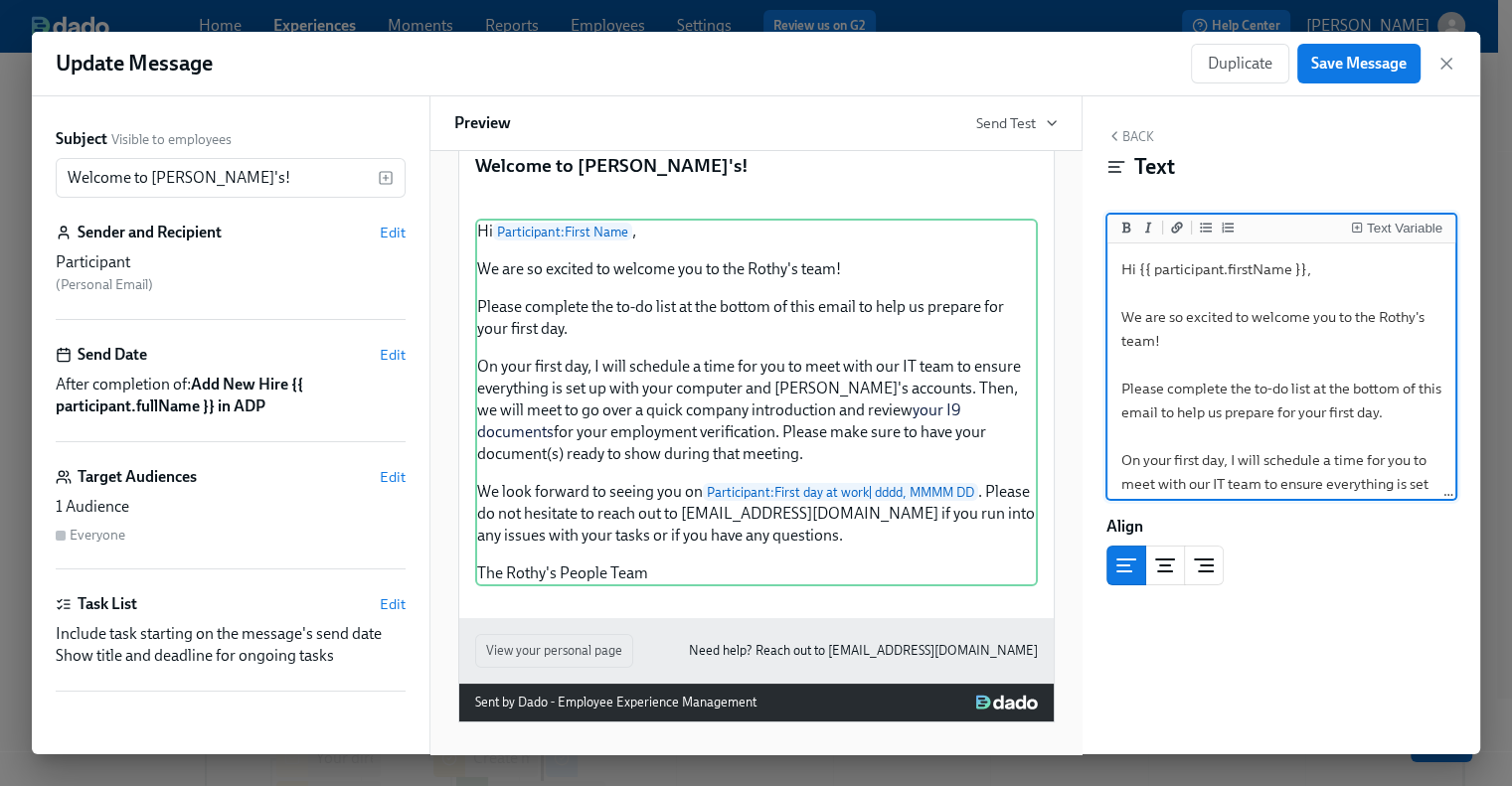 drag, startPoint x: 1299, startPoint y: 480, endPoint x: 1121, endPoint y: 379, distance: 204.65825 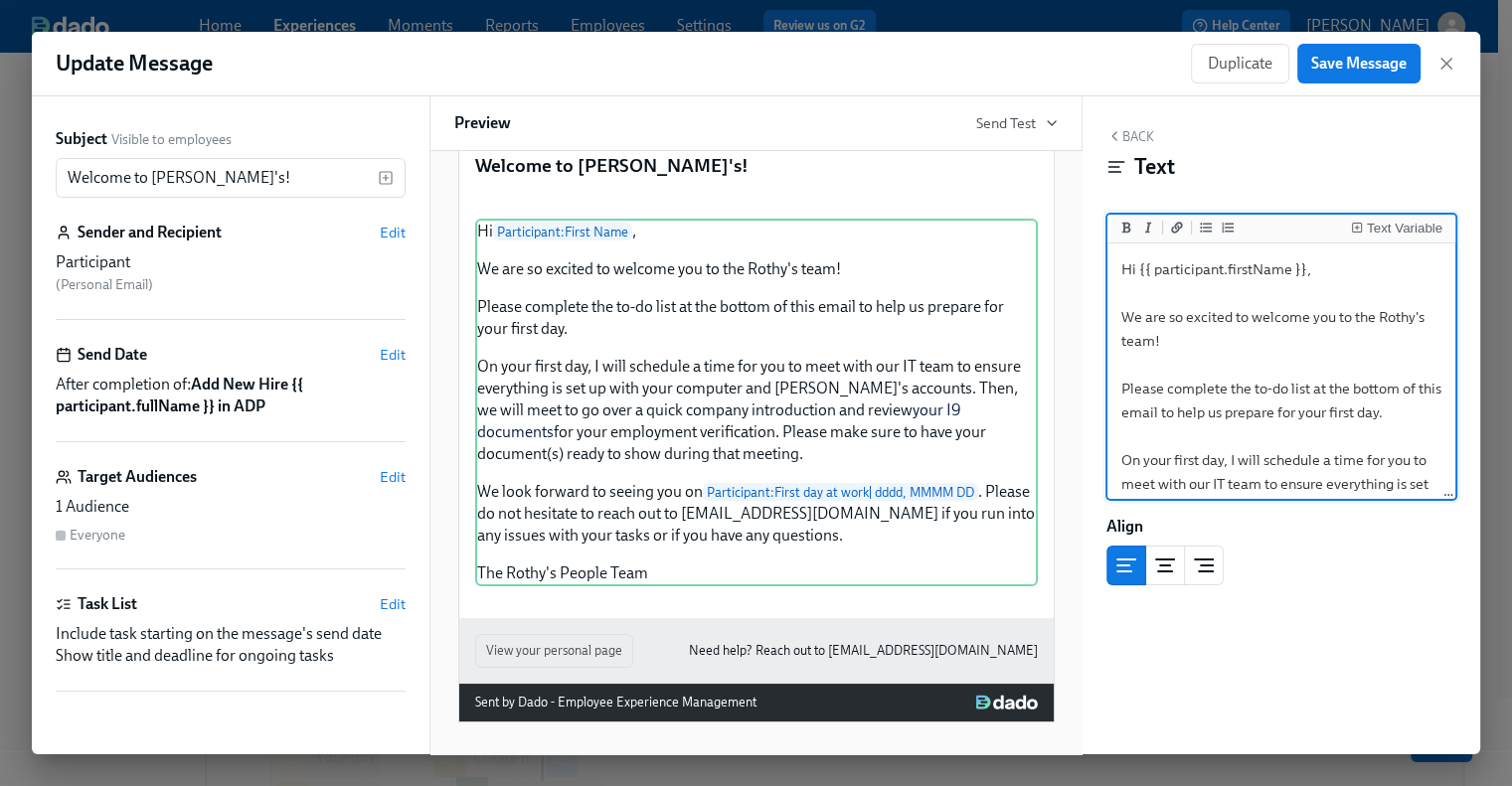 click on "Hi {{ participant.firstName }},
We are so excited to welcome you to the Rothy's team!
Please complete the to-do list at the bottom of this email to help us prepare for your first day.
On your first day, I will schedule a time for you to meet with our IT team to ensure everything is set up with your computer and Rothy's accounts. Then, we will meet to go over a quick company introduction and review [your I9 documents](https://www.google.com/url?q=https://www.uscis.gov/i-9-central/form-i-9-acceptable-documents&sa=D&source=calendar&ust=1700344319760453&usg=AOvVaw37UovdiyO018v5ufMAXvgP) for your employment verification. Please make sure to have your document(s) ready to show during that meeting.
We look forward to seeing you on {{ participant.startDate | dddd, MMMM DD }}. Please do not hesitate to reach out to peopleops@rothys.com if you run into any issues with your tasks or if you have any questions.
The Rothy's People Team" at bounding box center [1281, 567] 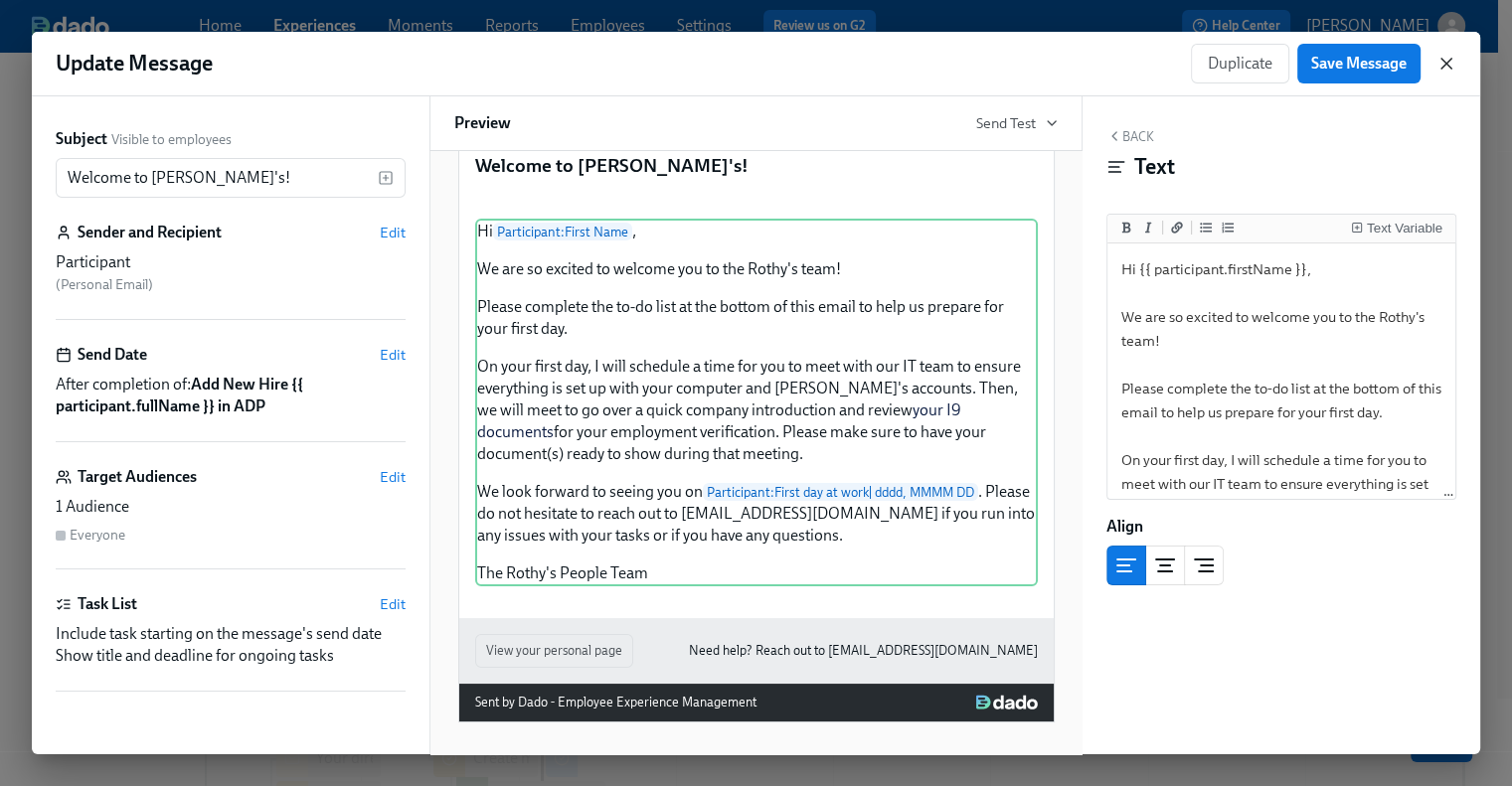 click 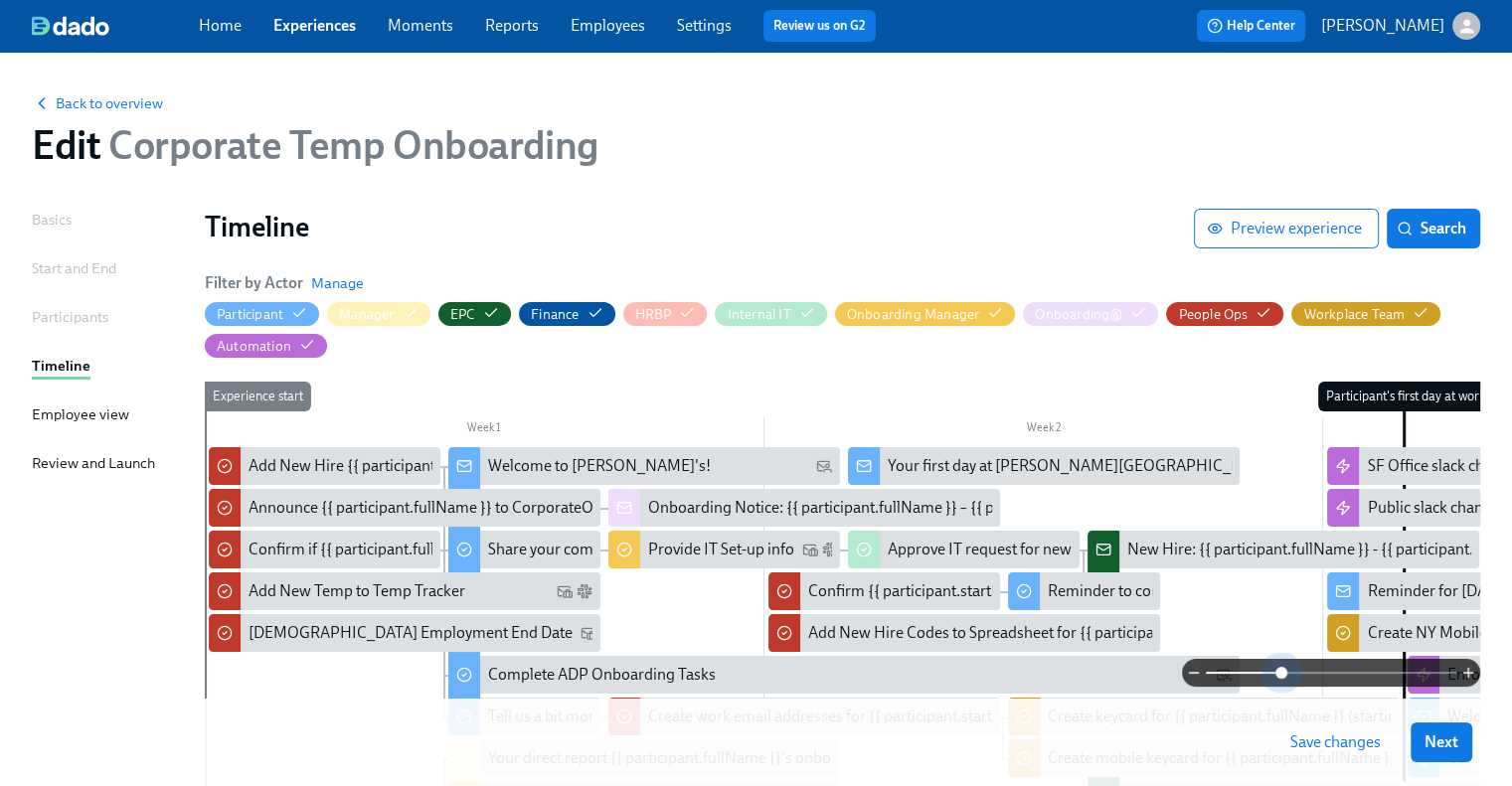 click at bounding box center [1331, 673] 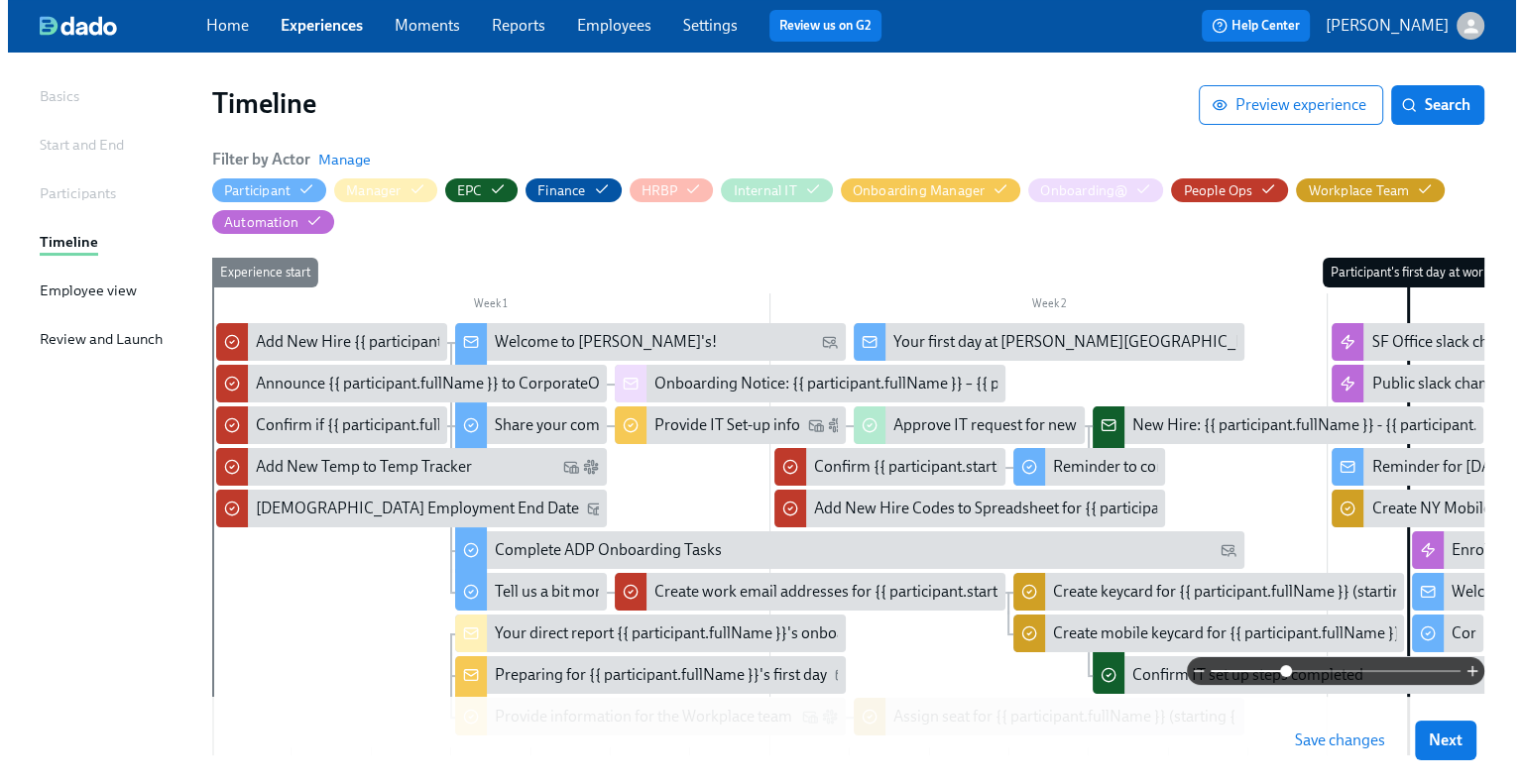 scroll, scrollTop: 121, scrollLeft: 0, axis: vertical 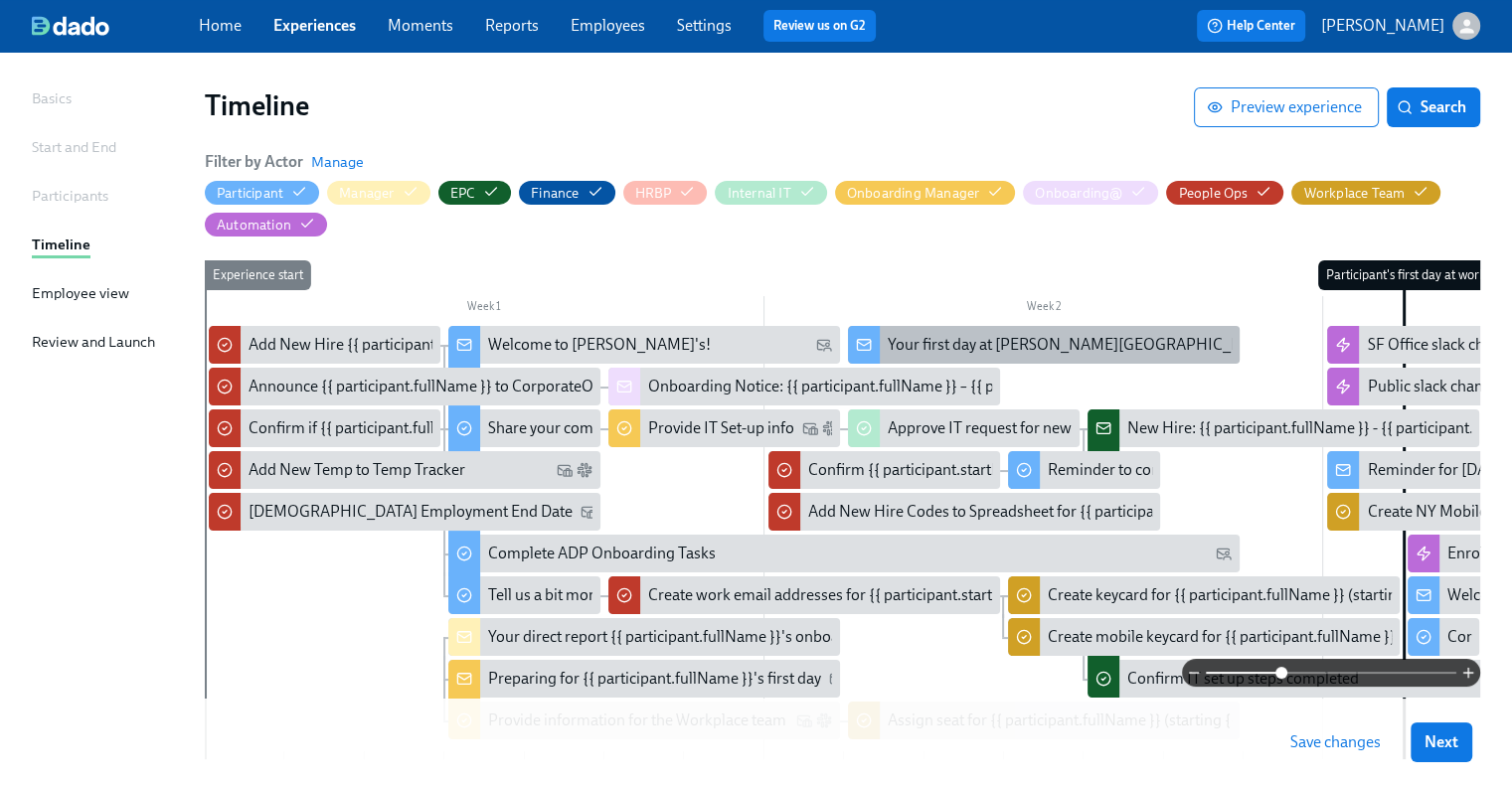 click on "Your first day at Rothy's is nearly here!" at bounding box center [1129, 345] 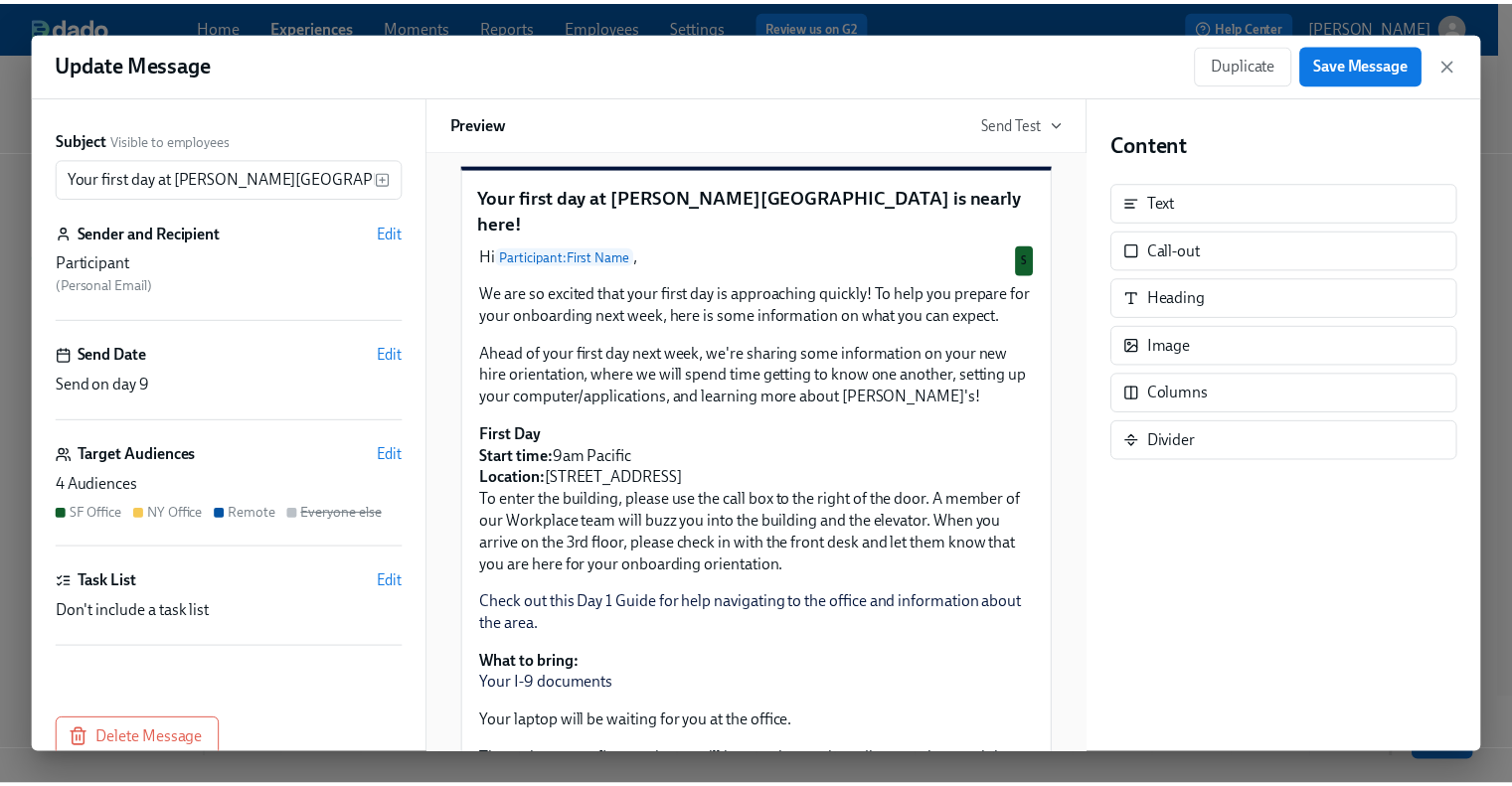 scroll, scrollTop: 0, scrollLeft: 0, axis: both 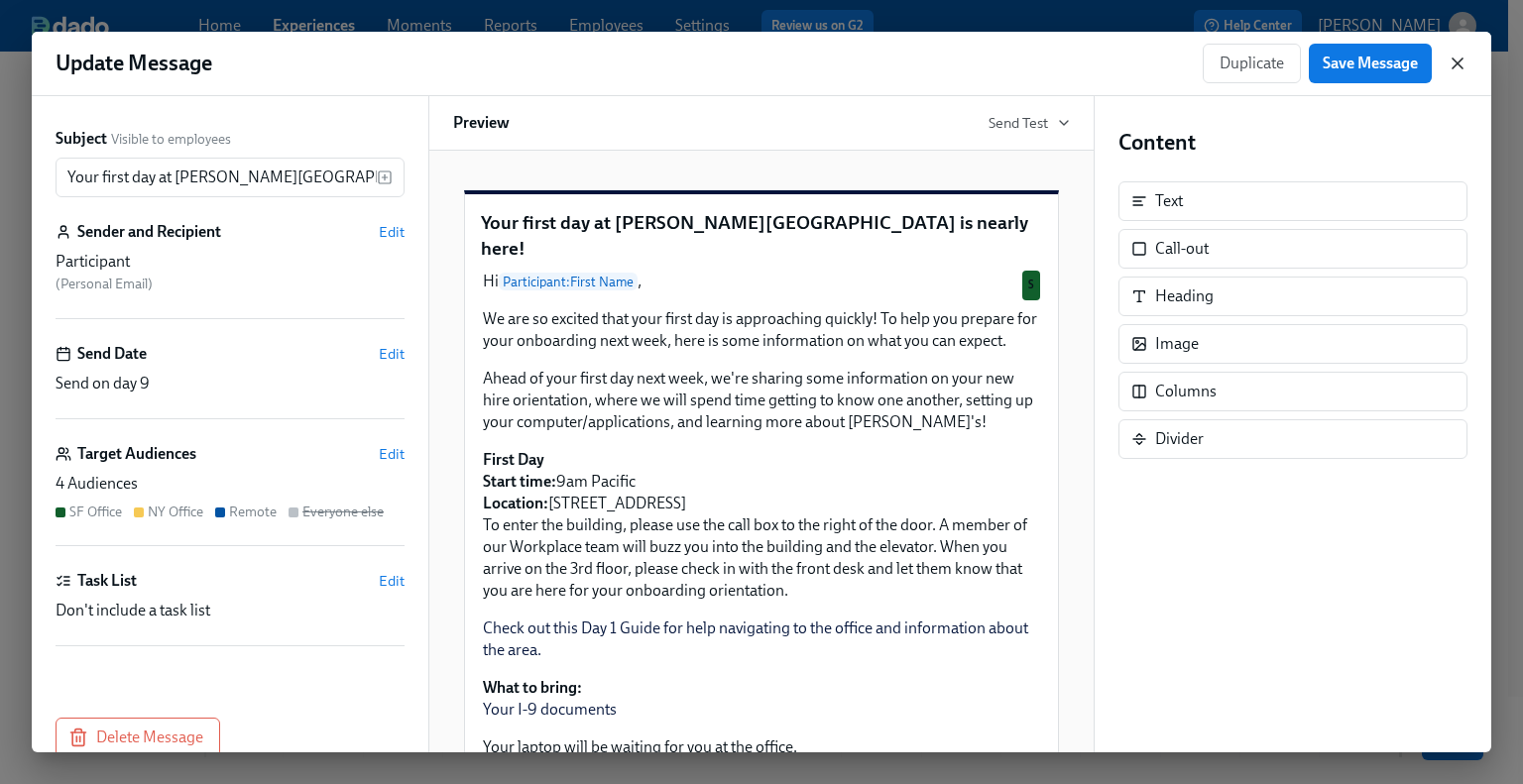 click 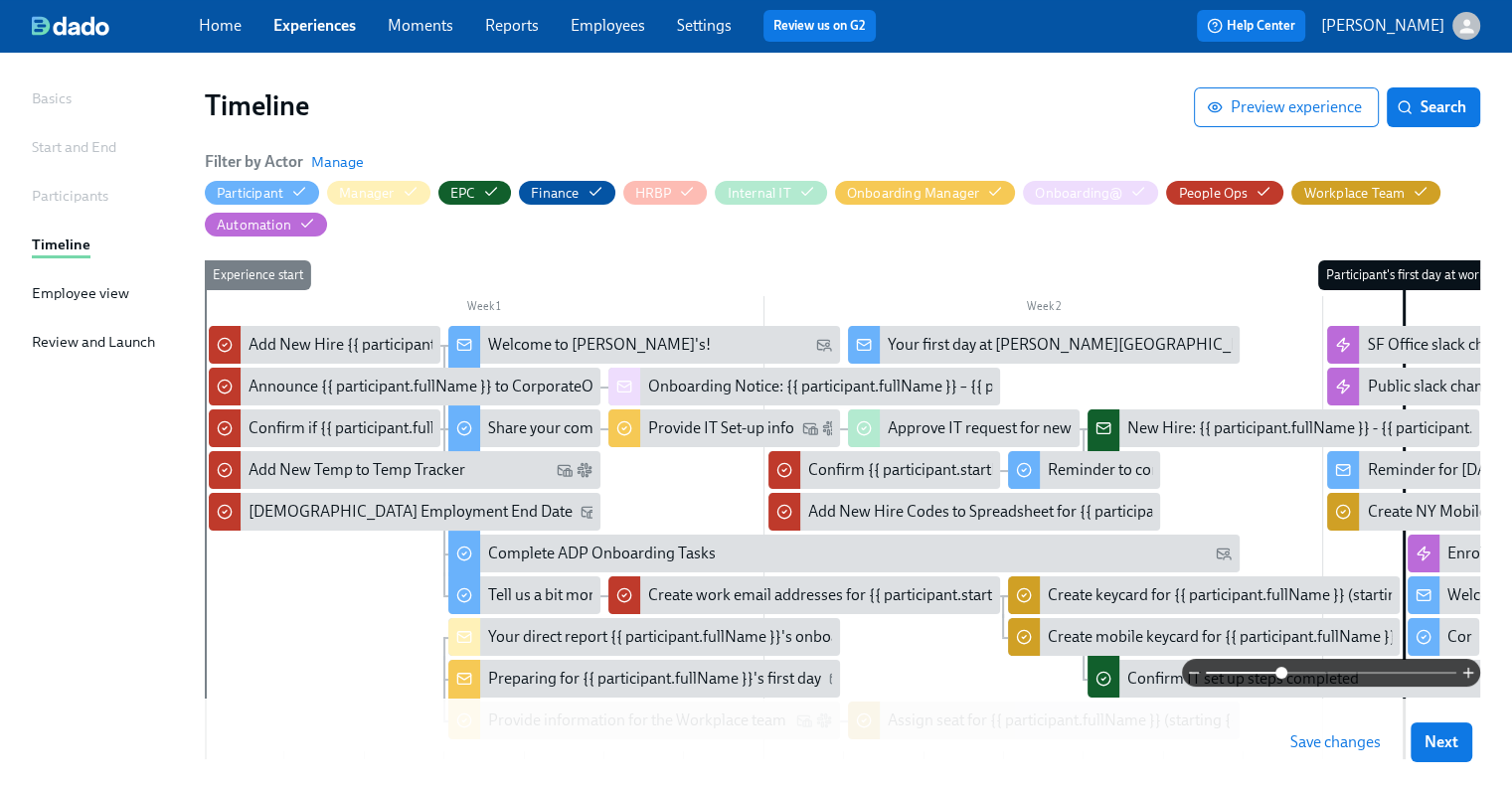 scroll, scrollTop: 0, scrollLeft: 0, axis: both 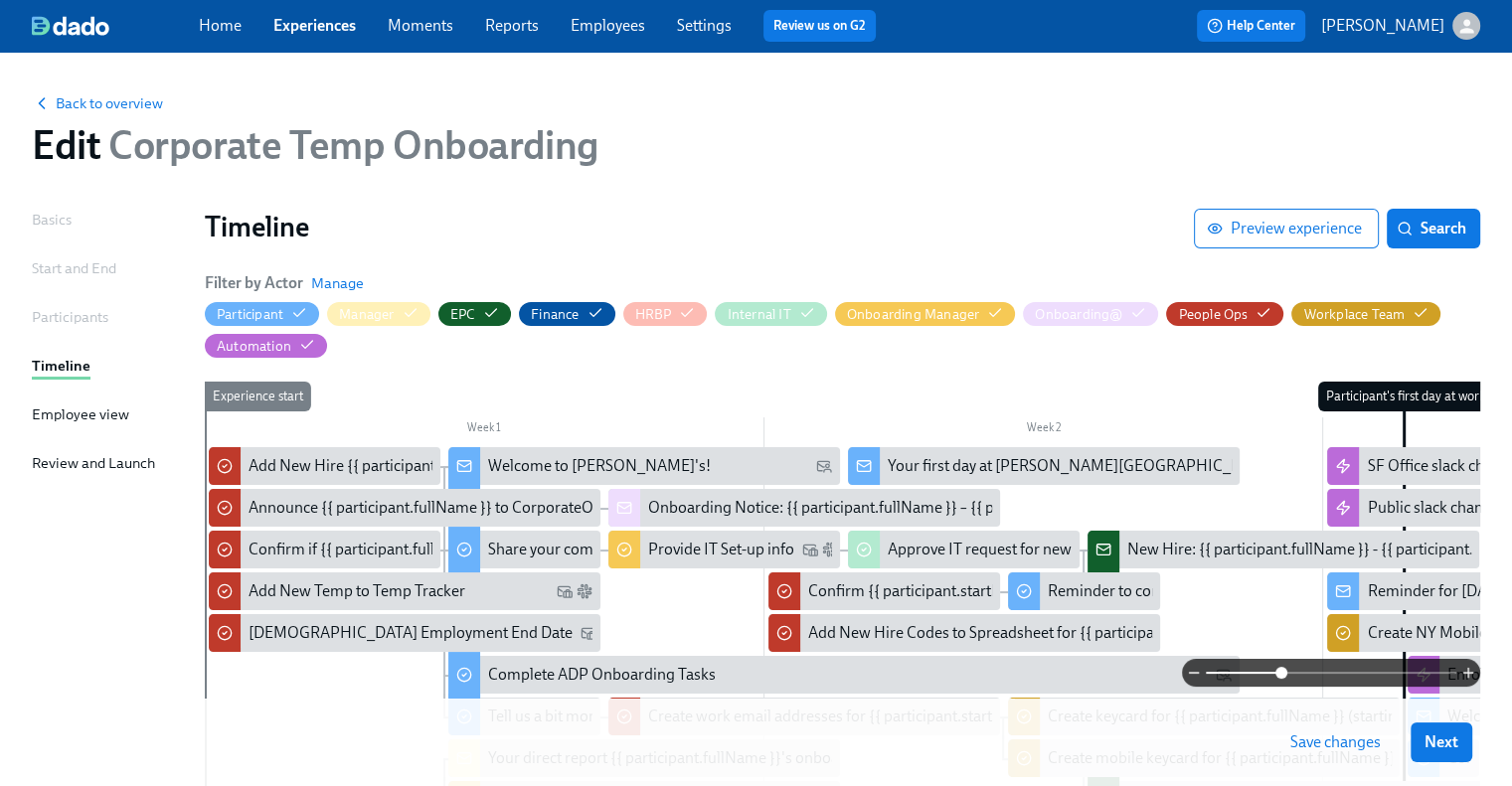 click on "Save changes" at bounding box center (1335, 742) 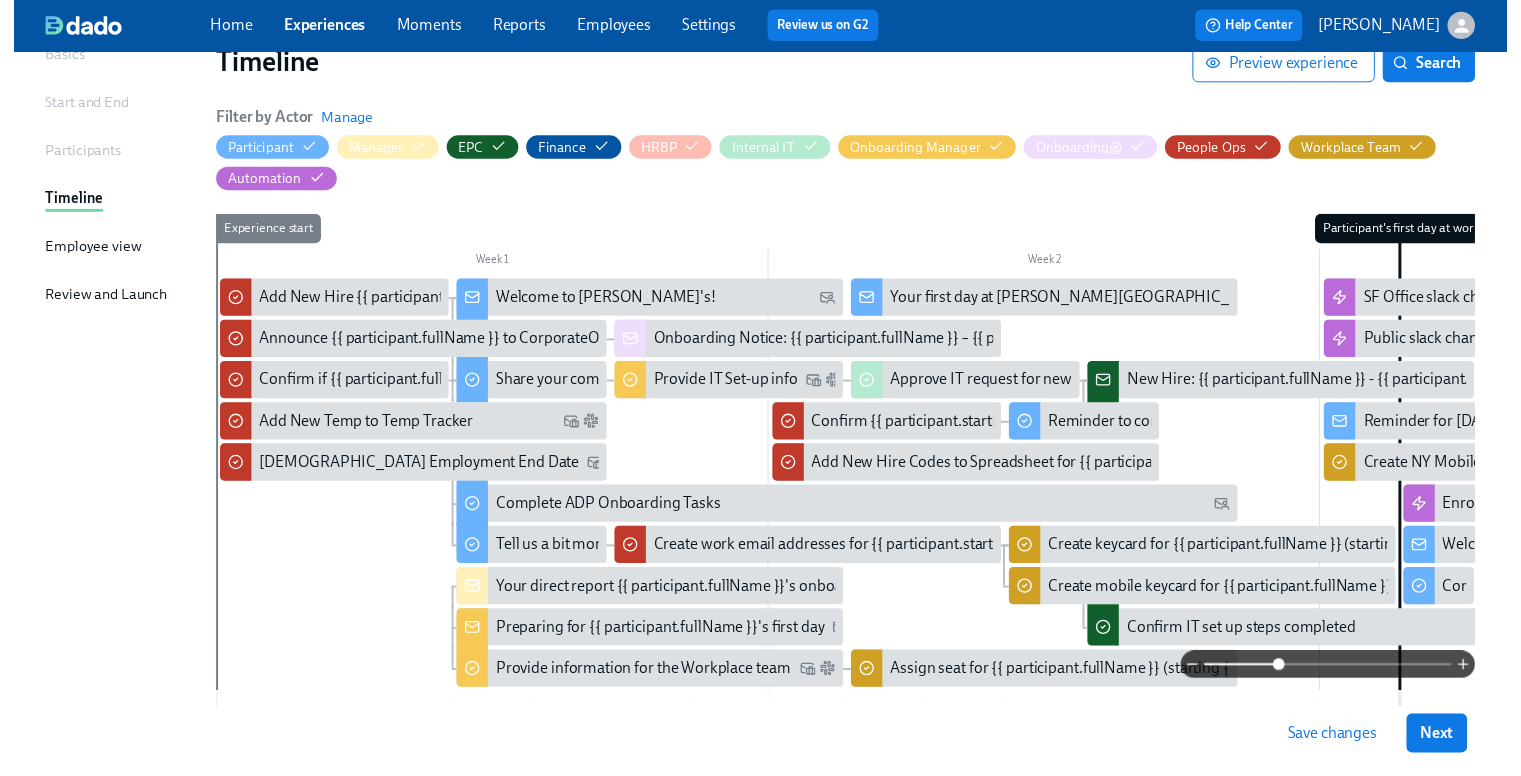 scroll, scrollTop: 0, scrollLeft: 0, axis: both 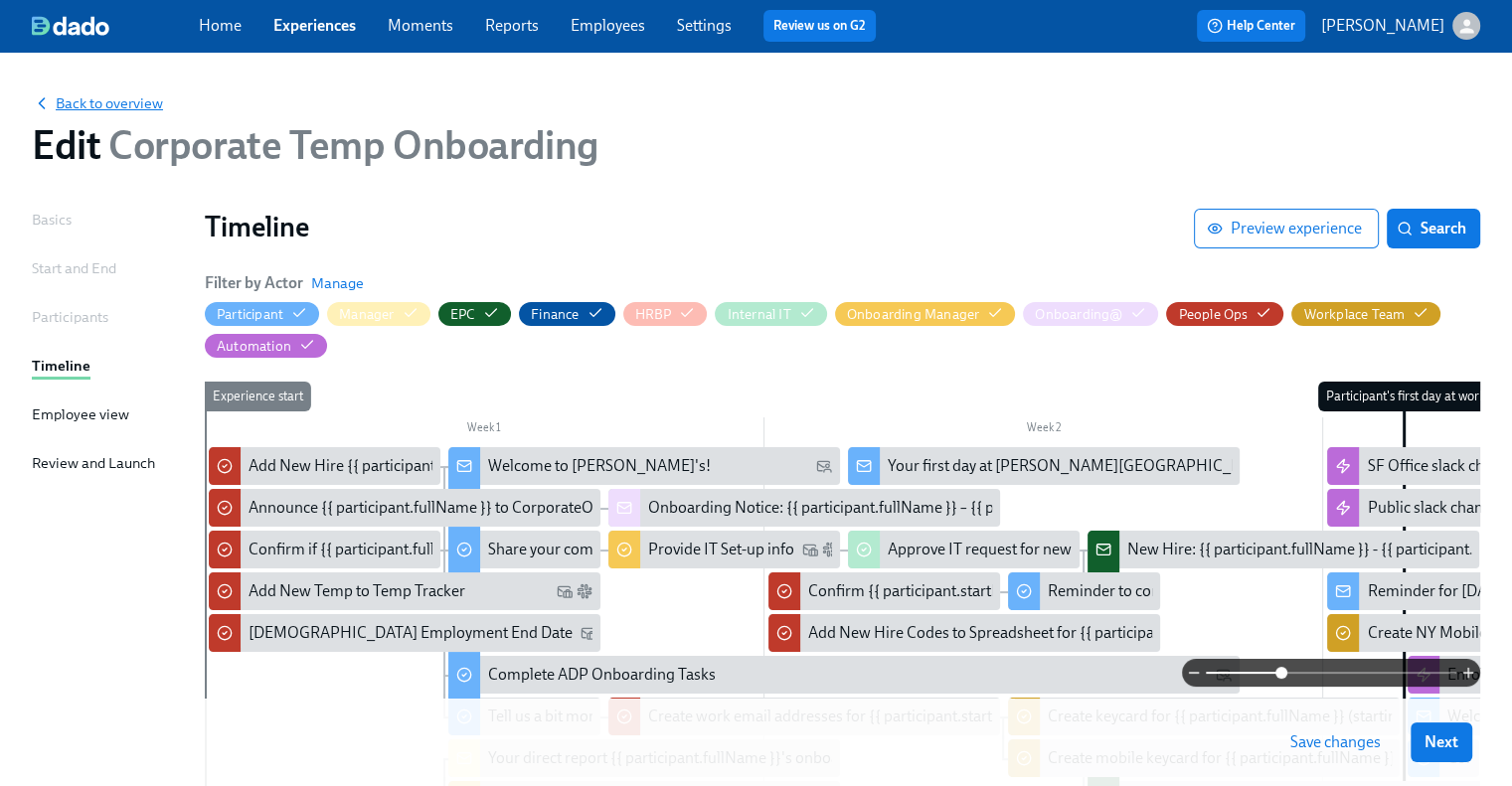 click on "Back to overview" at bounding box center [97, 103] 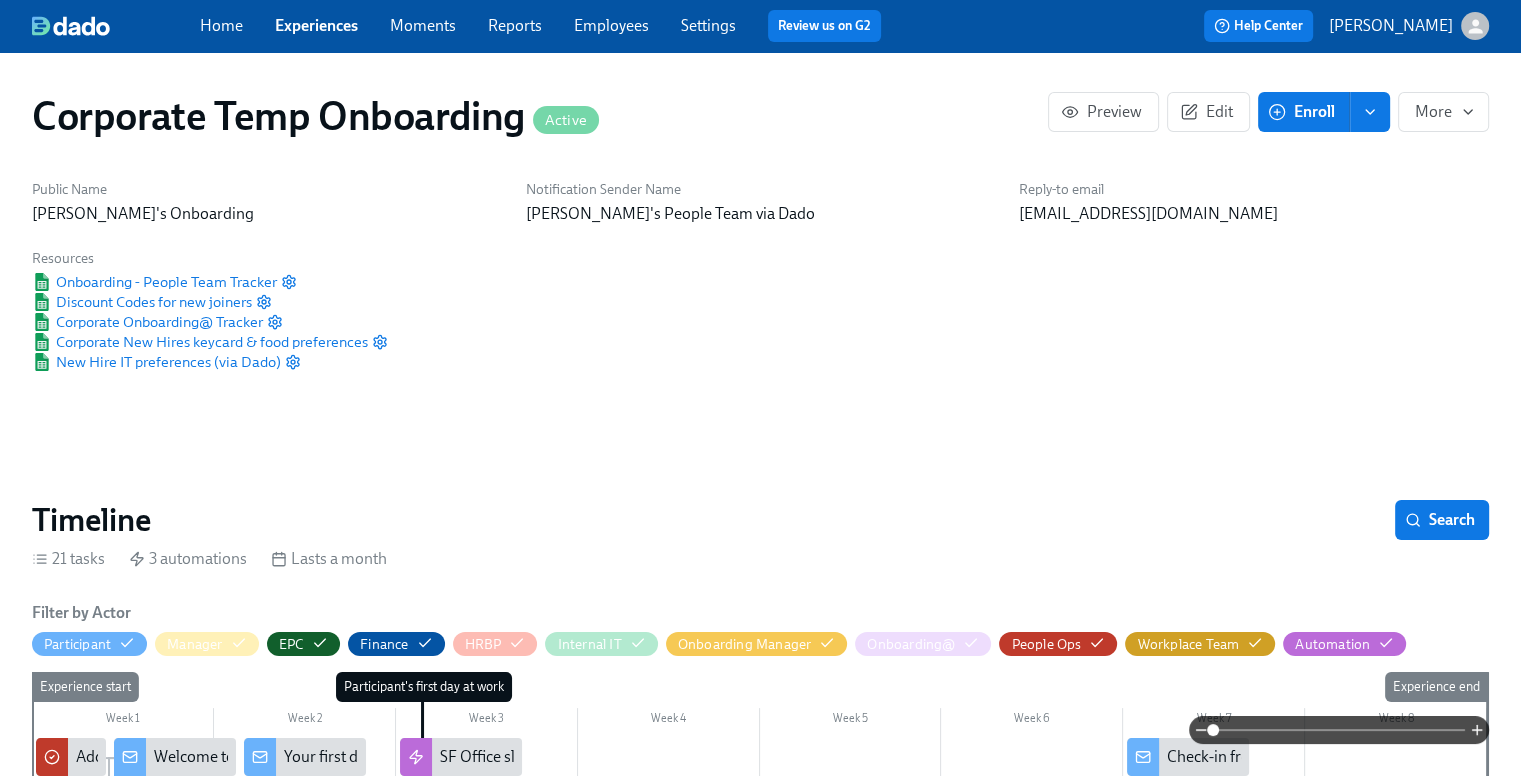 scroll, scrollTop: 0, scrollLeft: 739, axis: horizontal 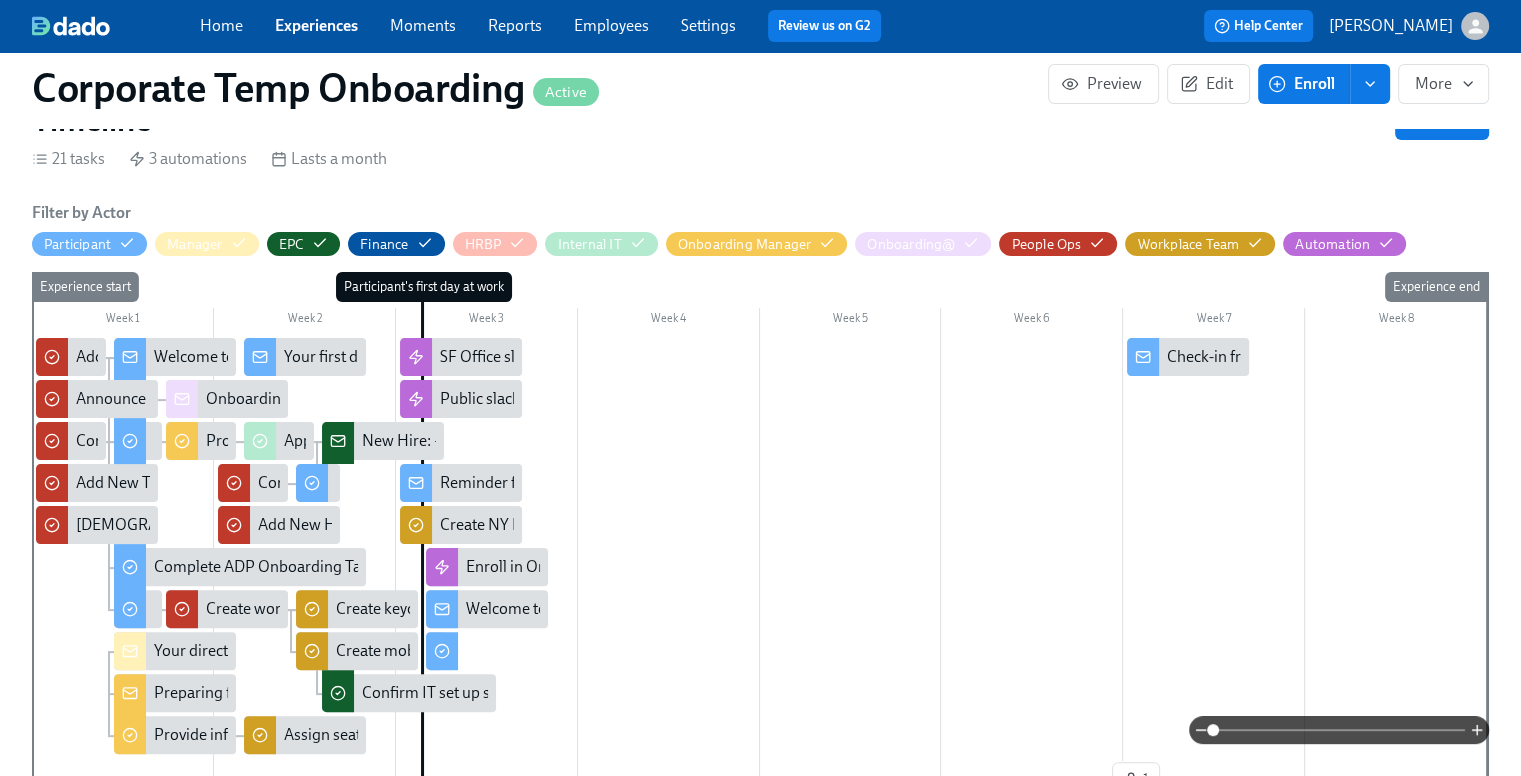 click at bounding box center [1339, 730] 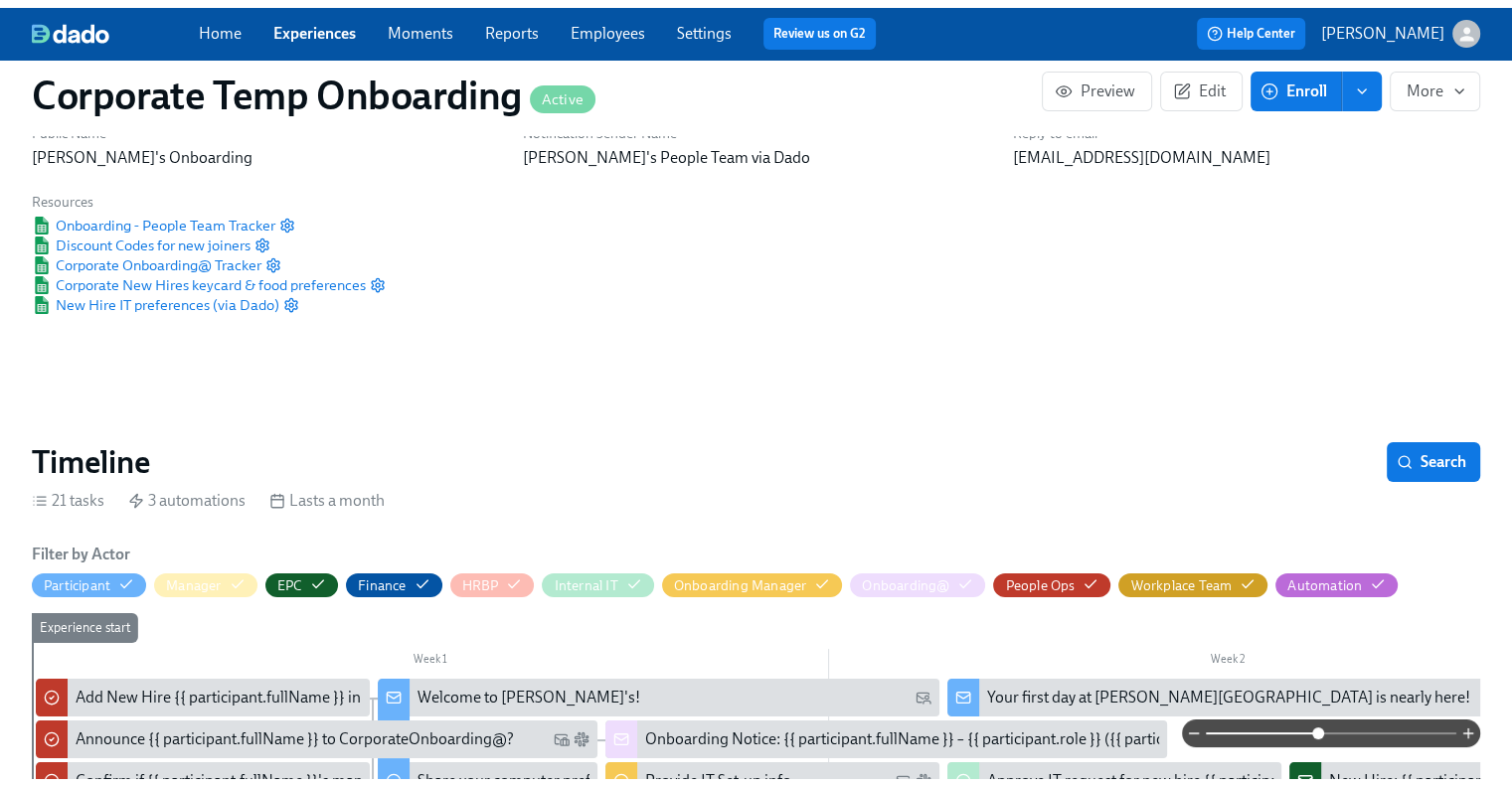 scroll, scrollTop: 0, scrollLeft: 0, axis: both 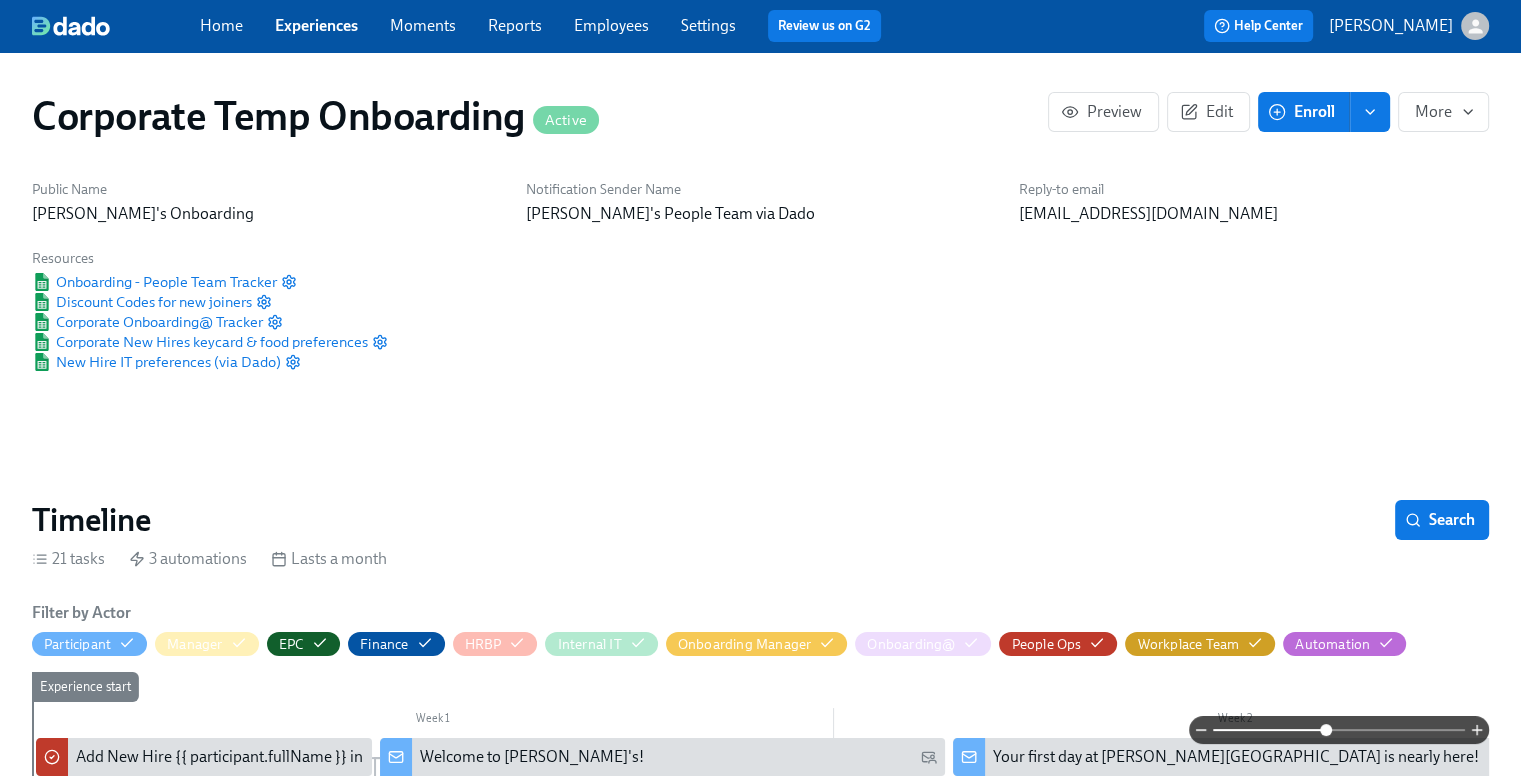 click on "Experiences" at bounding box center (316, 25) 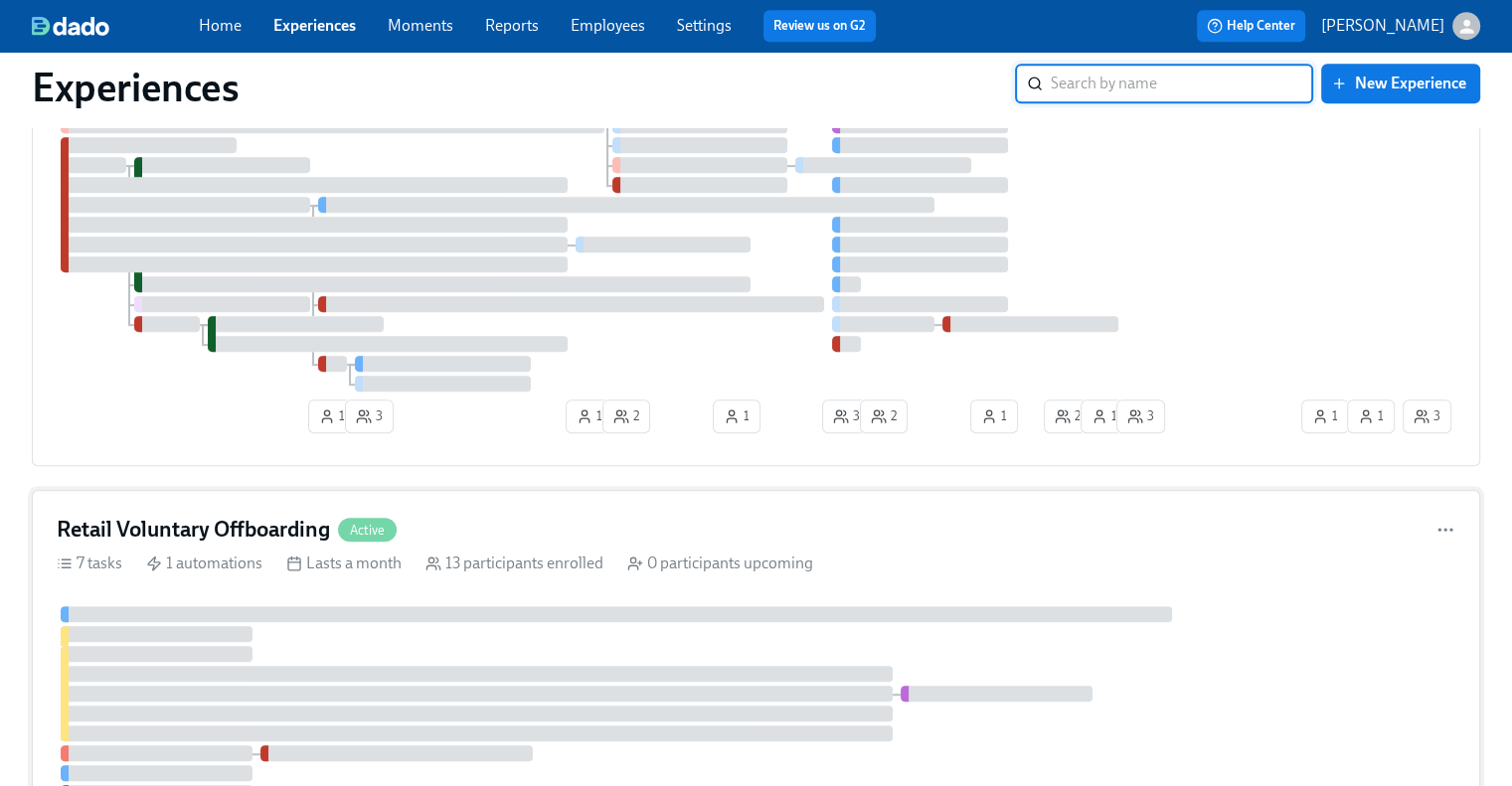 scroll, scrollTop: 771, scrollLeft: 0, axis: vertical 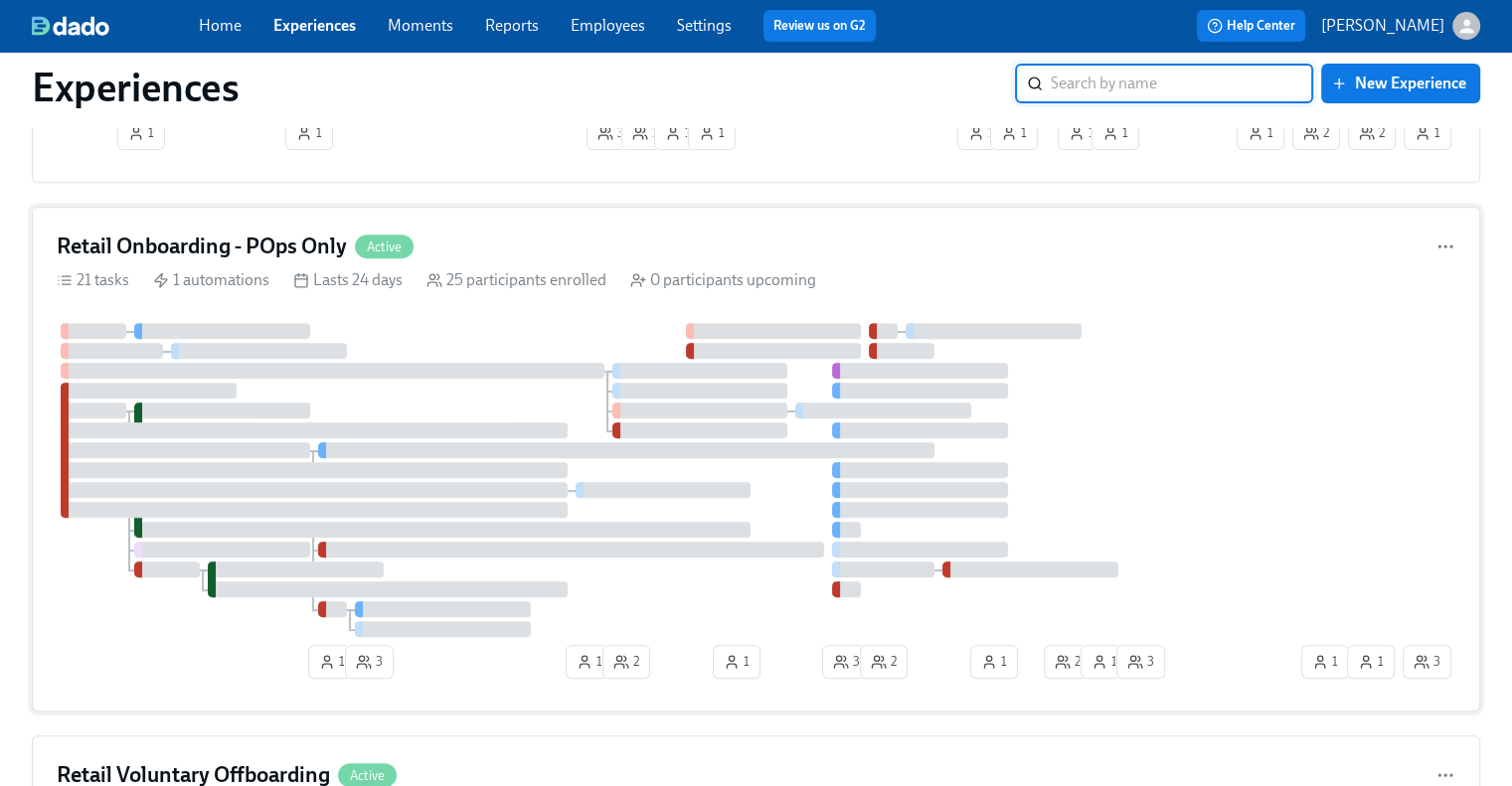 click on "Retail Onboarding - POps Only Active 21 tasks   1 automations   Lasts   24 days   25 participants   enrolled     0 participants   upcoming   1 3 1 2 1 3 2 1 2 1 3 1 1 3" at bounding box center [756, 459] 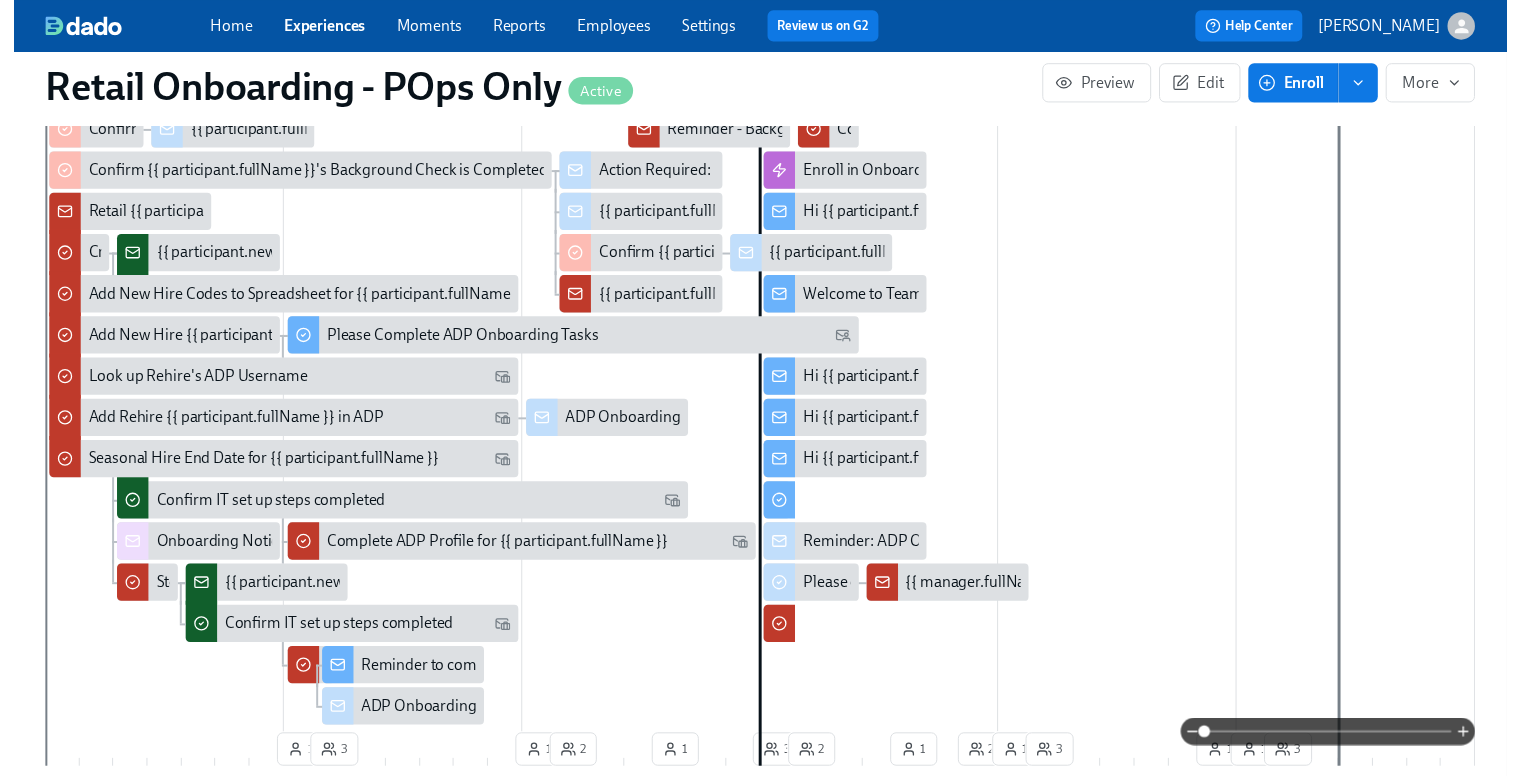 scroll, scrollTop: 0, scrollLeft: 0, axis: both 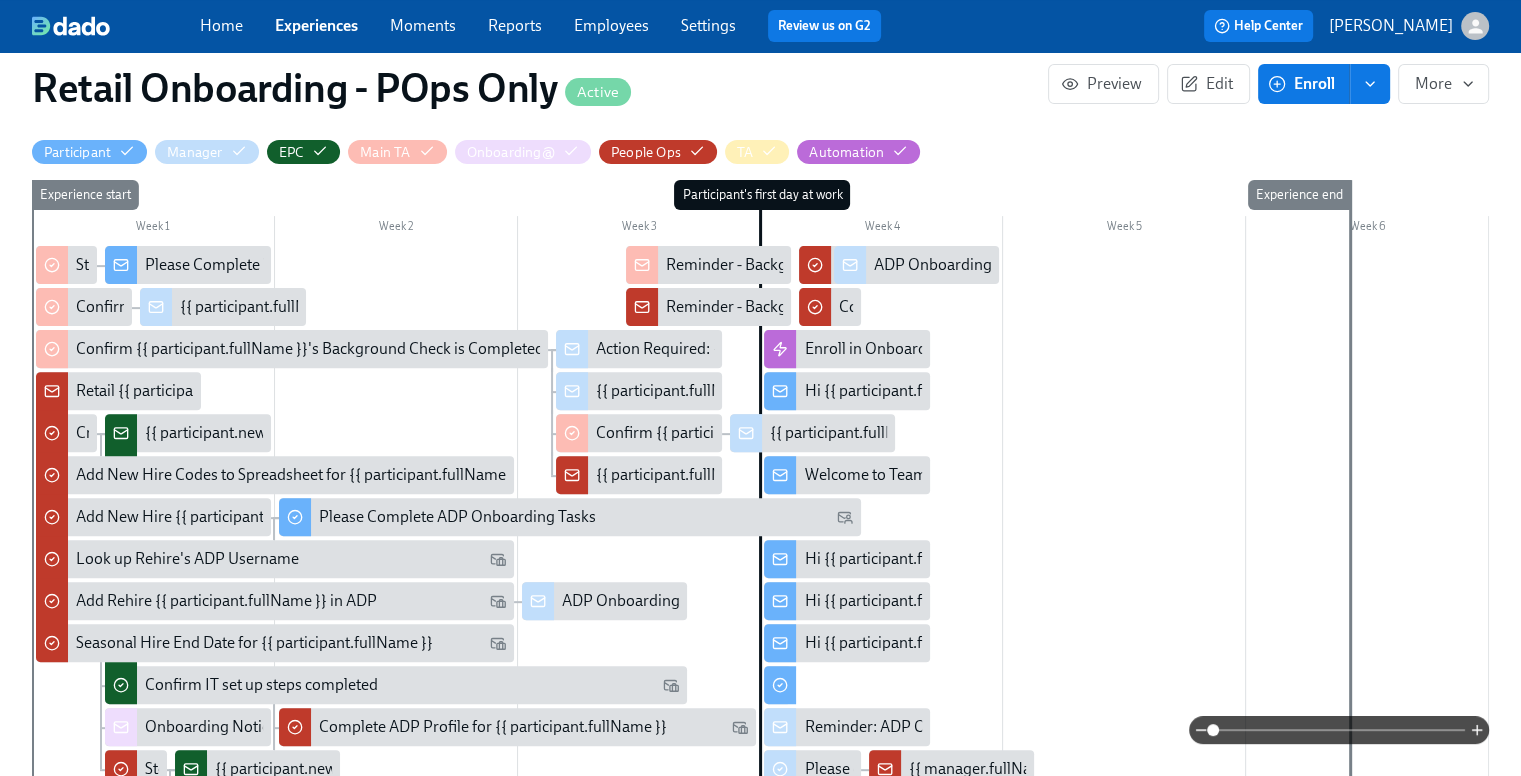click at bounding box center [1339, 730] 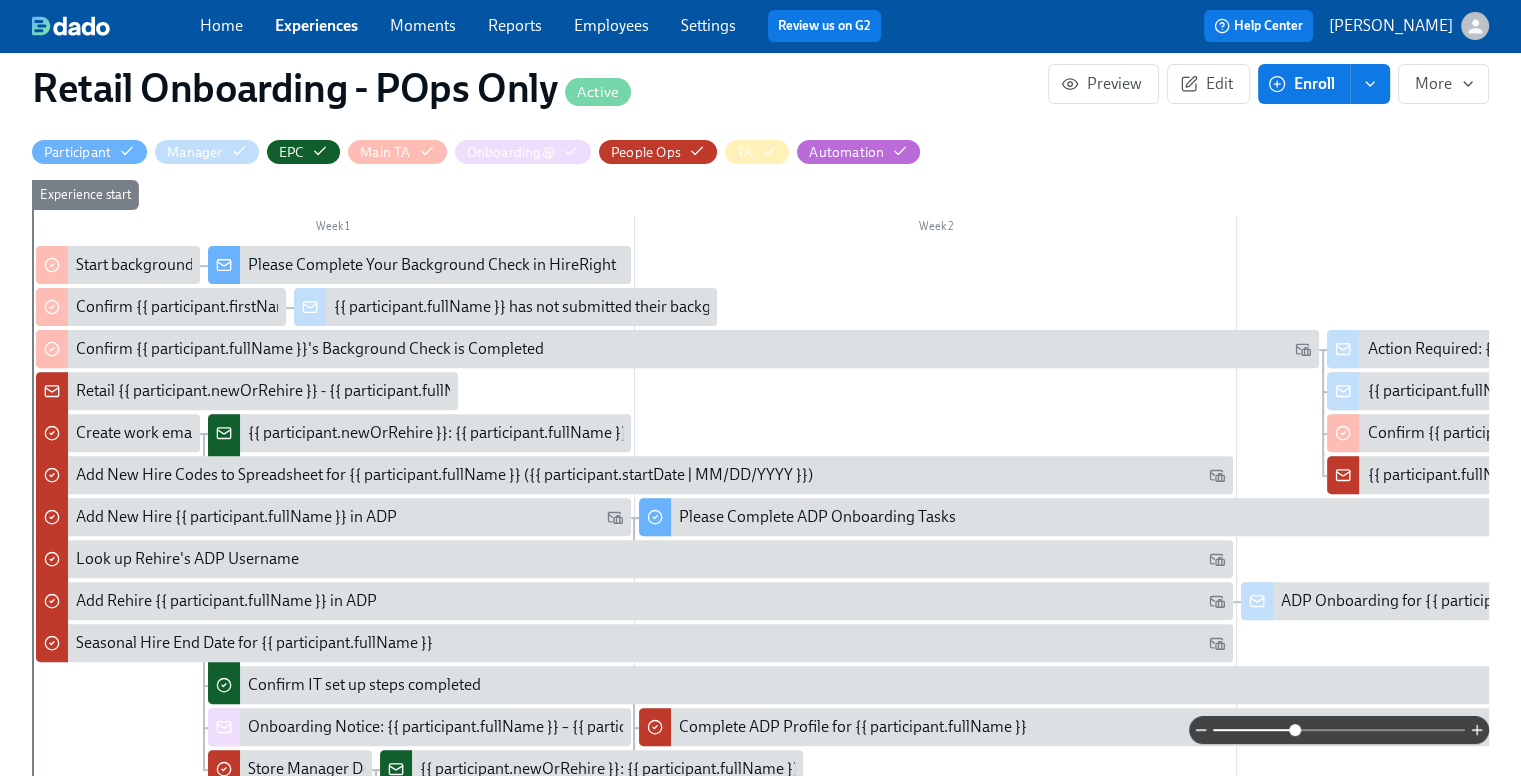 click at bounding box center (1339, 730) 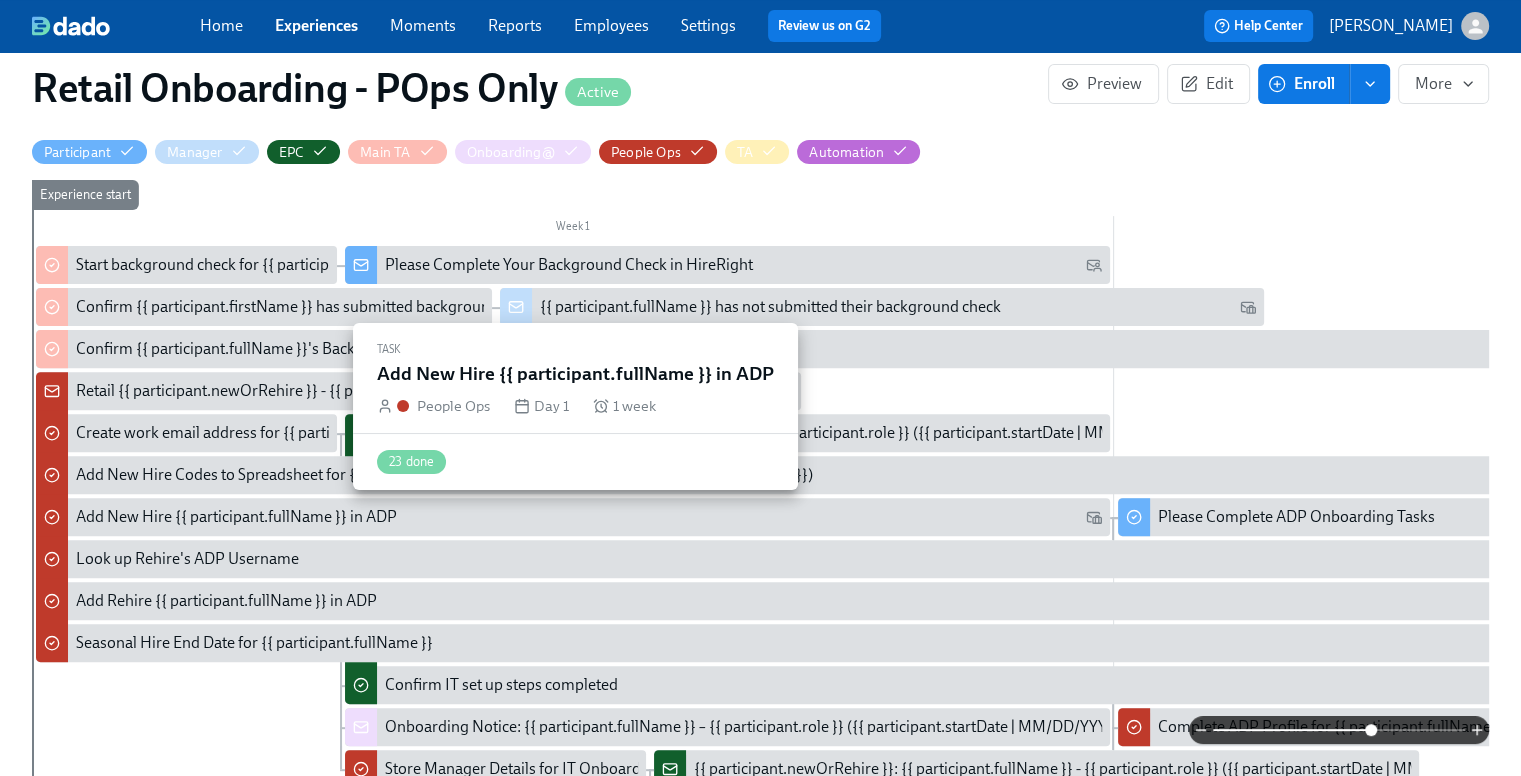 click on "Add New Hire {{ participant.fullName }} in ADP" at bounding box center [573, 517] 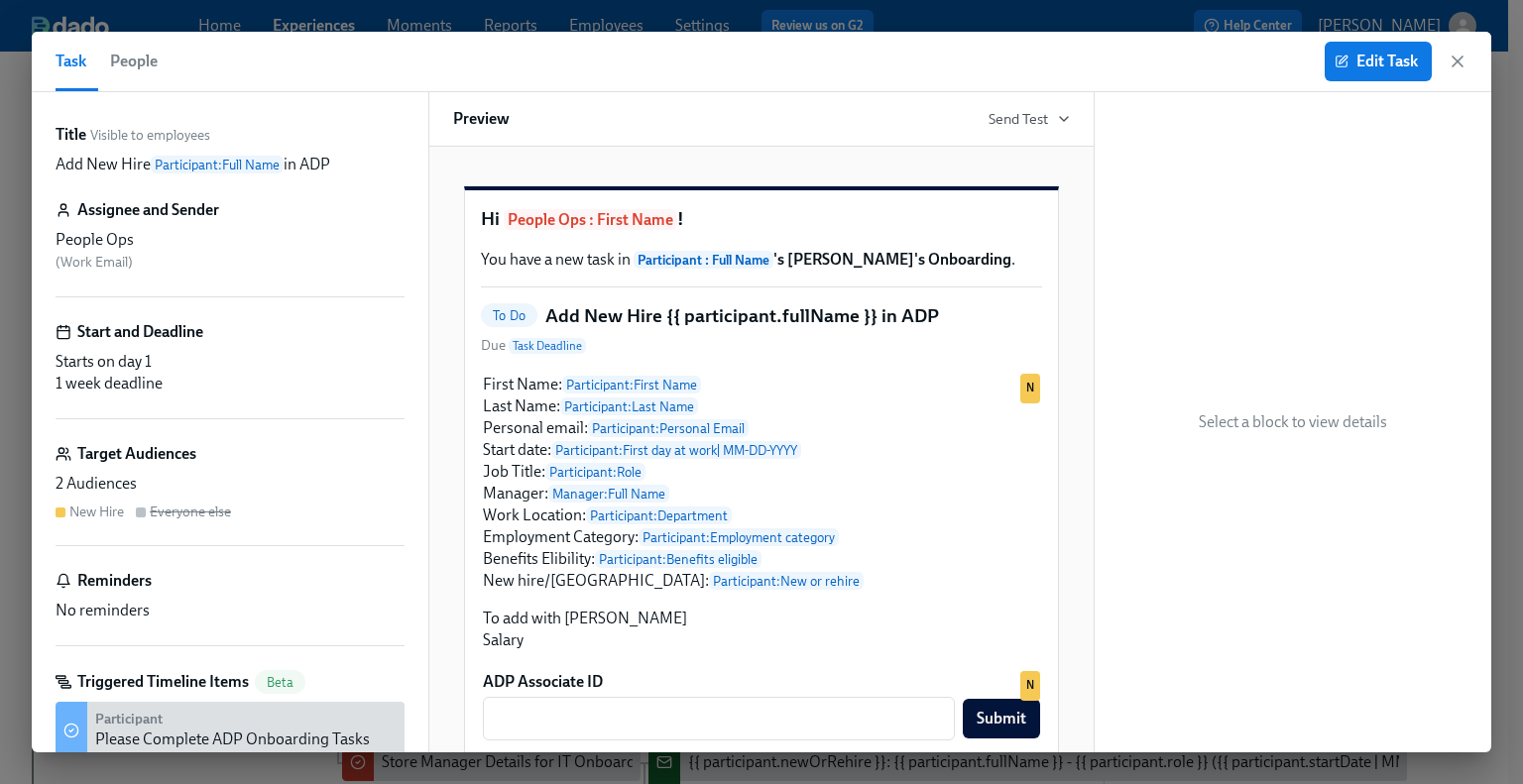 click on "Edit Task" at bounding box center (1396, 61) 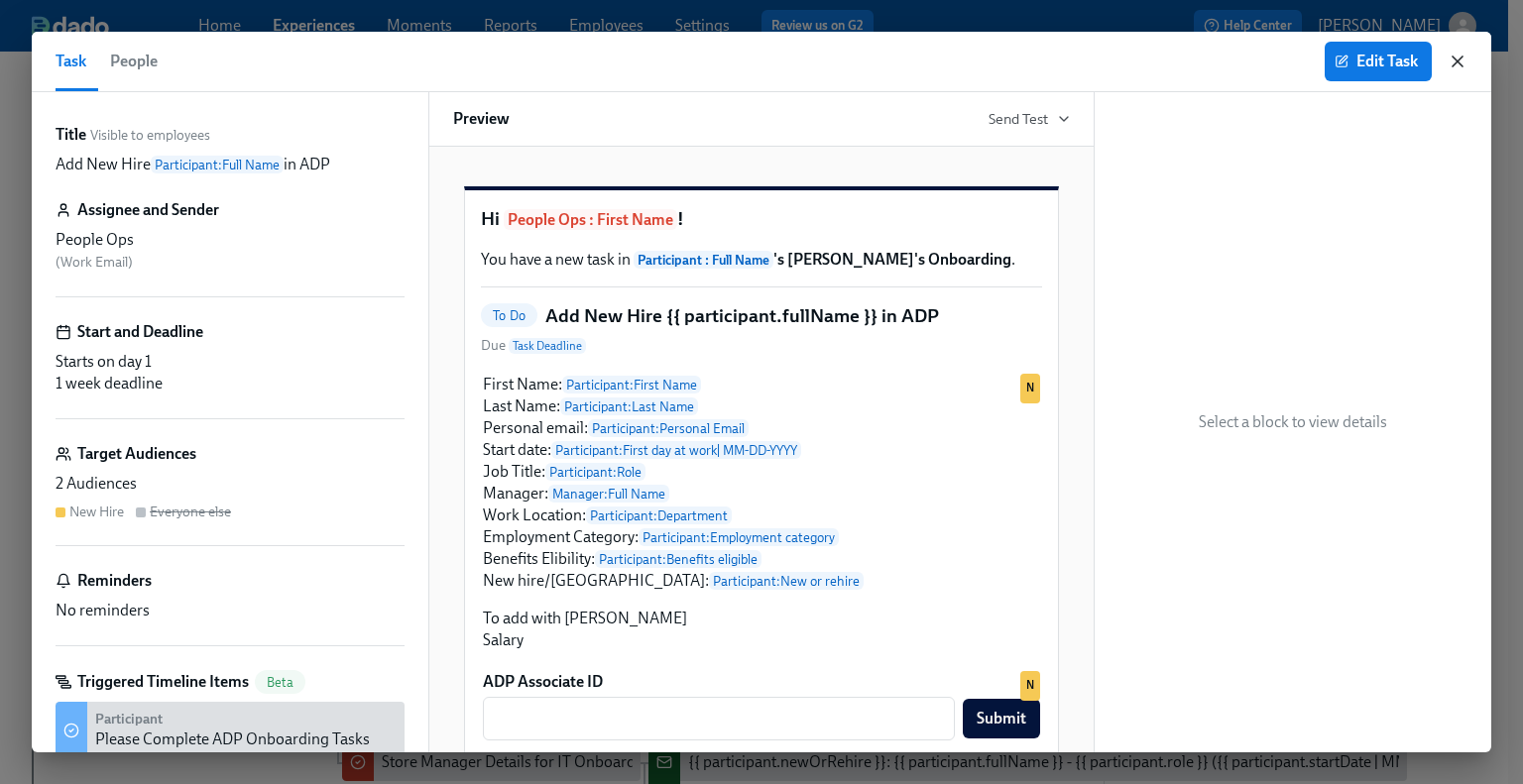 click 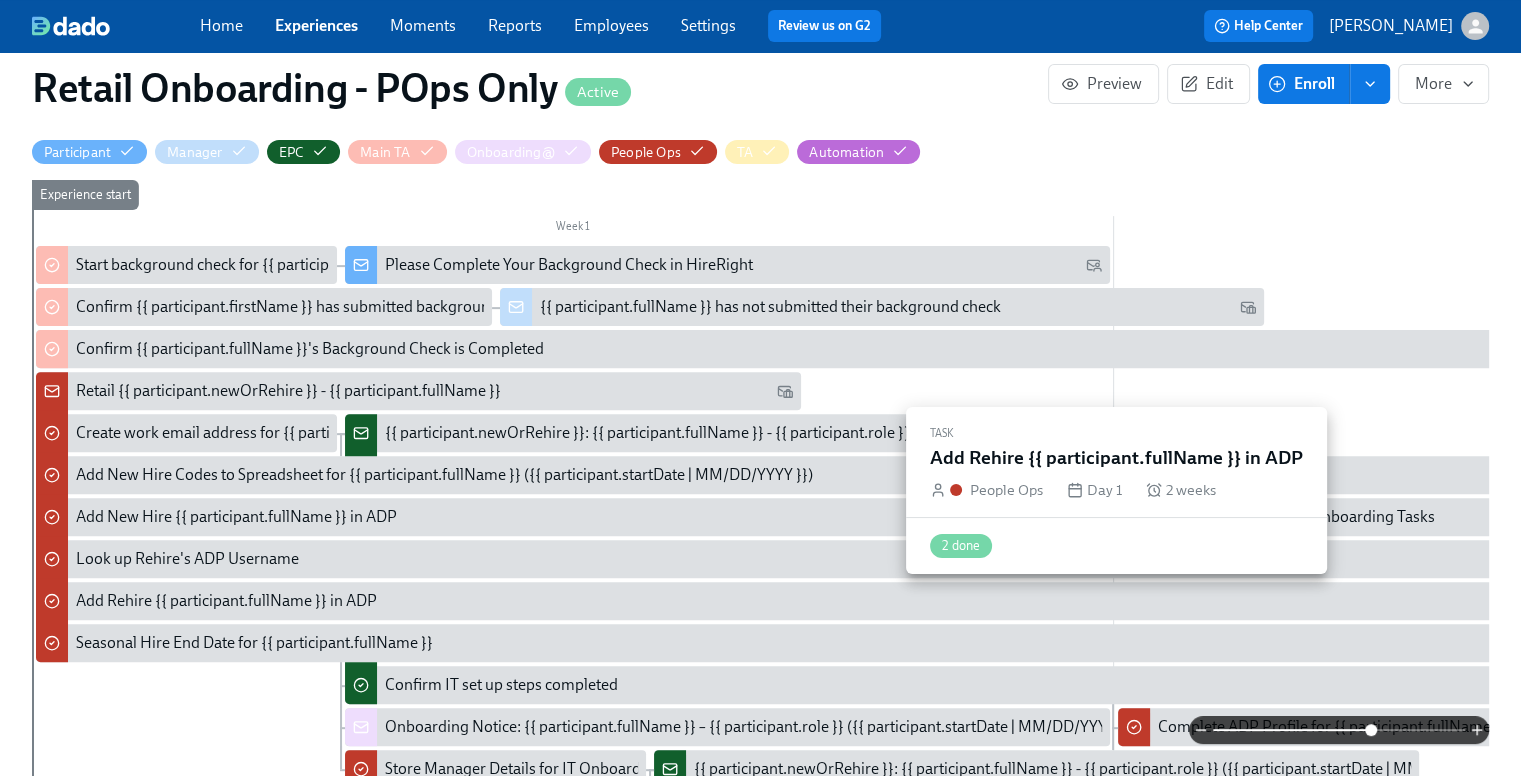 click on "Add Rehire {{ participant.fullName }} in ADP" at bounding box center (226, 601) 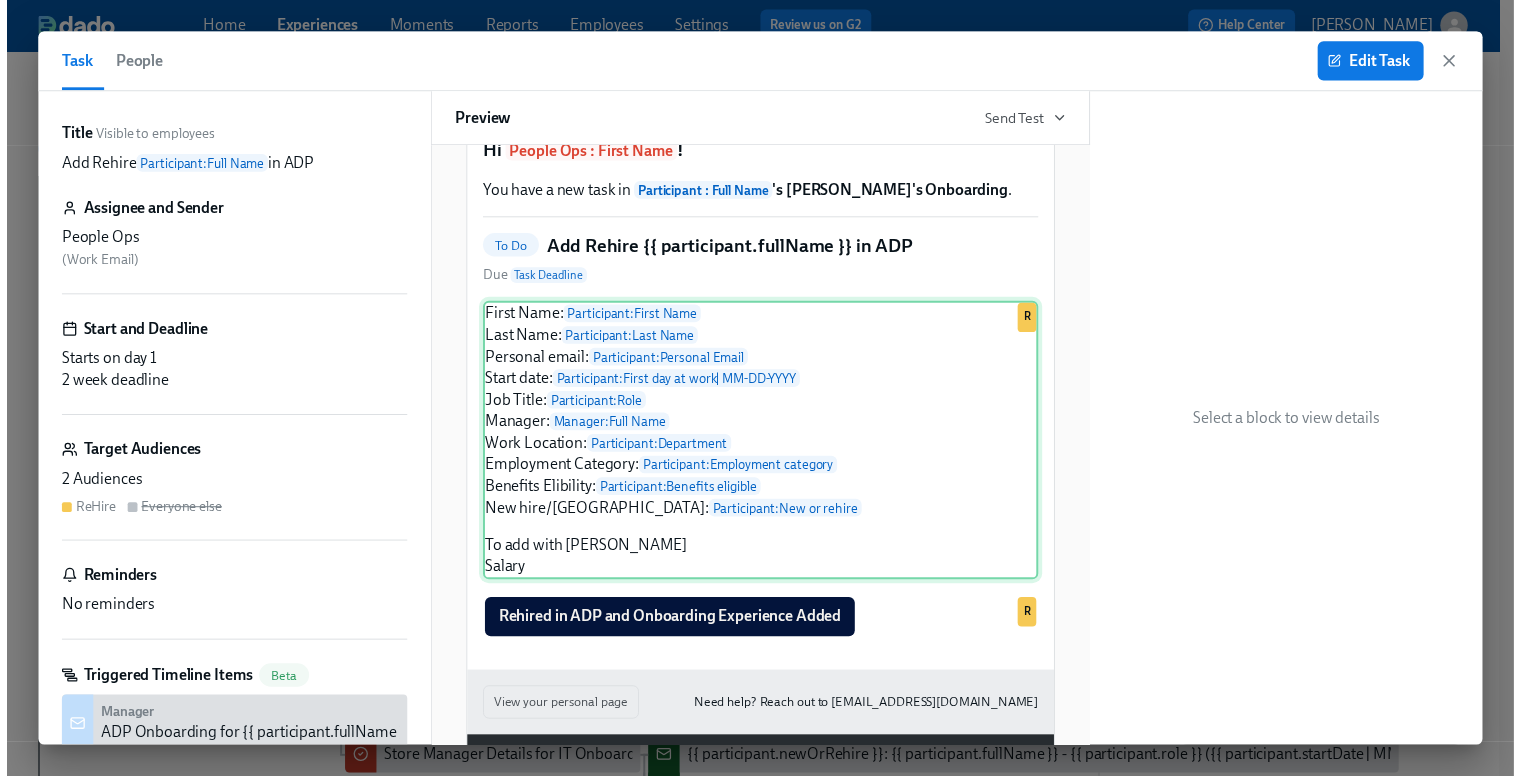 scroll, scrollTop: 100, scrollLeft: 0, axis: vertical 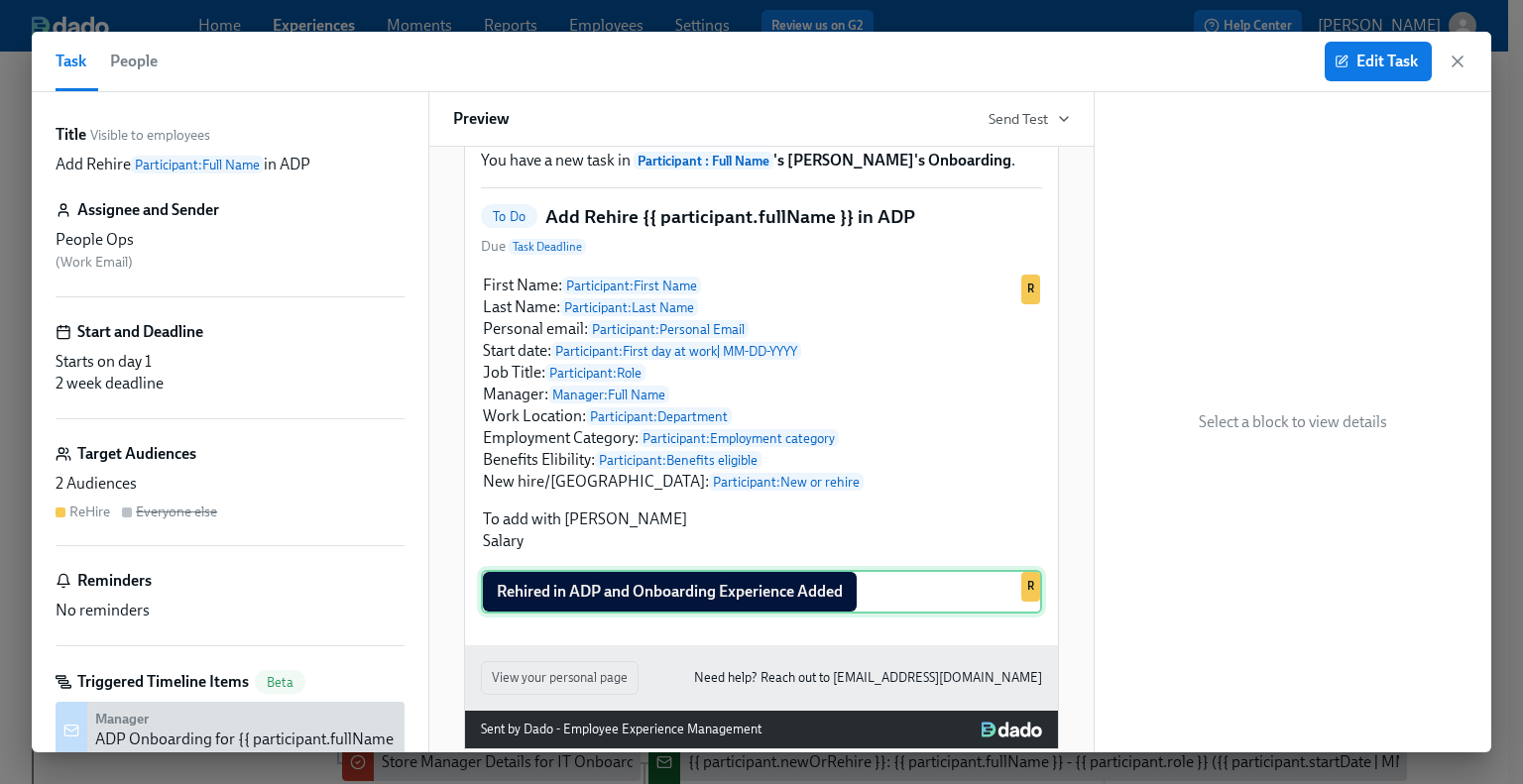 click on "Rehired in ADP and Onboarding Experience Added R" at bounding box center [762, 592] 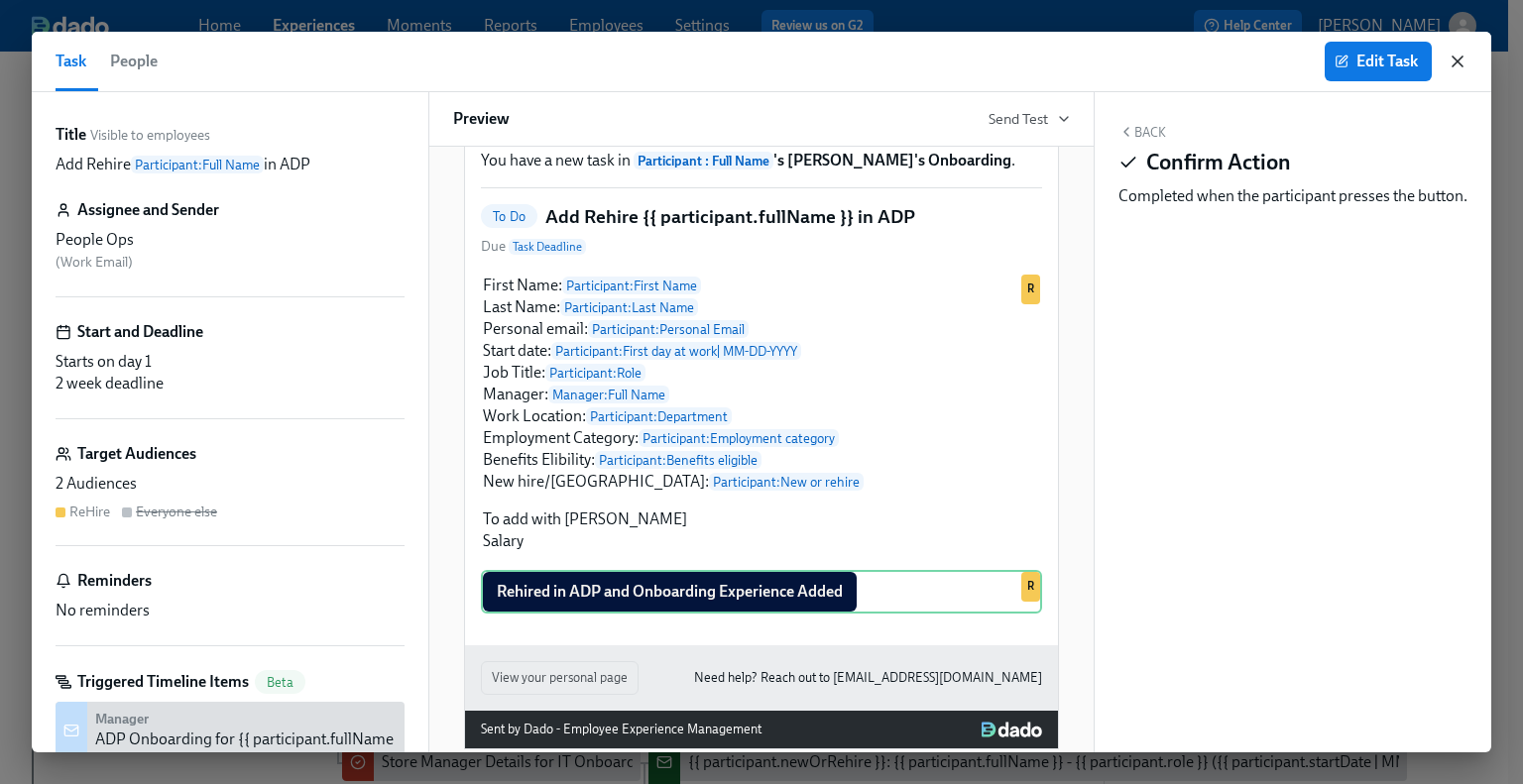 drag, startPoint x: 1460, startPoint y: 60, endPoint x: 319, endPoint y: 443, distance: 1203.5655 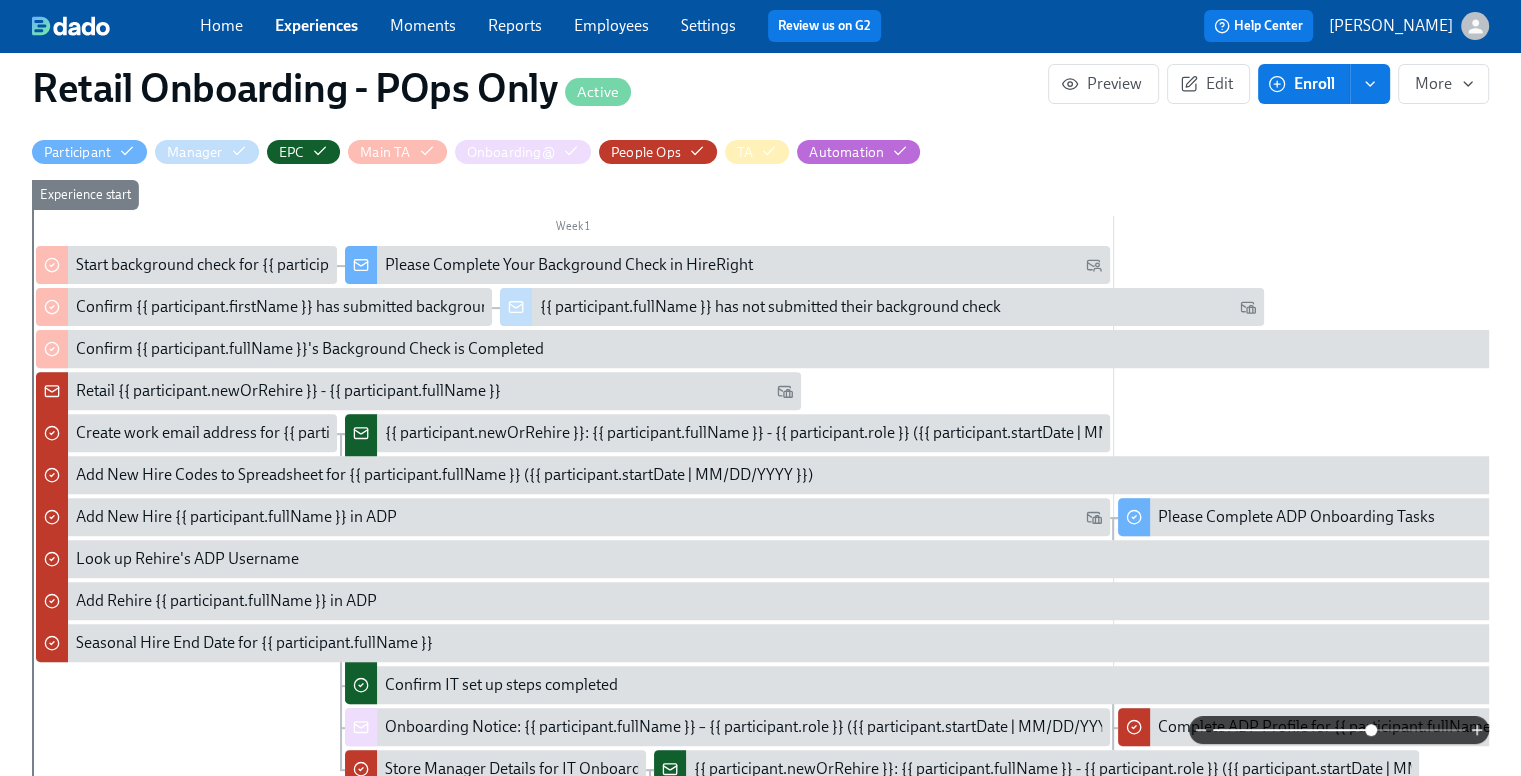 scroll, scrollTop: 700, scrollLeft: 0, axis: vertical 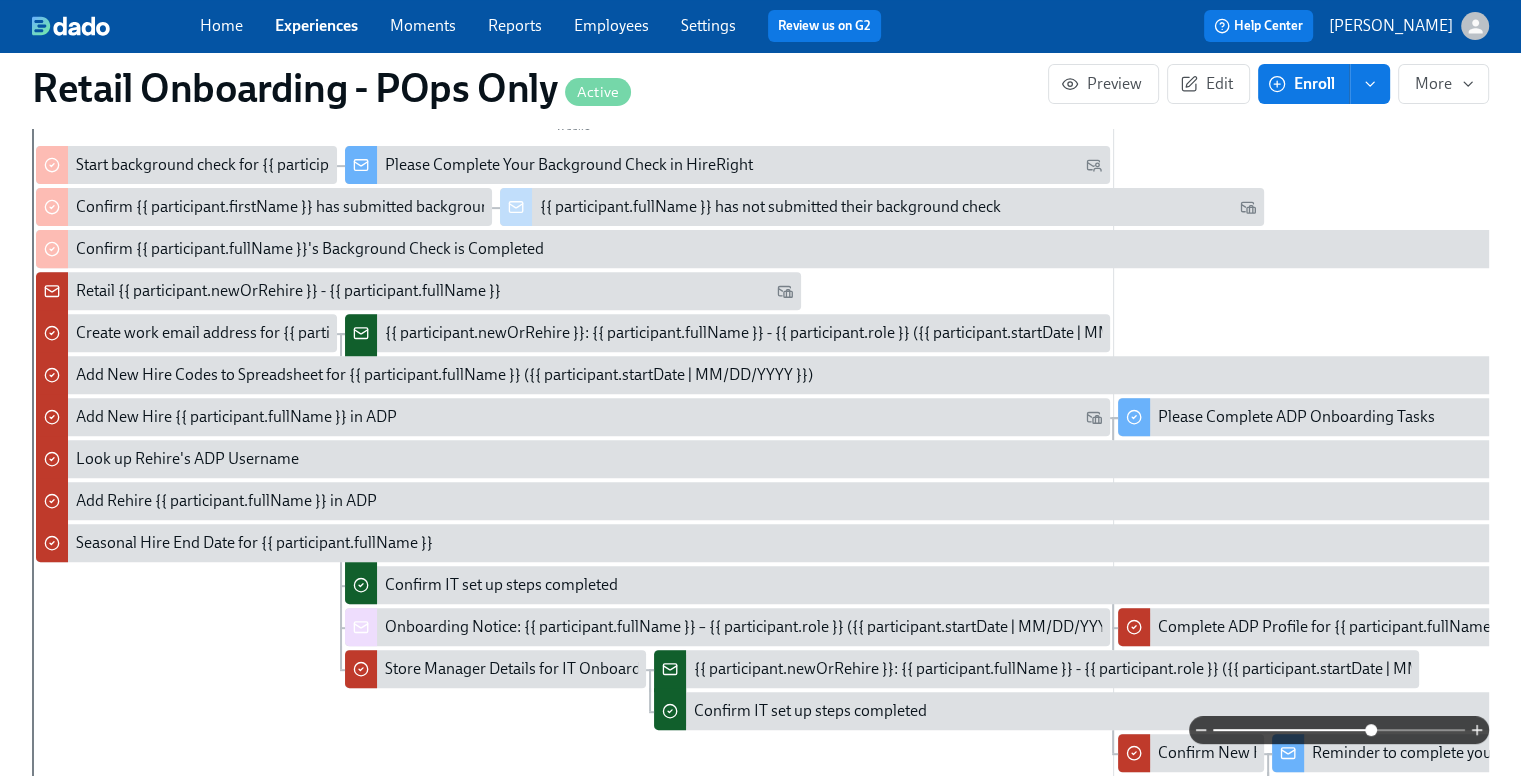 click on "Look up Rehire's ADP Username" at bounding box center (1113, 459) 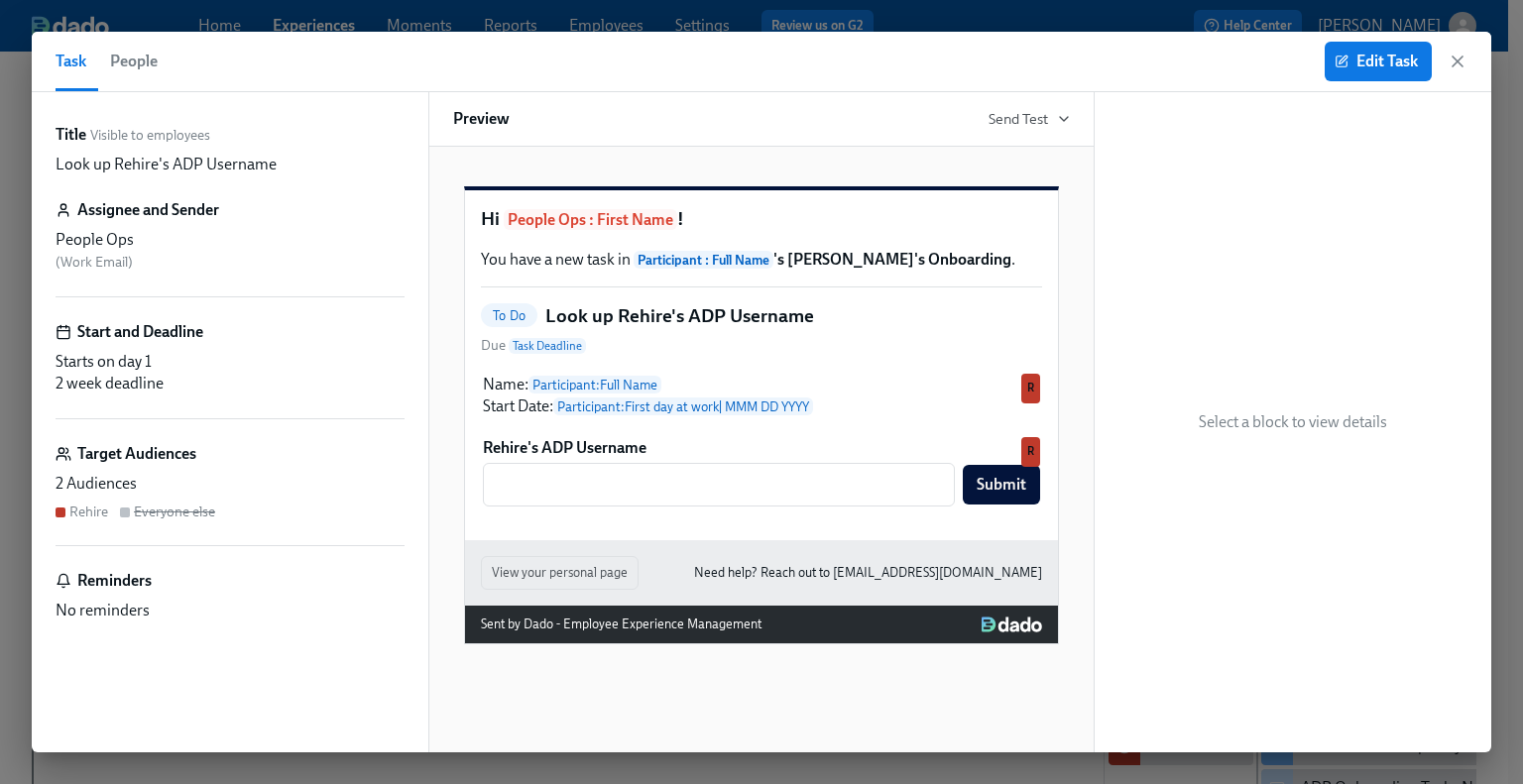 drag, startPoint x: 1457, startPoint y: 58, endPoint x: 1372, endPoint y: 62, distance: 85.09407 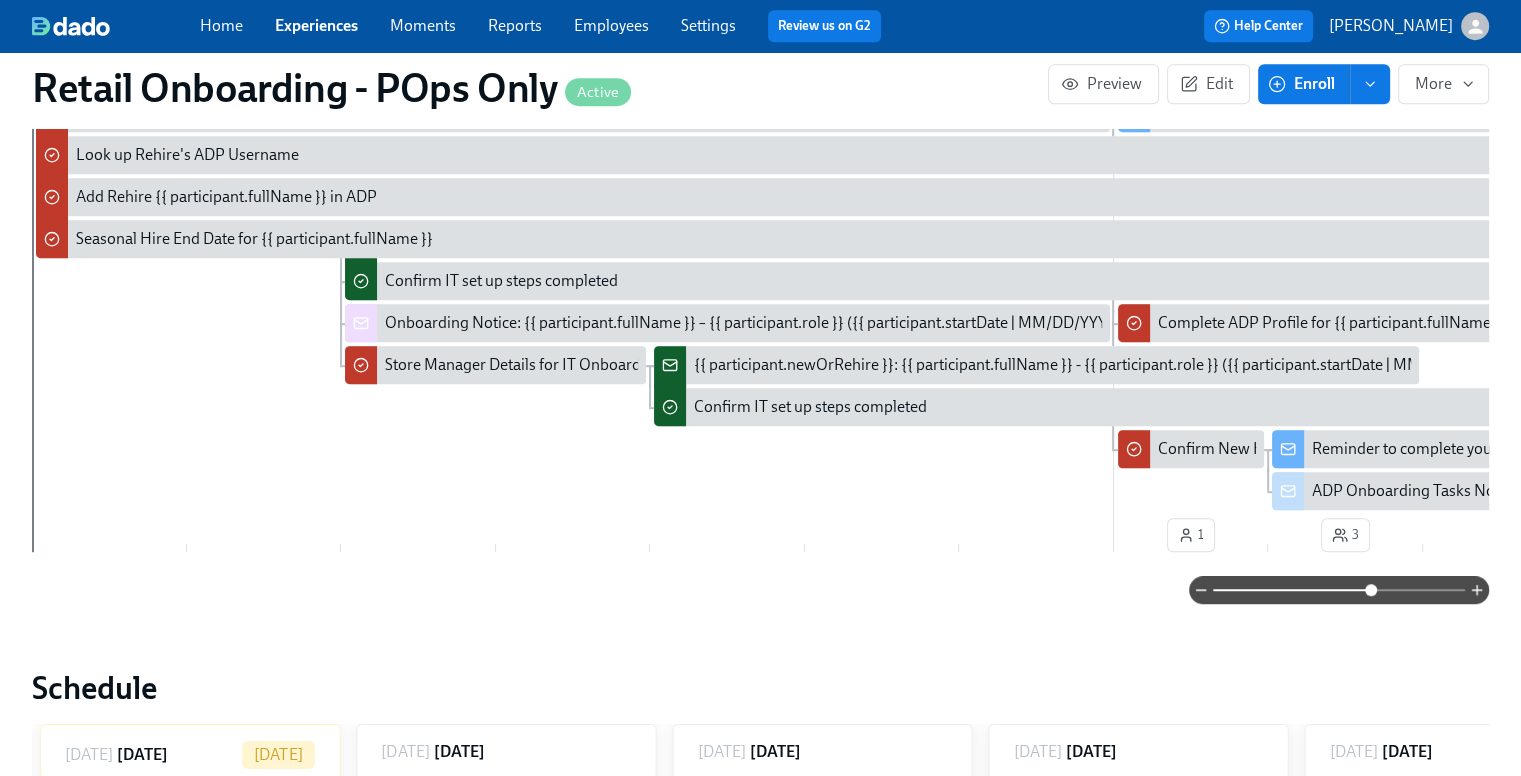 scroll, scrollTop: 1000, scrollLeft: 0, axis: vertical 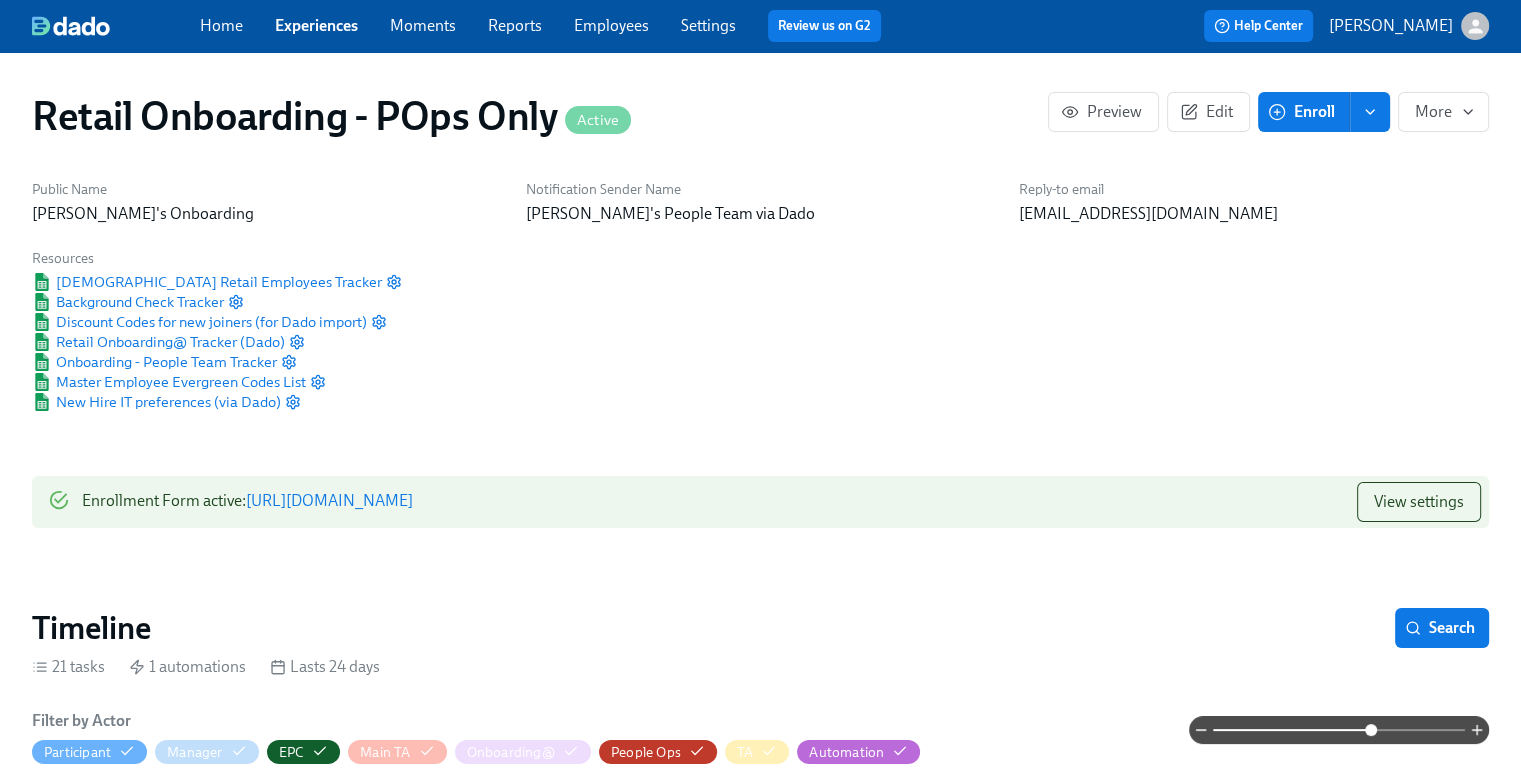 click on "Experiences" at bounding box center [316, 25] 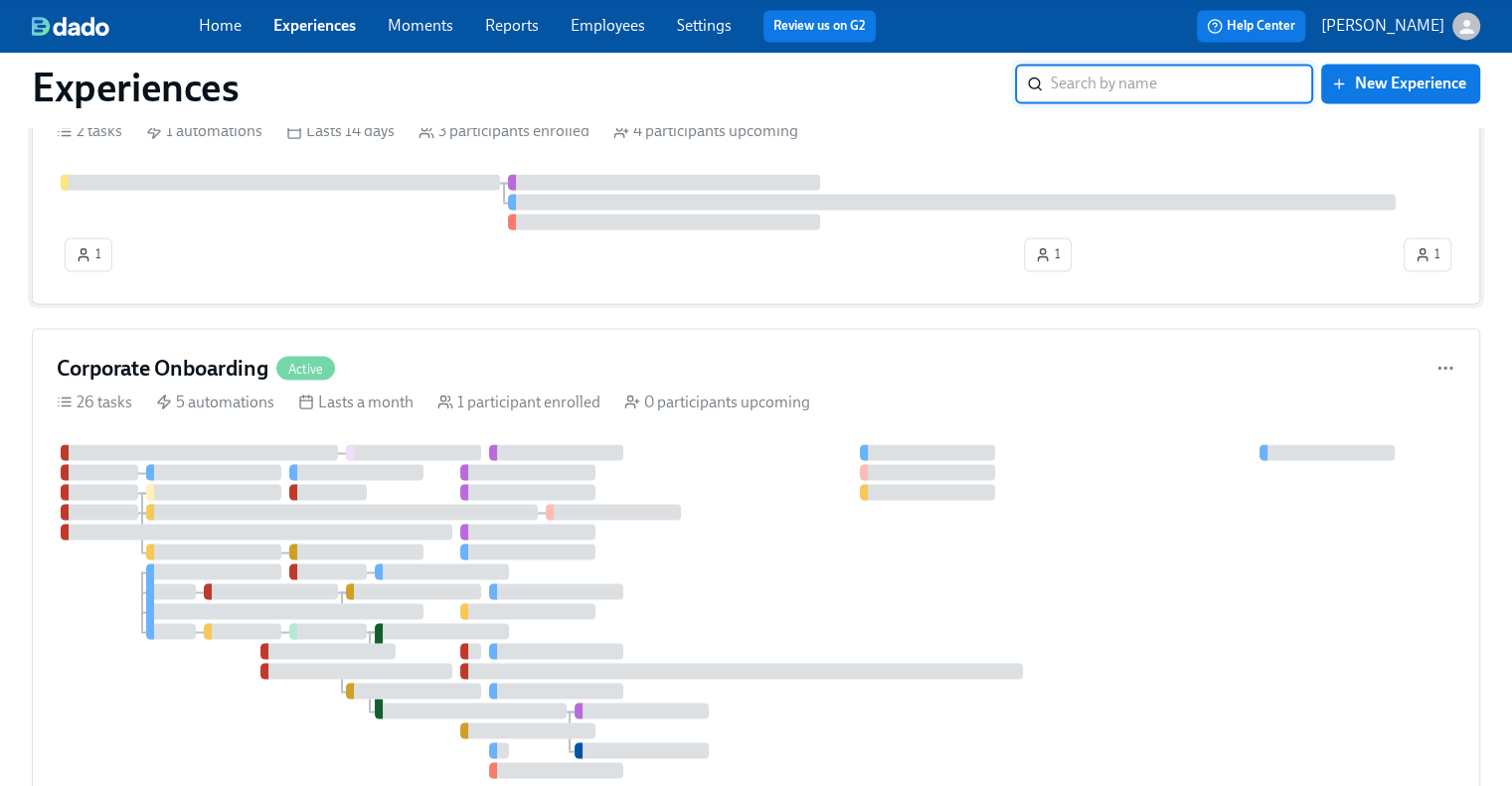 scroll, scrollTop: 3478, scrollLeft: 0, axis: vertical 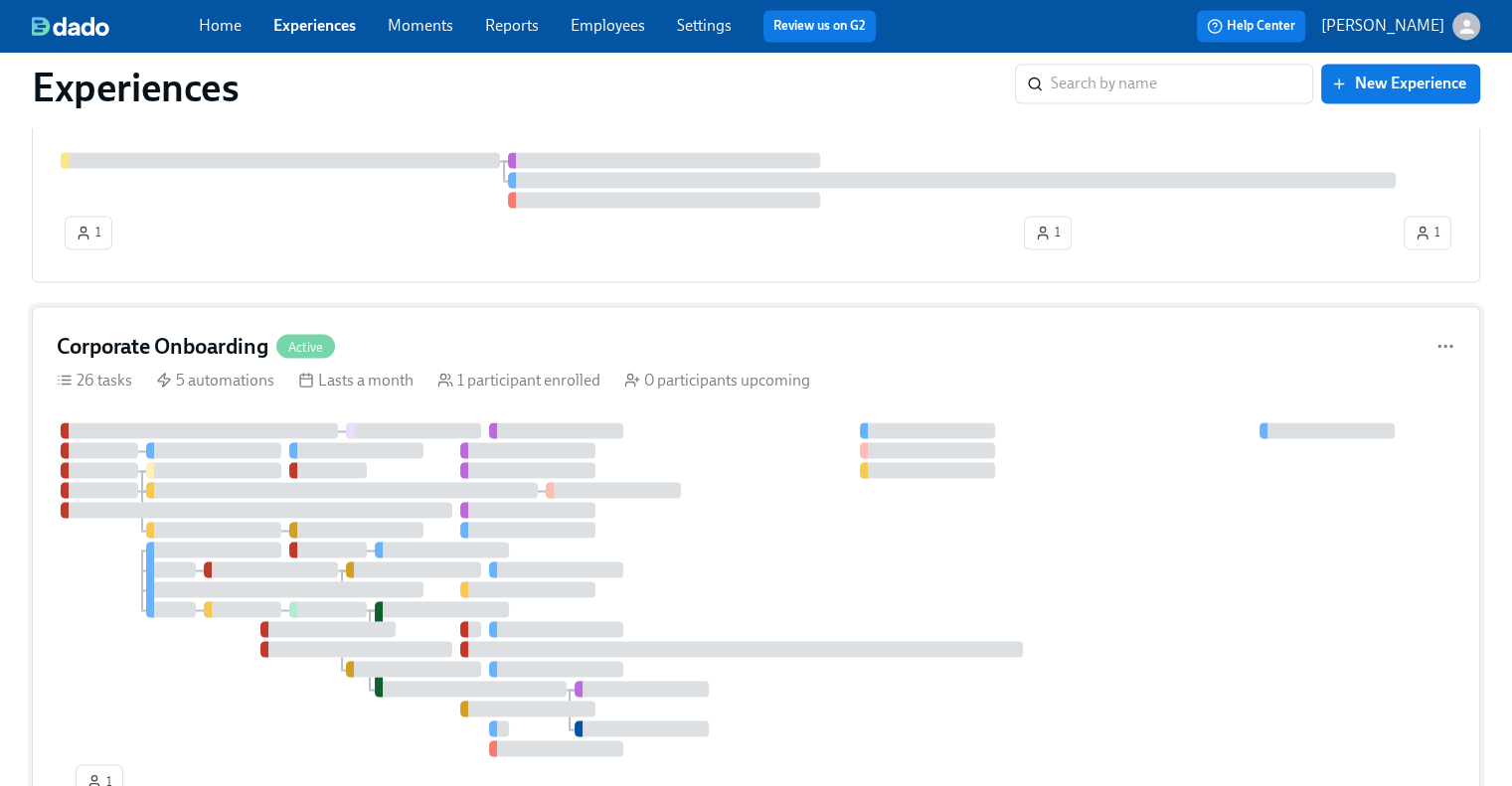 click on "Corporate Onboarding Active 26 tasks   5 automations   Lasts   a month   1 participant   enrolled     0 participants   upcoming   1" at bounding box center [756, 568] 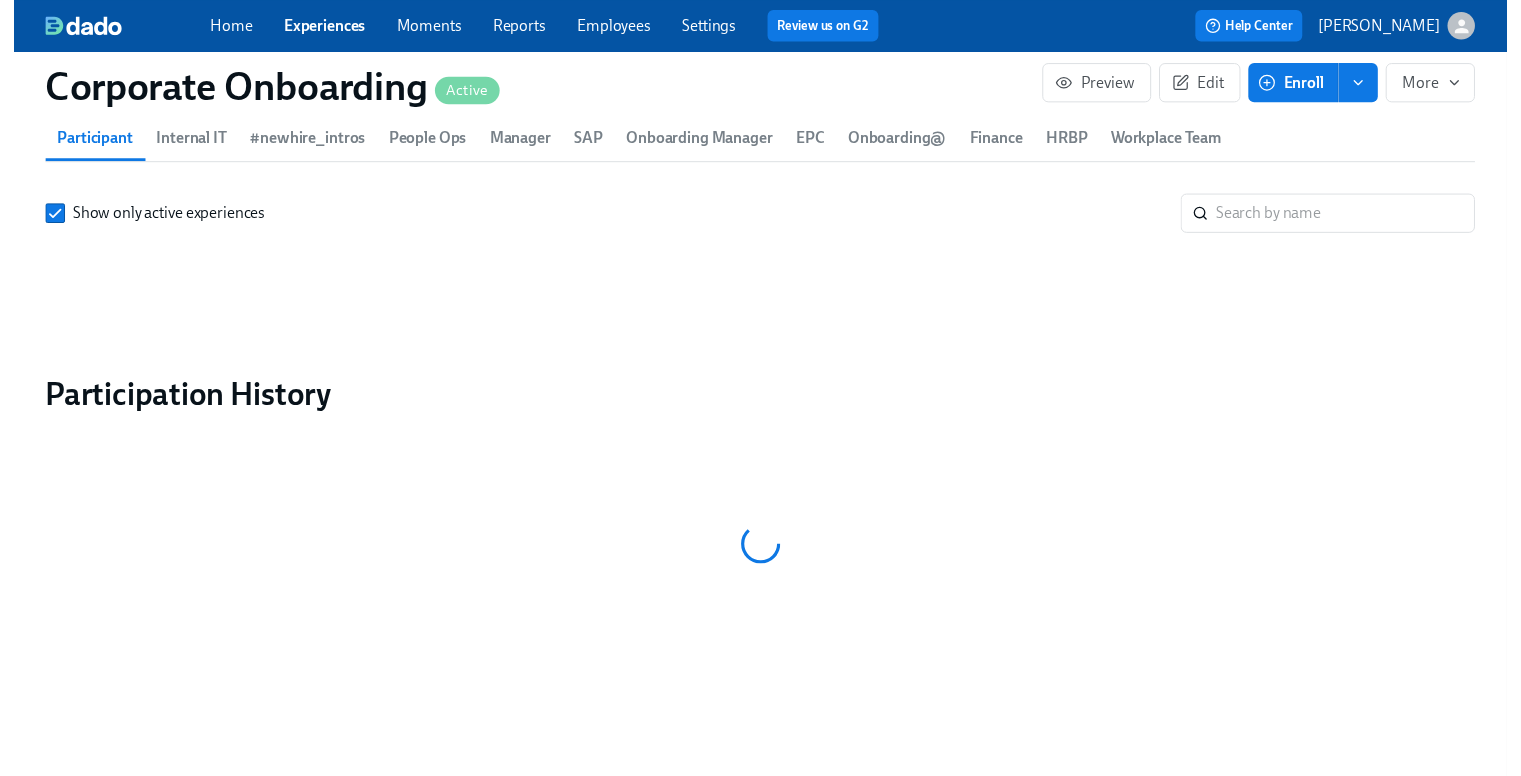 scroll, scrollTop: 0, scrollLeft: 0, axis: both 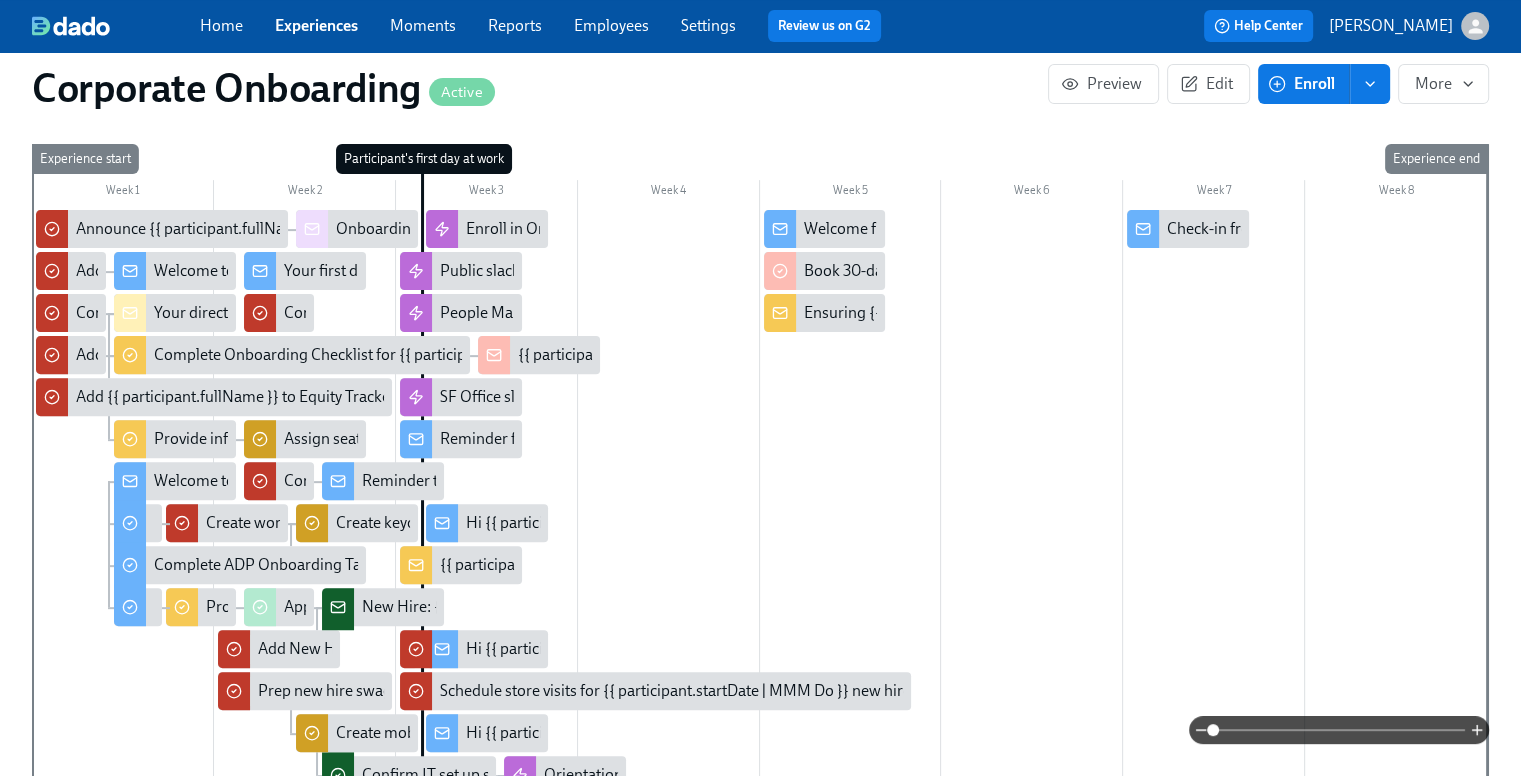 click at bounding box center (1339, 730) 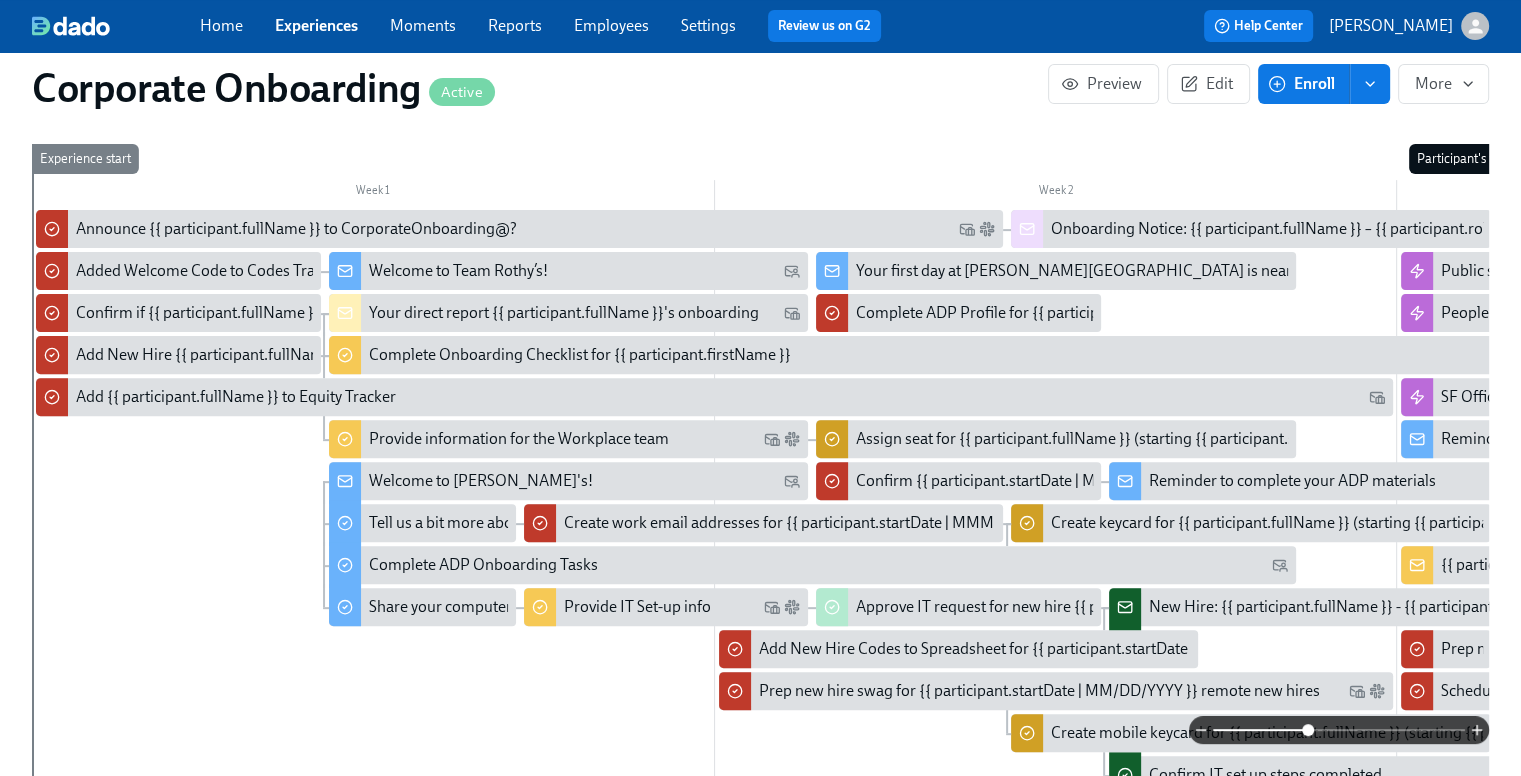 click on "Welcome to Team Rothy’s!" at bounding box center [585, 271] 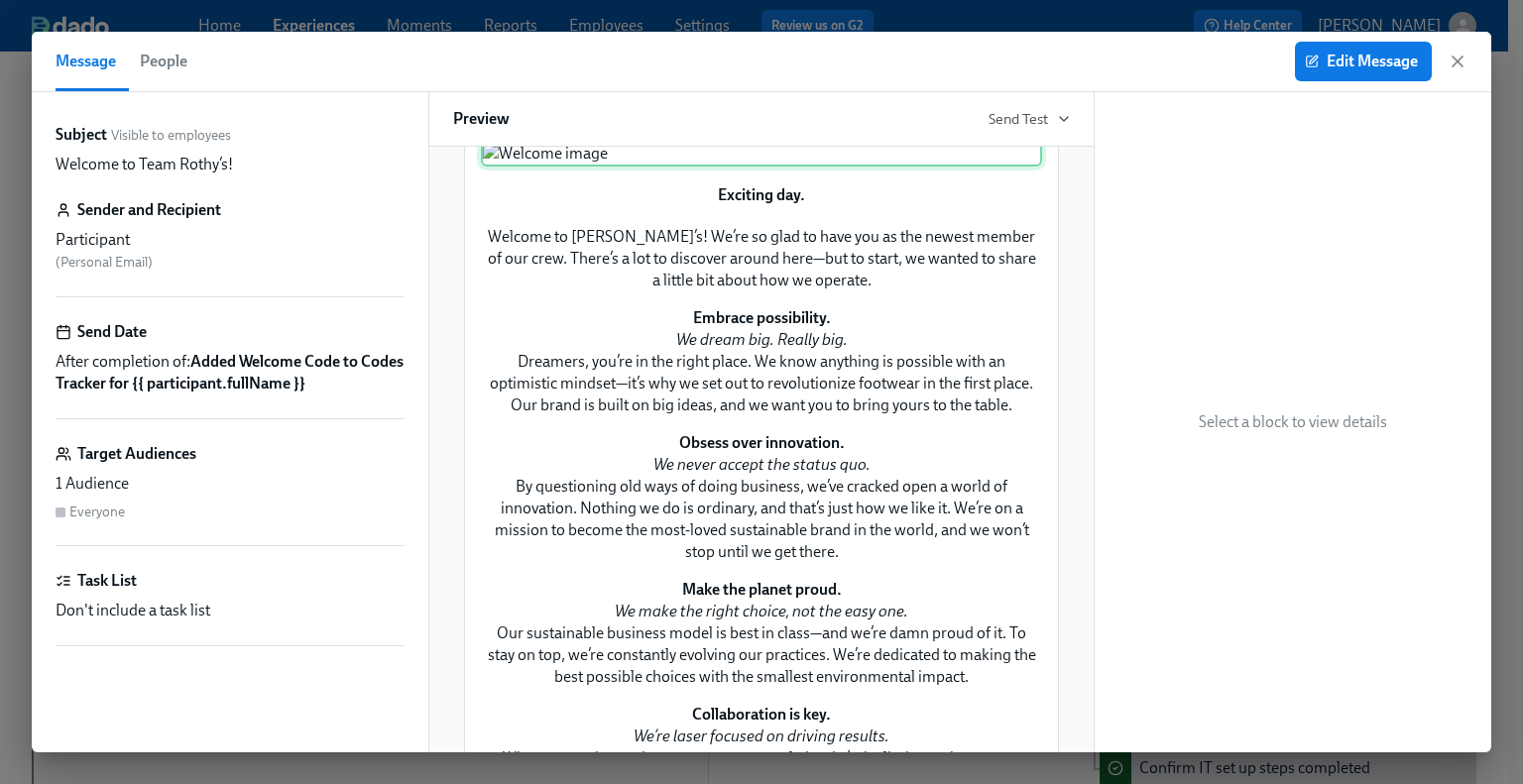 scroll, scrollTop: 0, scrollLeft: 0, axis: both 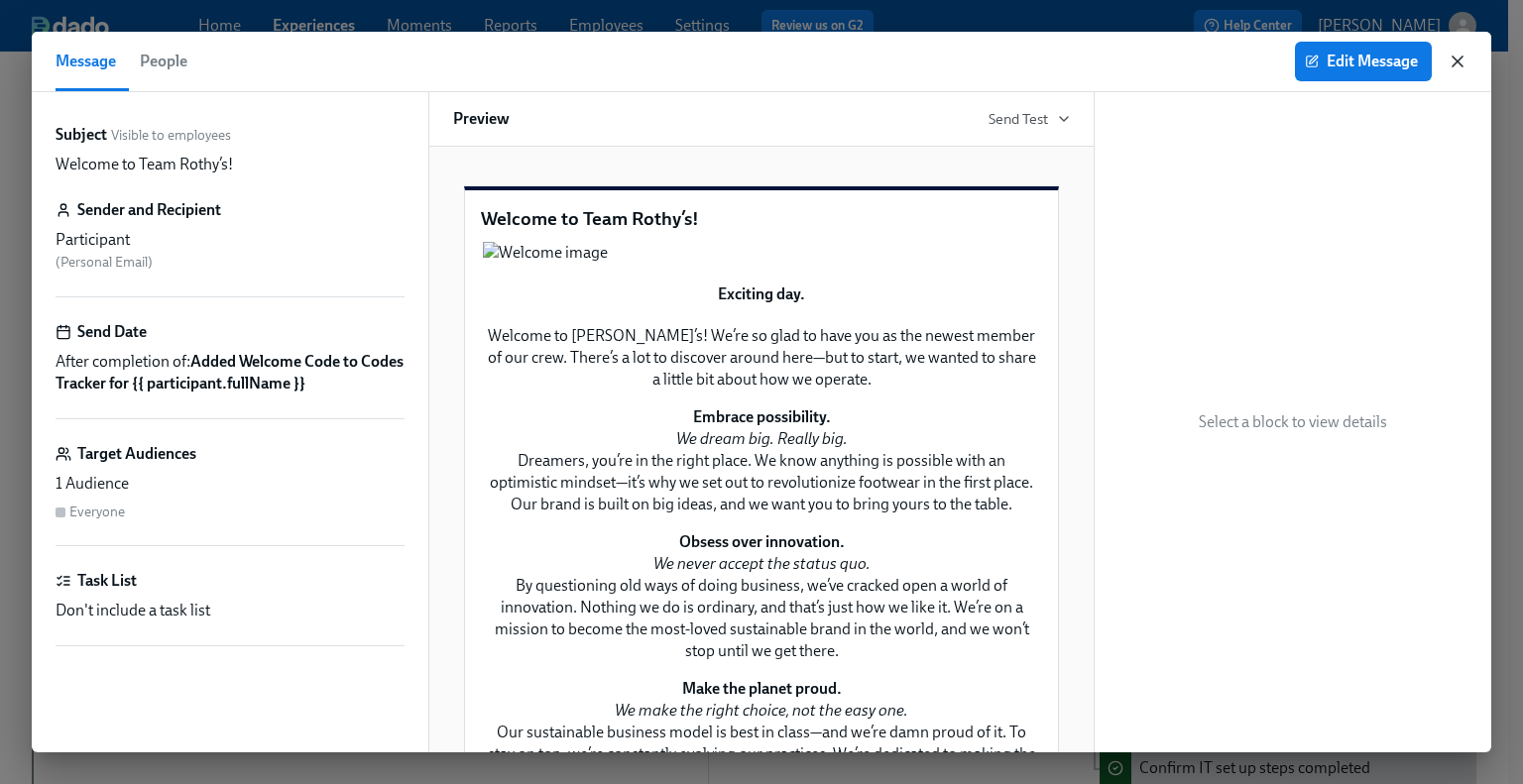 click 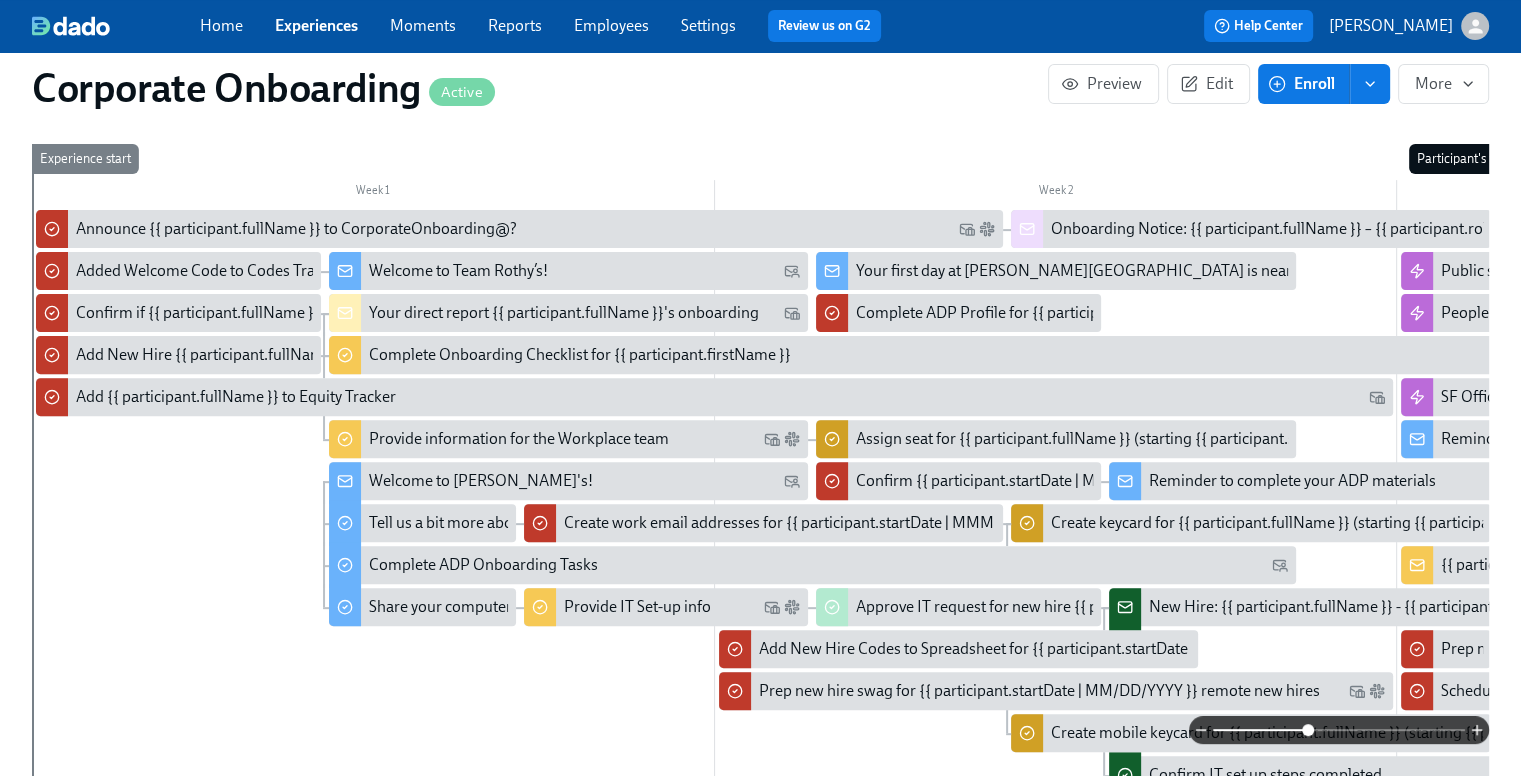 click on "Welcome to Rothy's!" at bounding box center (481, 481) 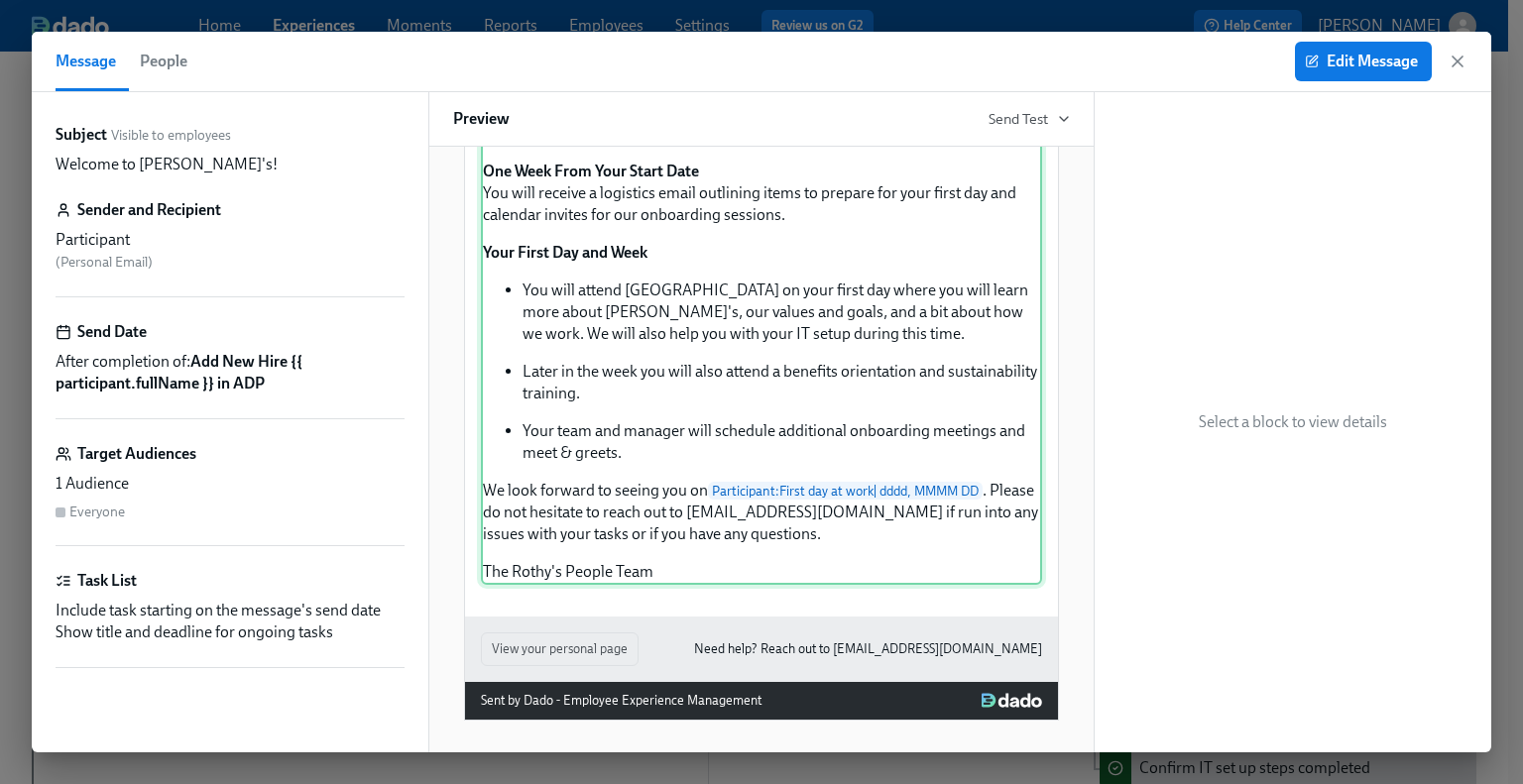 scroll, scrollTop: 581, scrollLeft: 0, axis: vertical 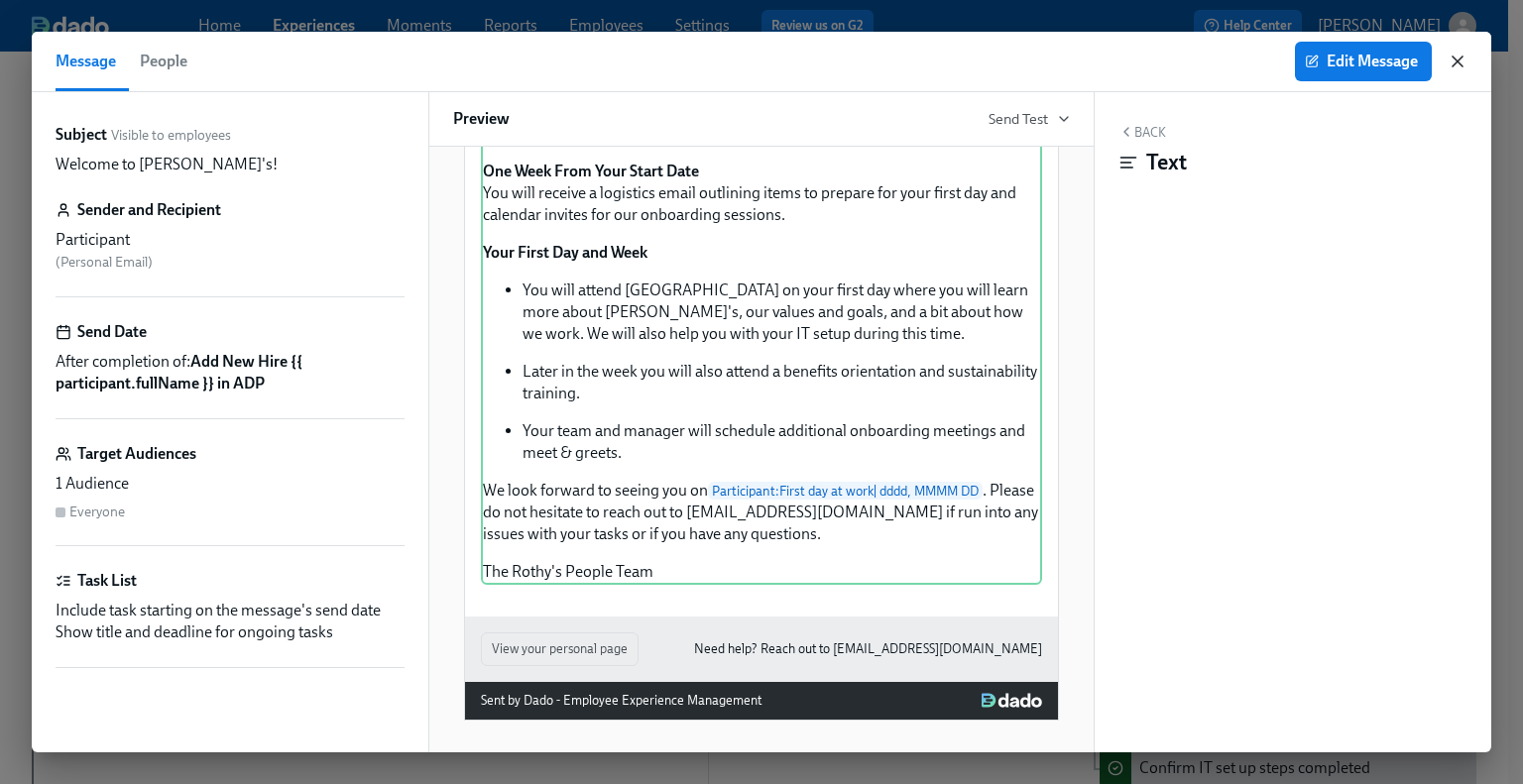 click 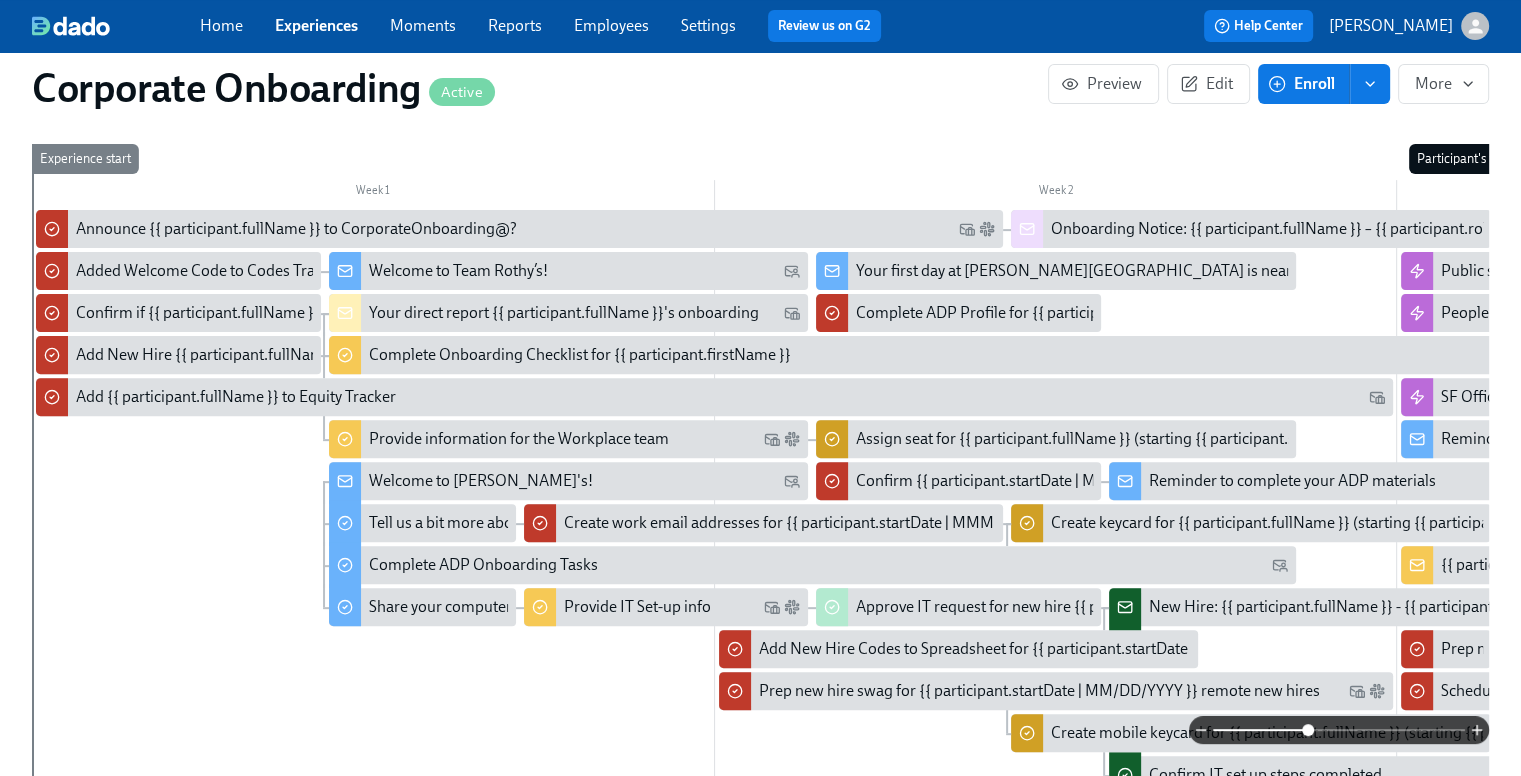click on "Welcome to Rothy's!" at bounding box center [481, 481] 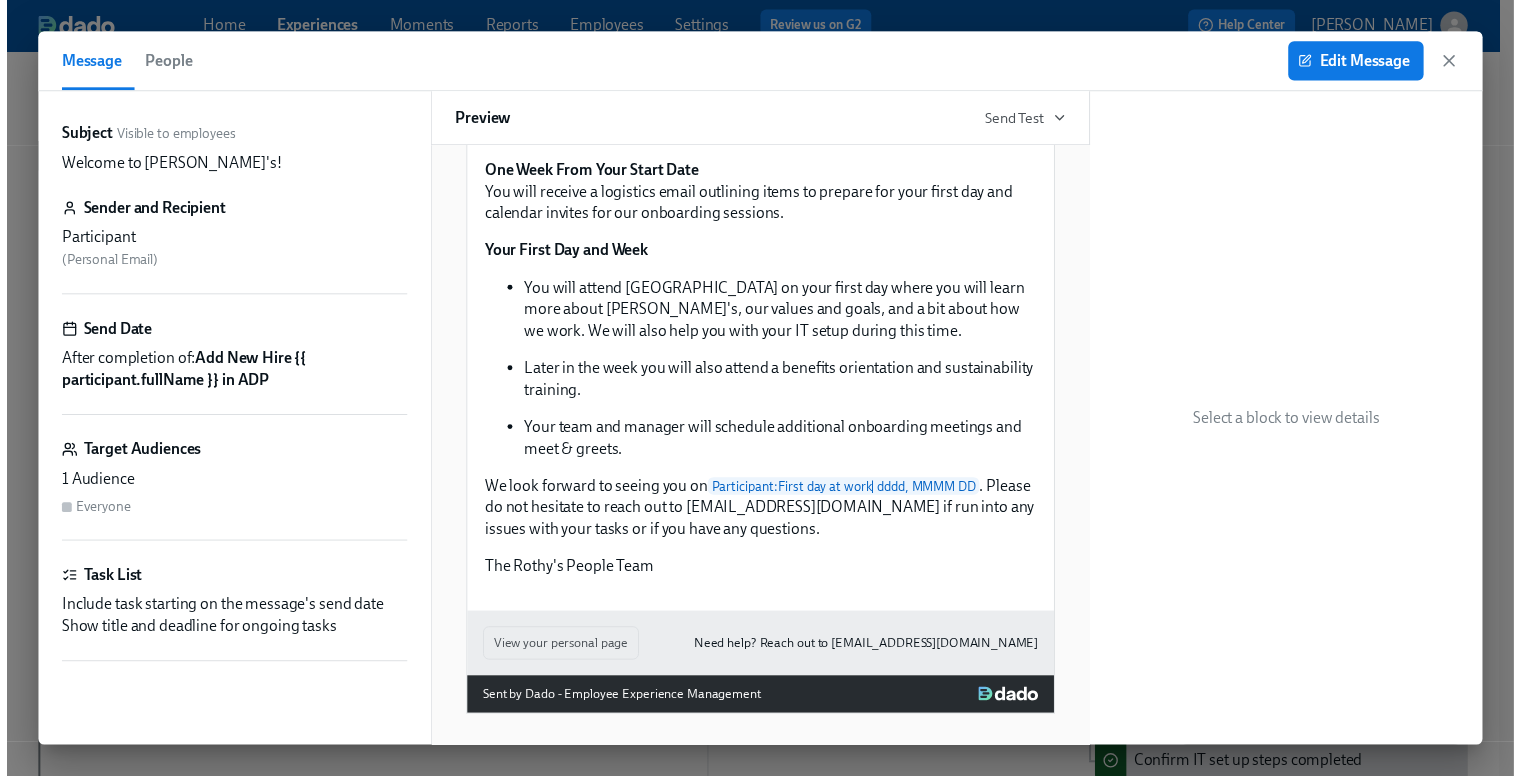 scroll, scrollTop: 586, scrollLeft: 0, axis: vertical 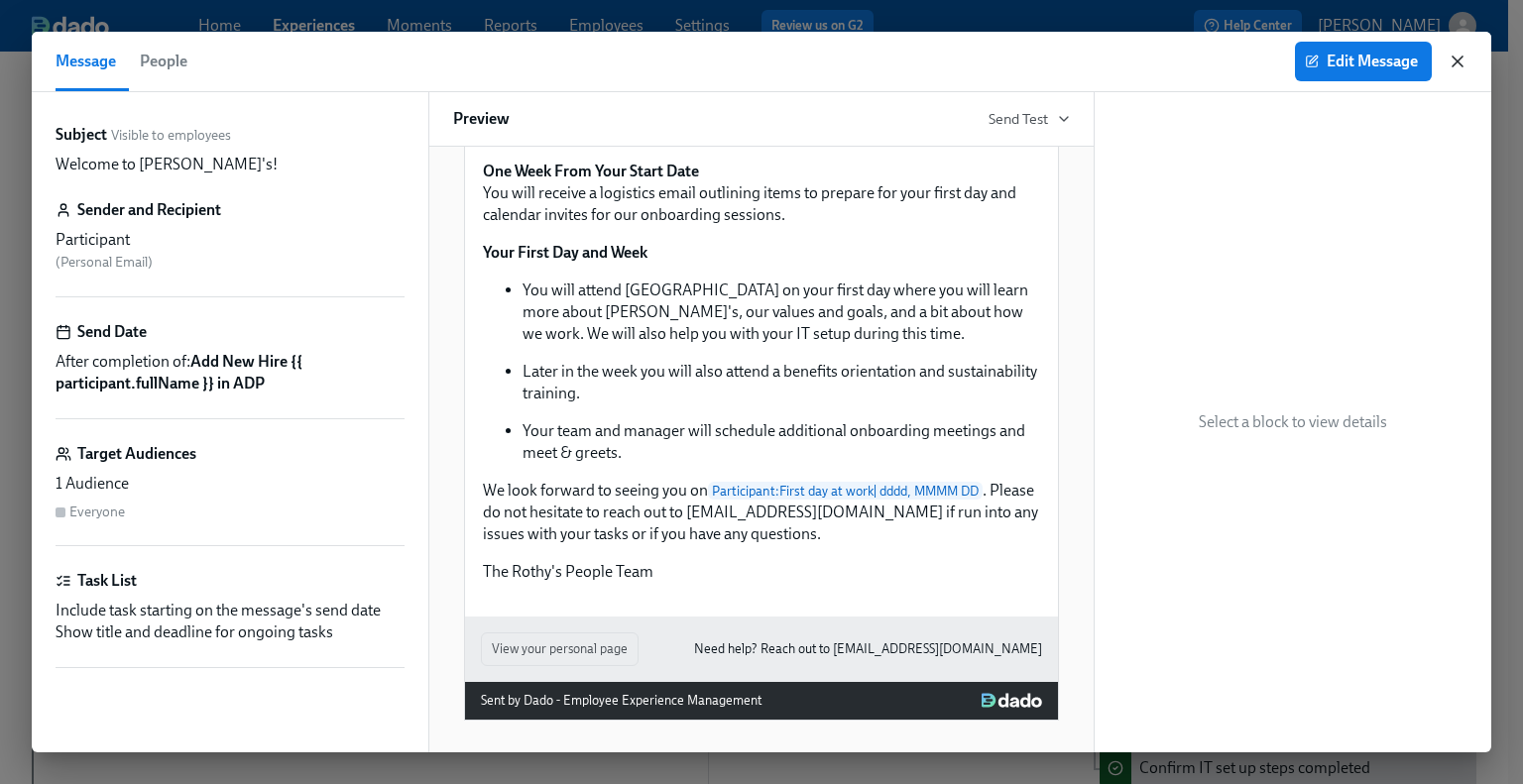 click 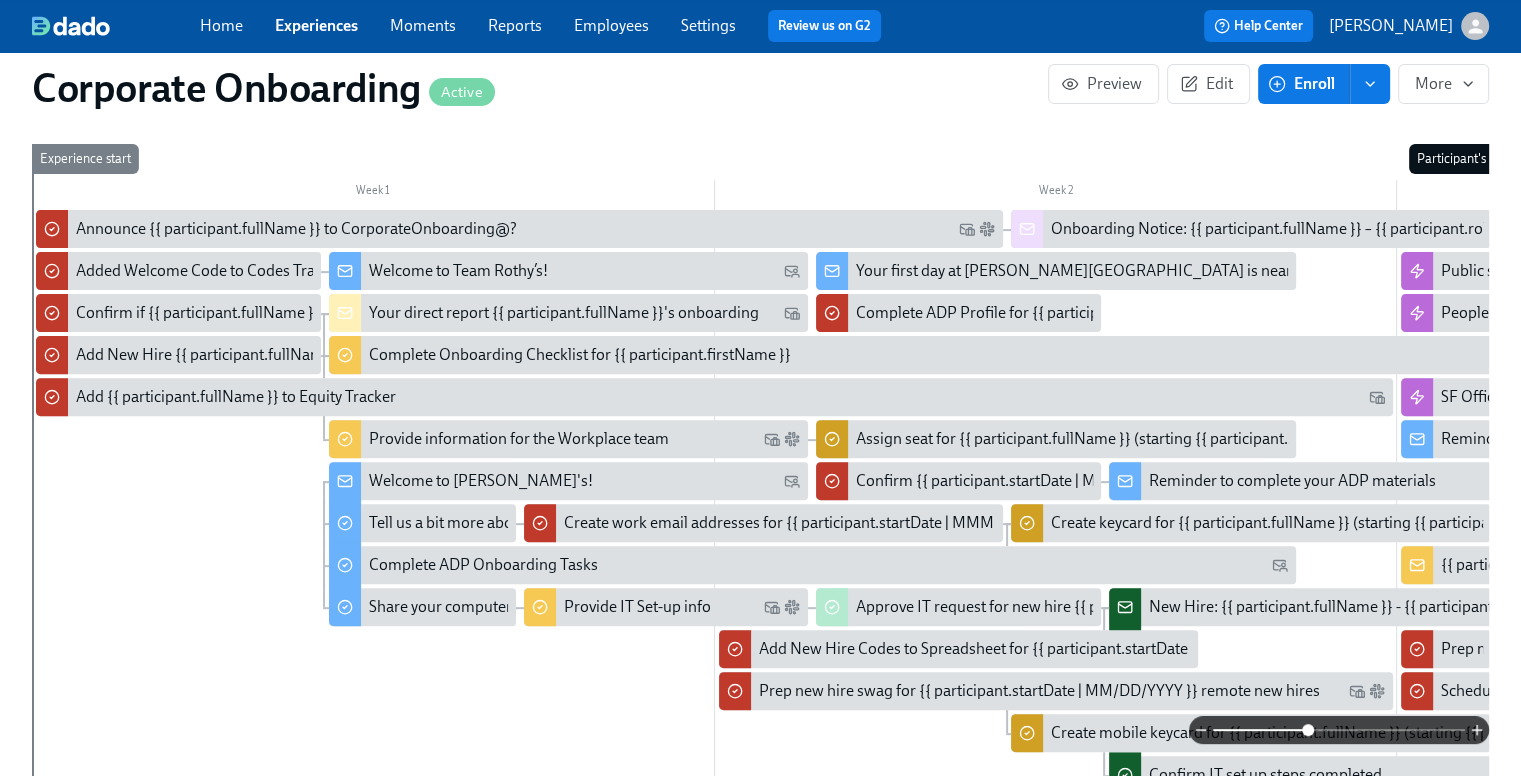 click on "Experiences" at bounding box center (316, 26) 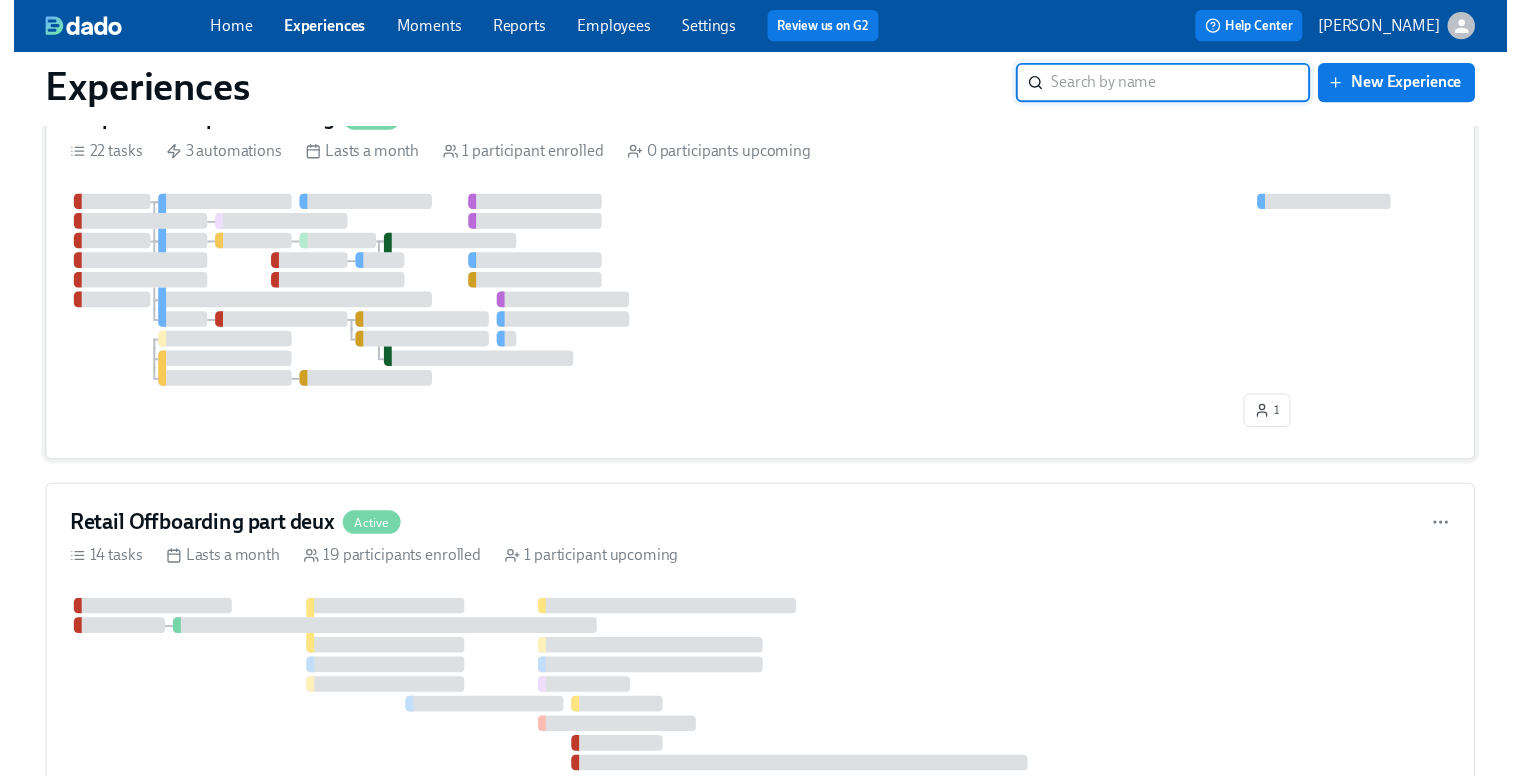 scroll, scrollTop: 0, scrollLeft: 0, axis: both 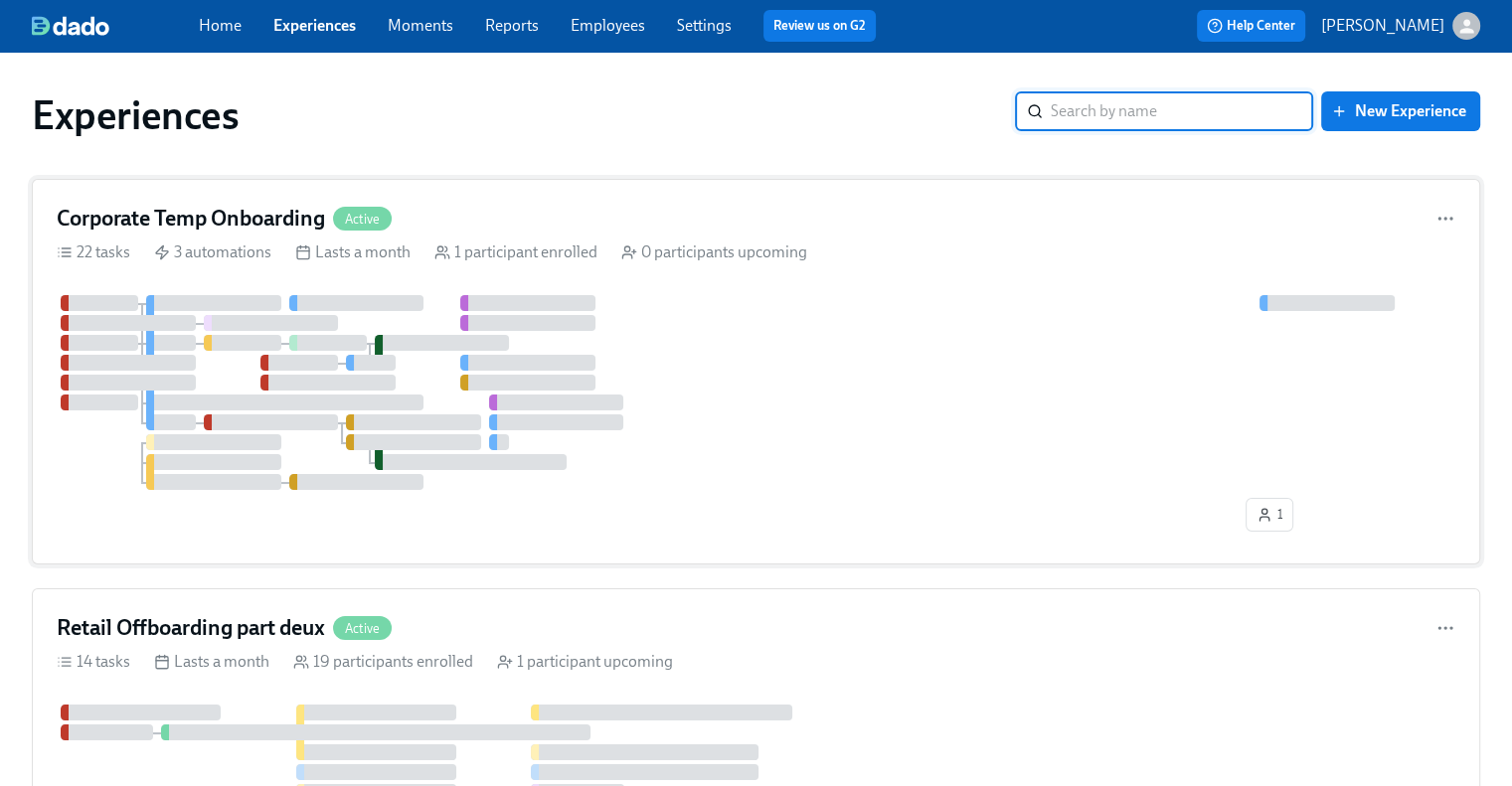 click on "Corporate Temp Onboarding" at bounding box center (191, 219) 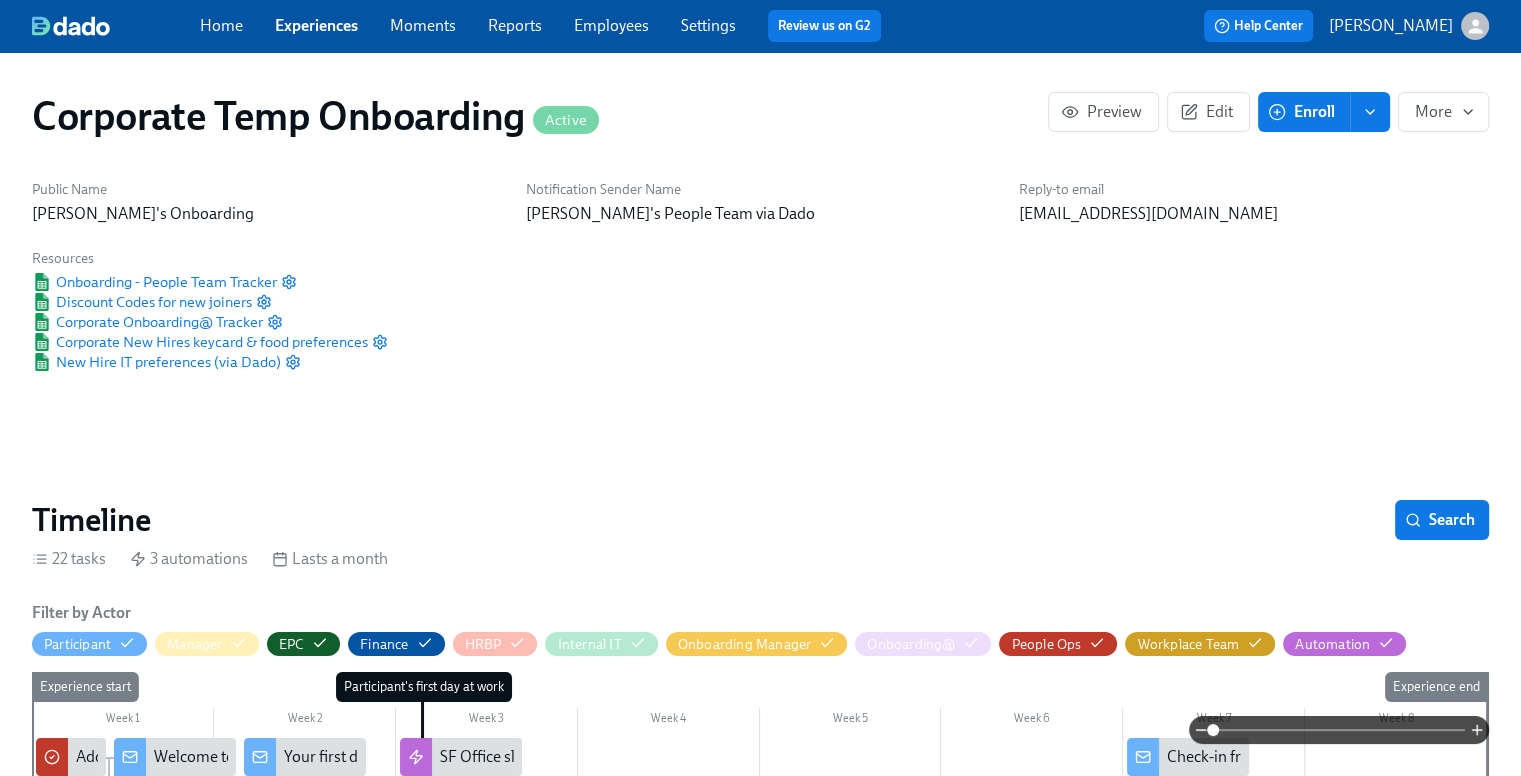 scroll, scrollTop: 0, scrollLeft: 739, axis: horizontal 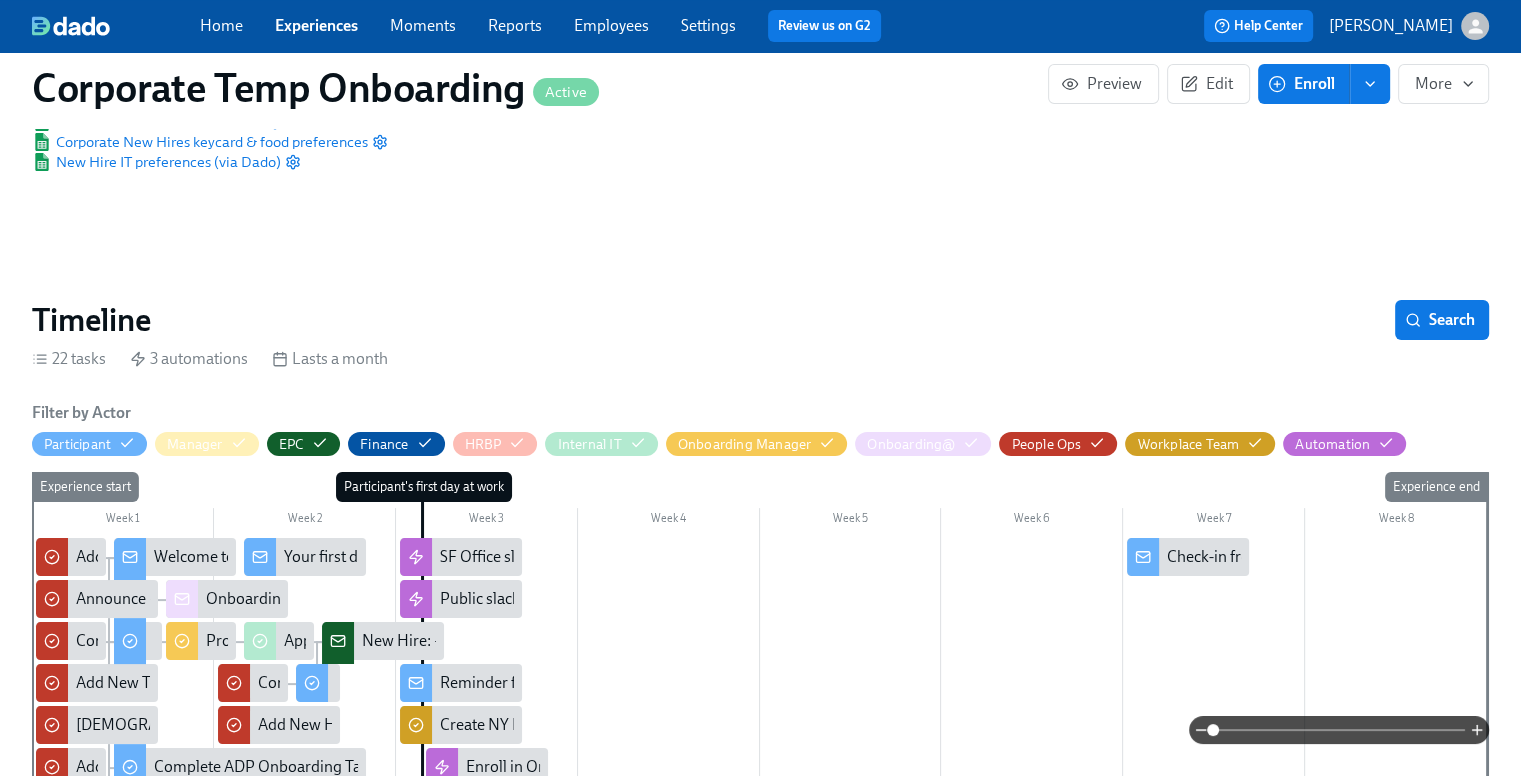 click on "Welcome to Rothy's!" at bounding box center [266, 557] 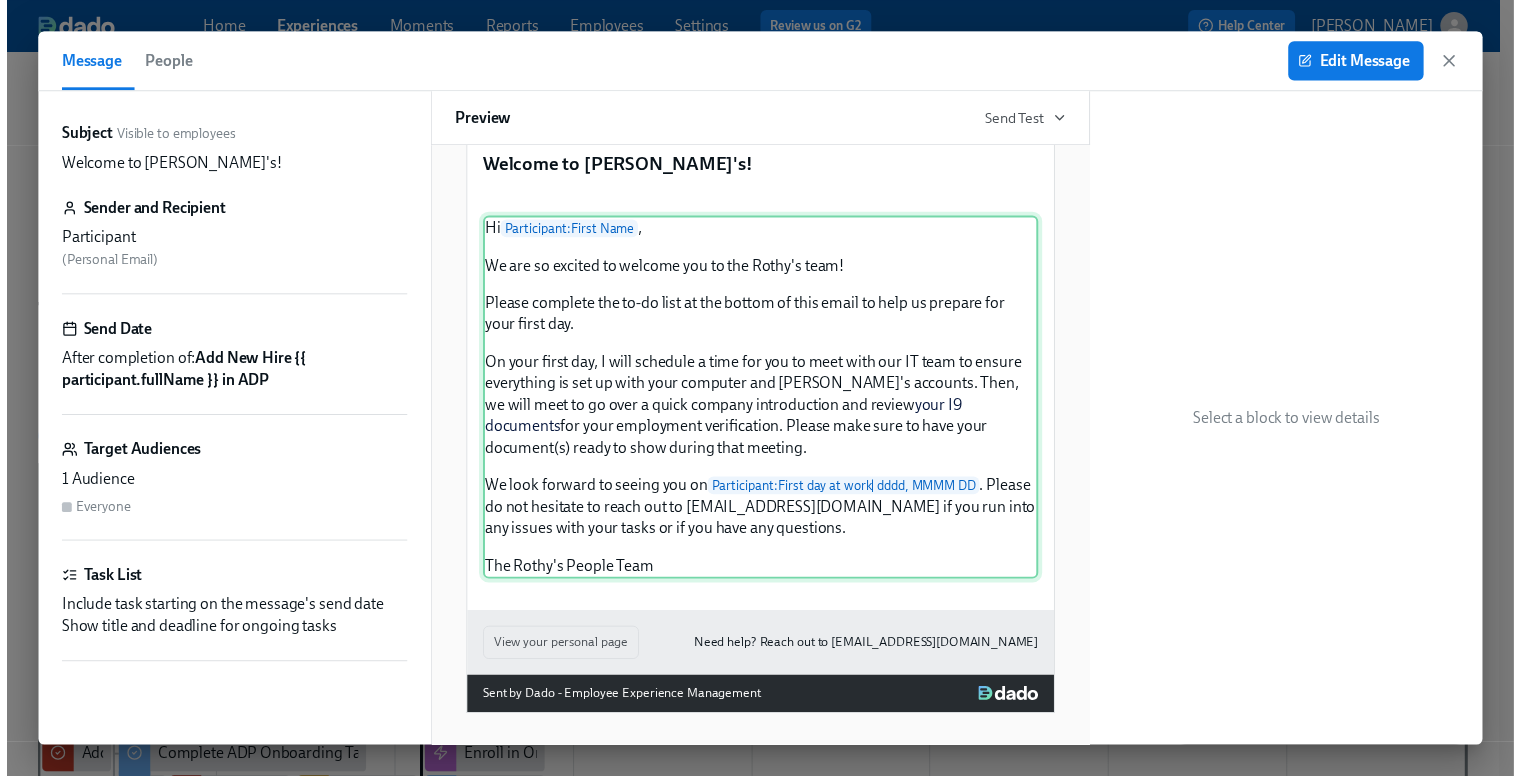 scroll, scrollTop: 300, scrollLeft: 0, axis: vertical 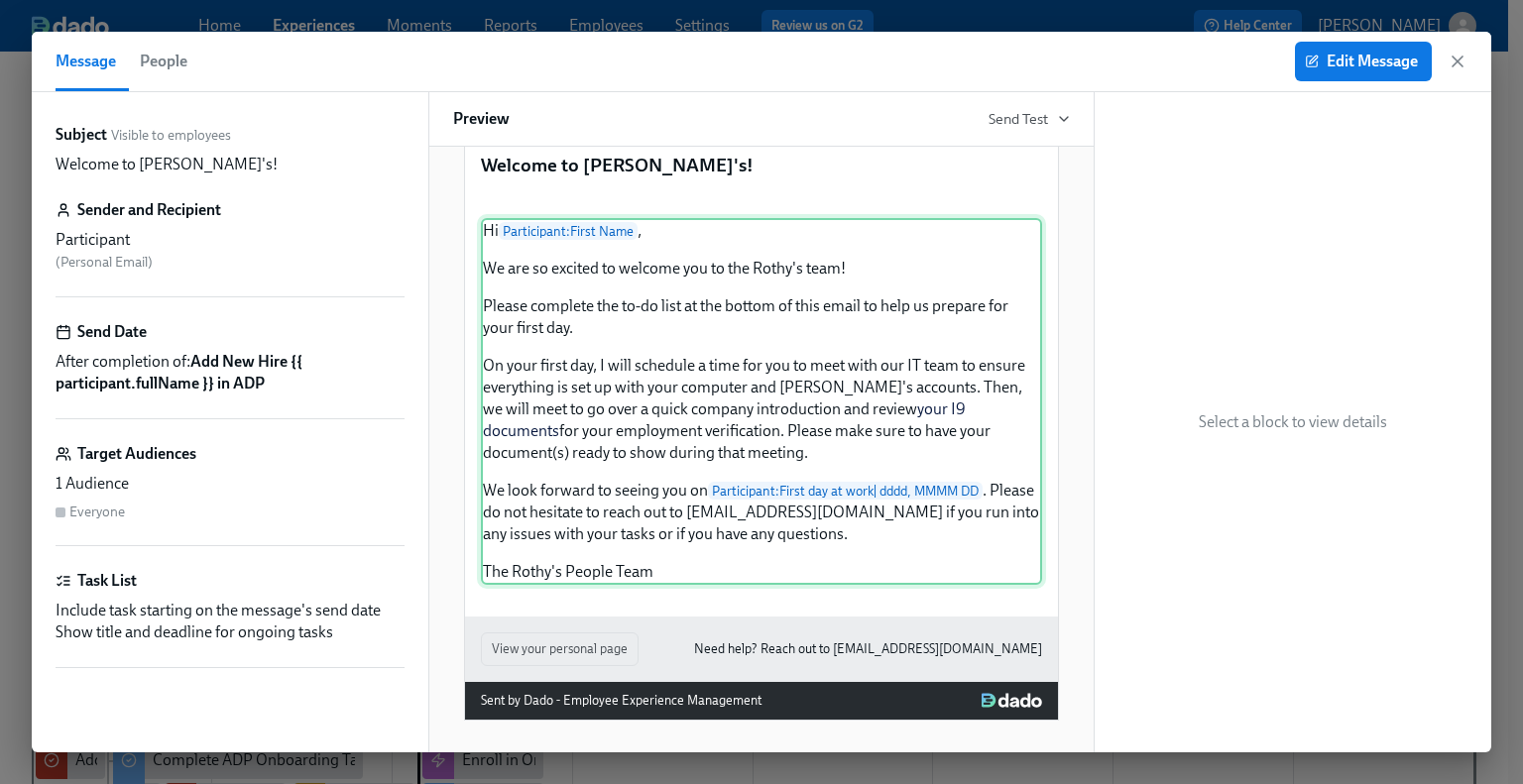 click on "Hi  Participant :  First Name ,
We are so excited to welcome you to the Rothy's team!
Please complete the to-do list at the bottom of this email to help us prepare for your first day.
On your first day, I will schedule a time for you to meet with our IT team to ensure everything is set up with your computer and Rothy's accounts. Then, we will meet to go over a quick company introduction and review  your I9 documents  for your employment verification. Please make sure to have your document(s) ready to show during that meeting.
We look forward to seeing you on  Participant :  First day at work  | dddd, MMMM DD . Please do not hesitate to reach out to peopleops@rothys.com if you run into any issues with your tasks or if you have any questions.
The Rothy's People Team" at bounding box center [762, 401] 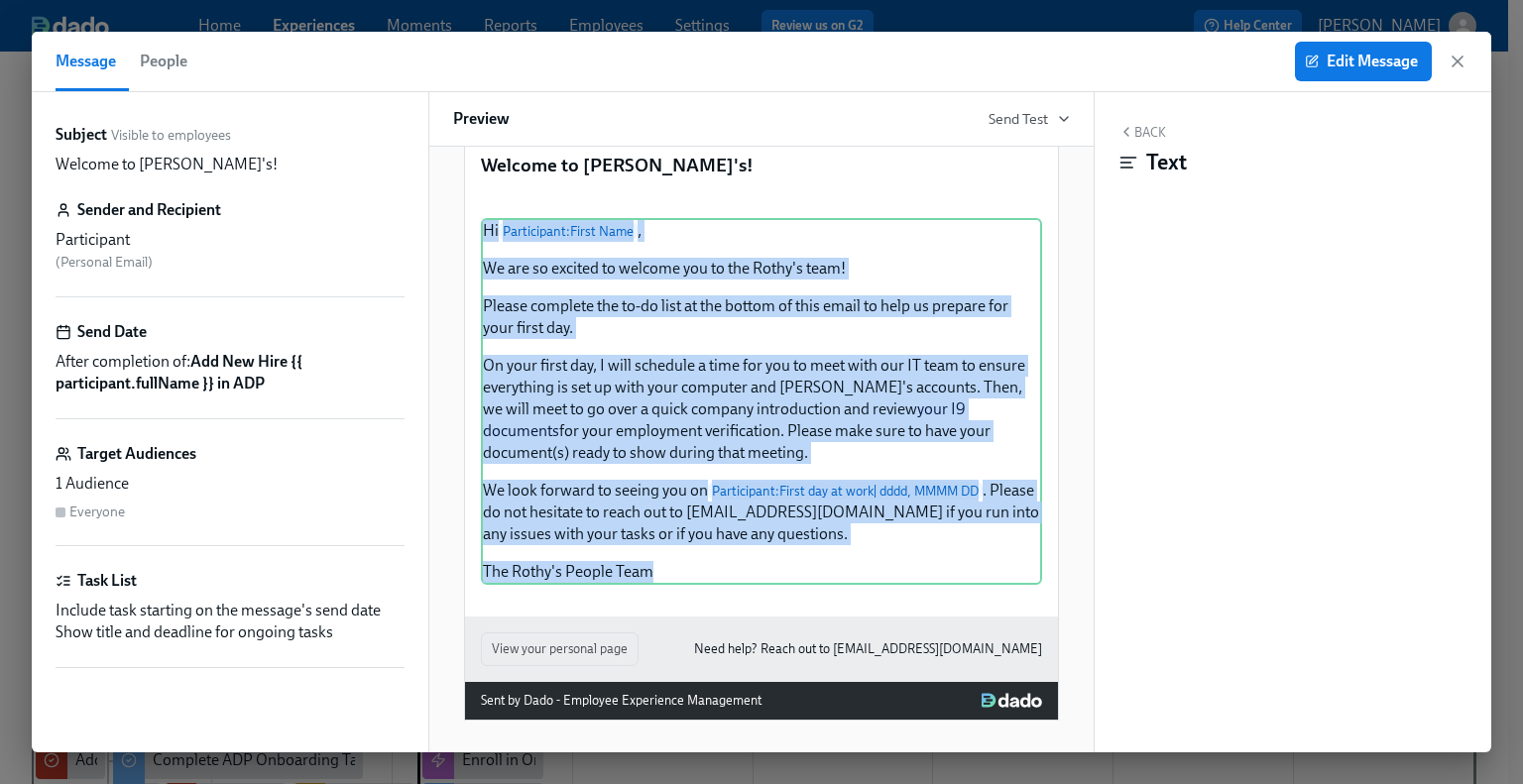 drag, startPoint x: 656, startPoint y: 626, endPoint x: 468, endPoint y: 273, distance: 399.94125 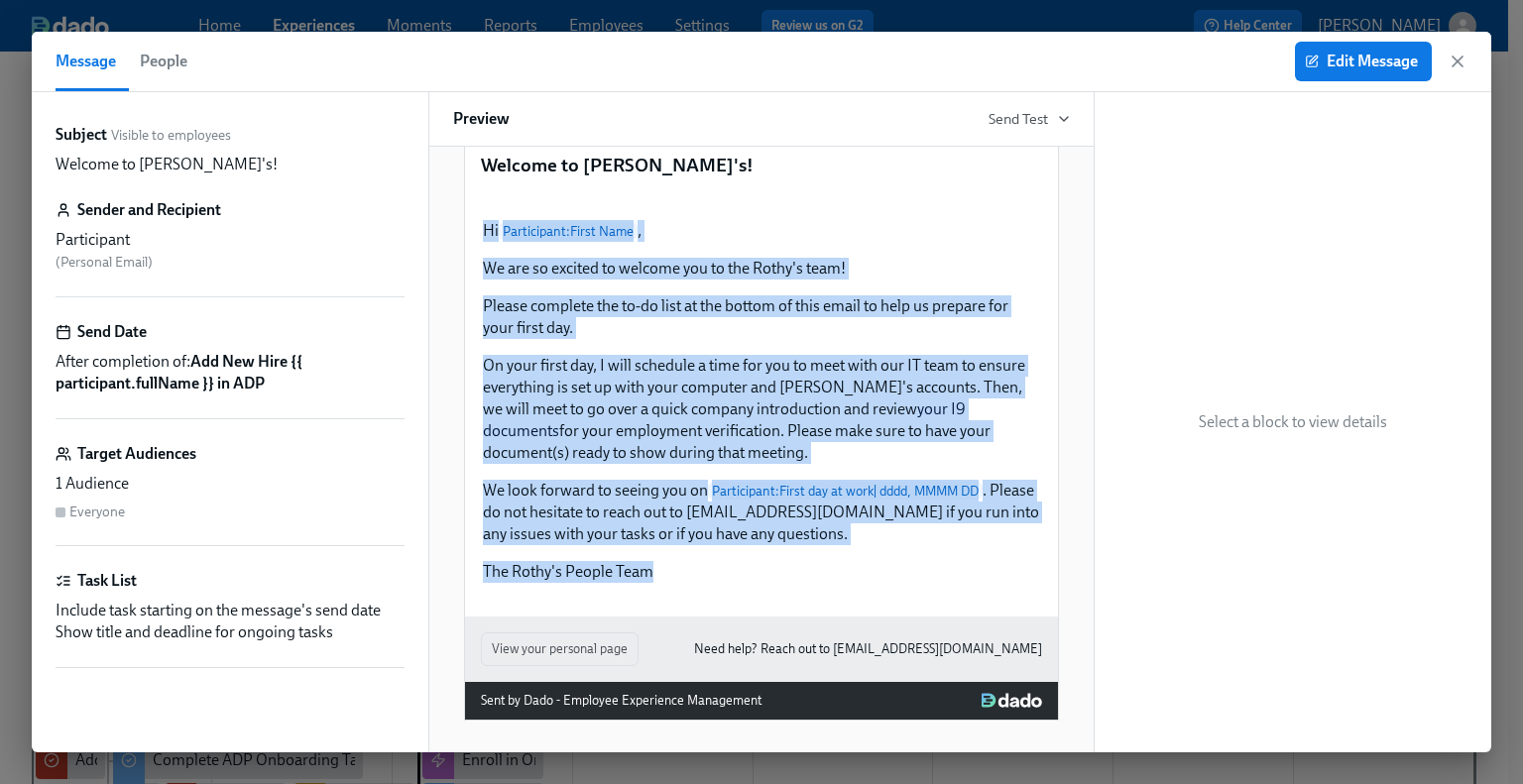 copy on "Hi  Participant :  First Name ,
We are so excited to welcome you to the Rothy's team!
Please complete the to-do list at the bottom of this email to help us prepare for your first day.
On your first day, I will schedule a time for you to meet with our IT team to ensure everything is set up with your computer and Rothy's accounts. Then, we will meet to go over a quick company introduction and review  your I9 documents  for your employment verification. Please make sure to have your document(s) ready to show during that meeting.
We look forward to seeing you on  Participant :  First day at work  | dddd, MMMM DD . Please do not hesitate to reach out to peopleops@rothys.com if you run into any issues with your tasks or if you have any questions.
The Rothy's People Team" 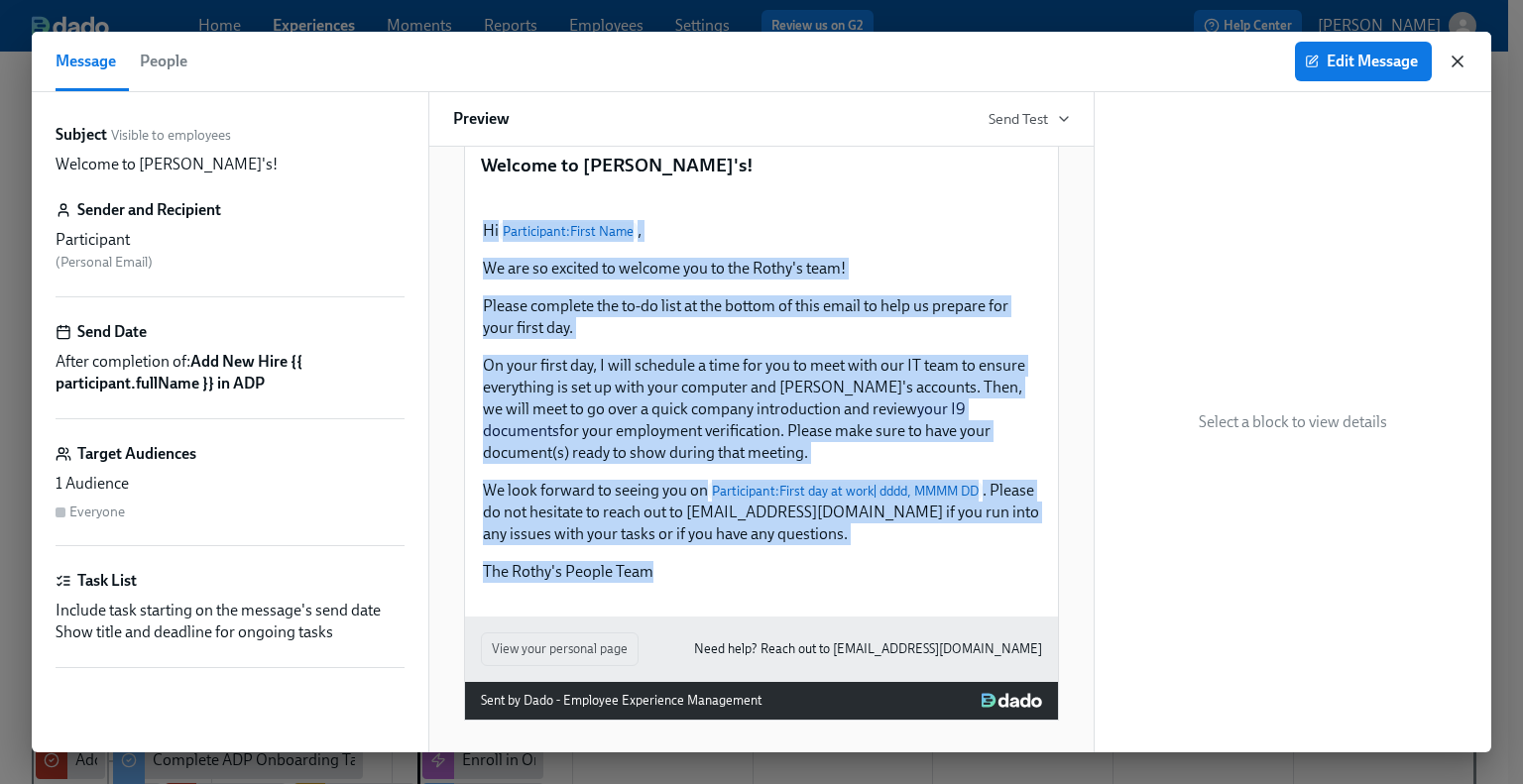 click 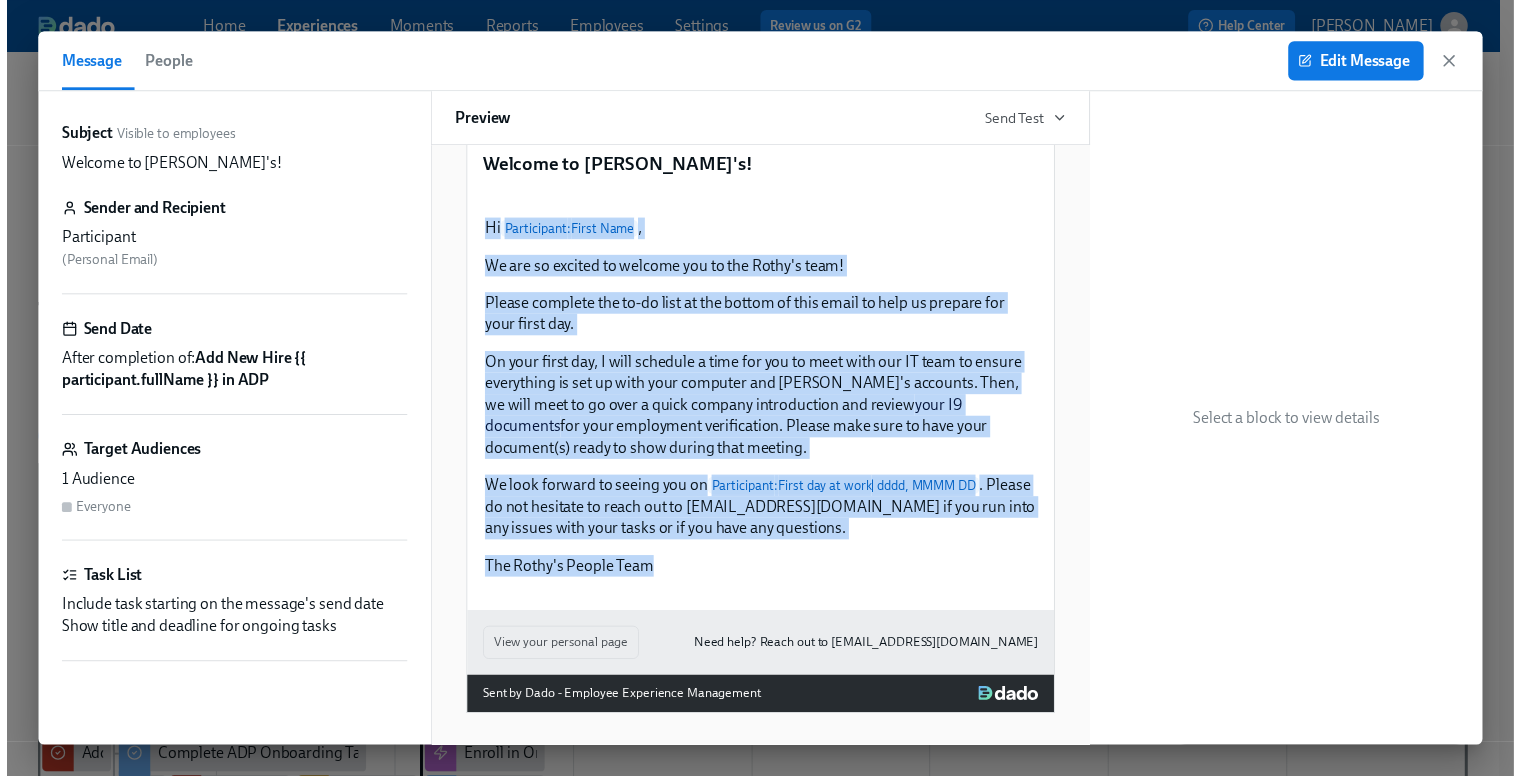 scroll, scrollTop: 0, scrollLeft: 724, axis: horizontal 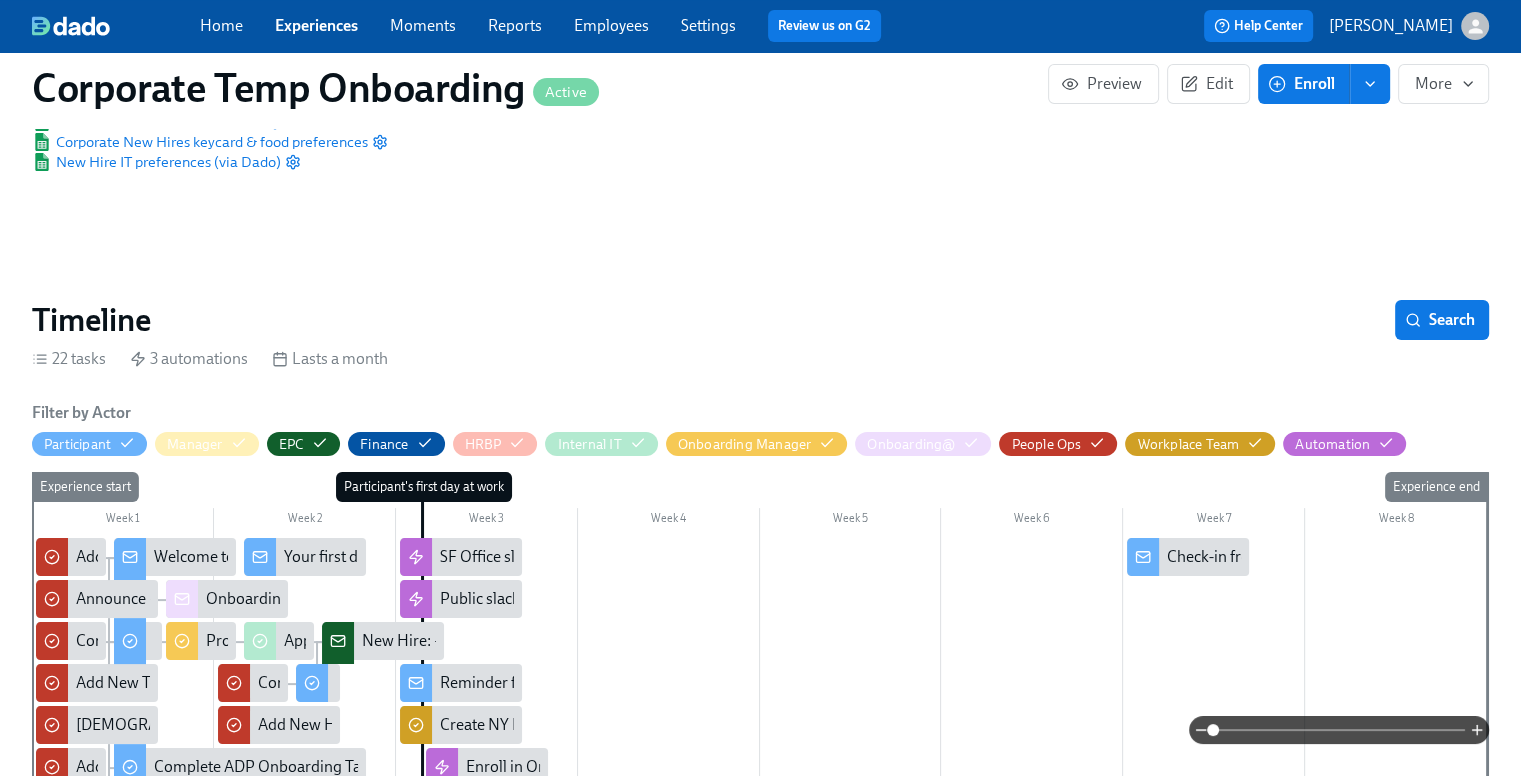 click on "Experiences" at bounding box center (316, 25) 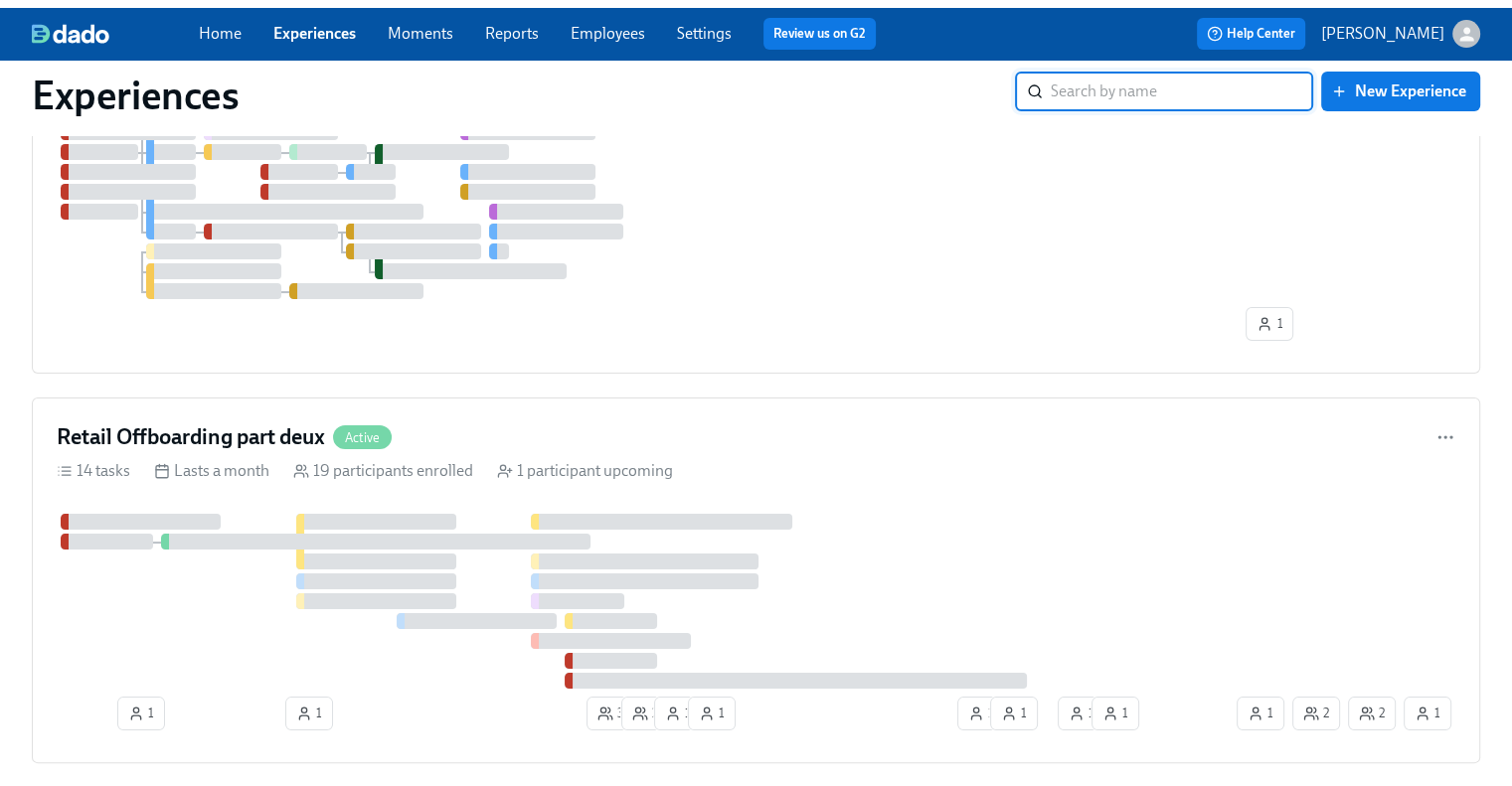 scroll, scrollTop: 0, scrollLeft: 0, axis: both 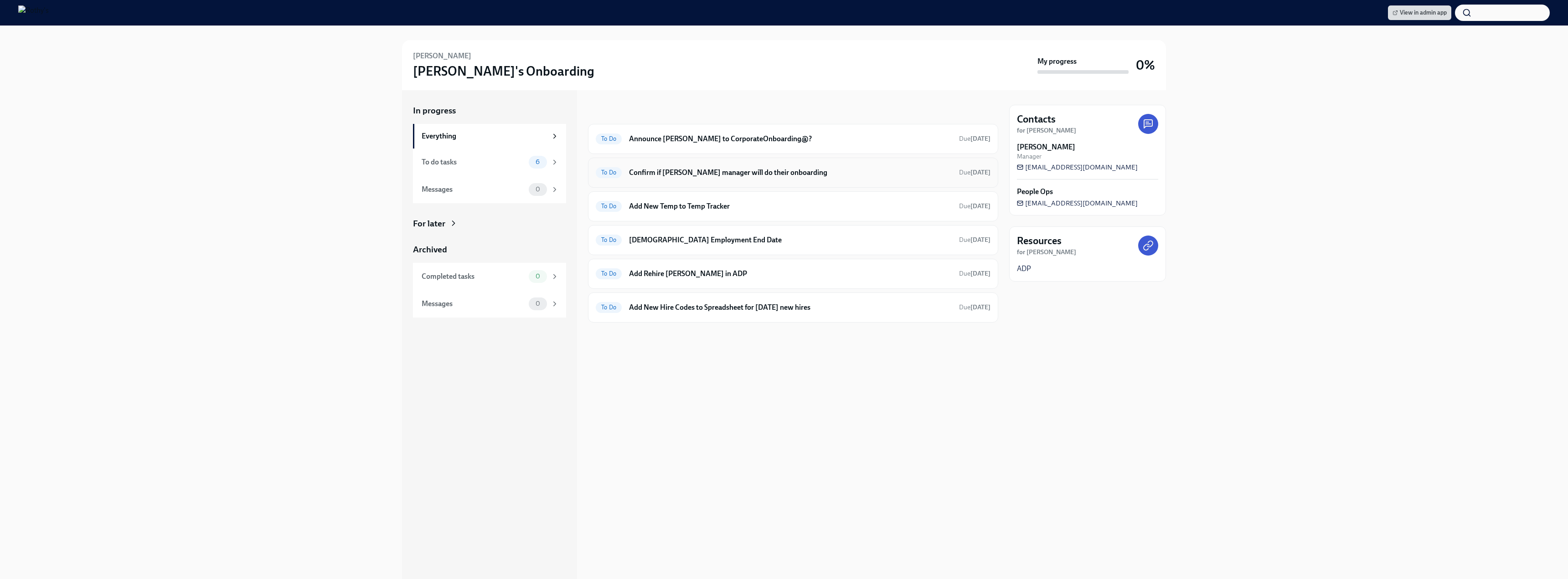click on "Confirm if [PERSON_NAME] manager will do their onboarding" at bounding box center [790, 173] 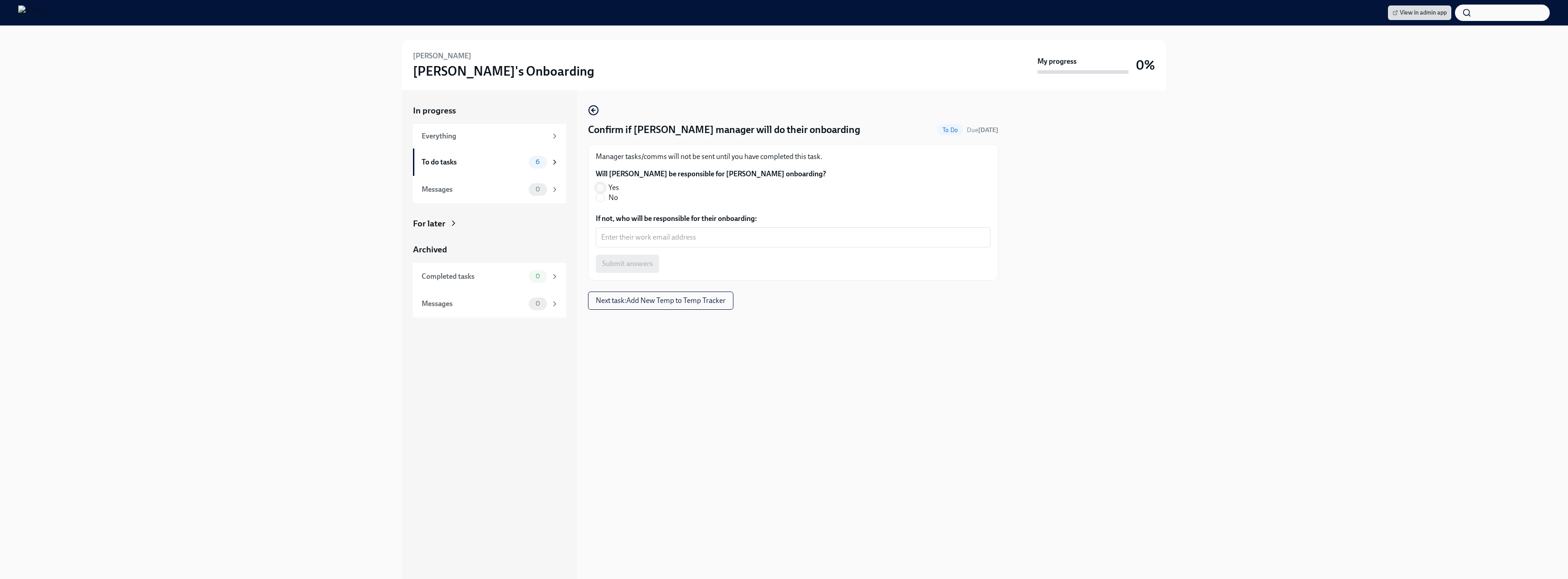 click on "Yes" at bounding box center [600, 188] 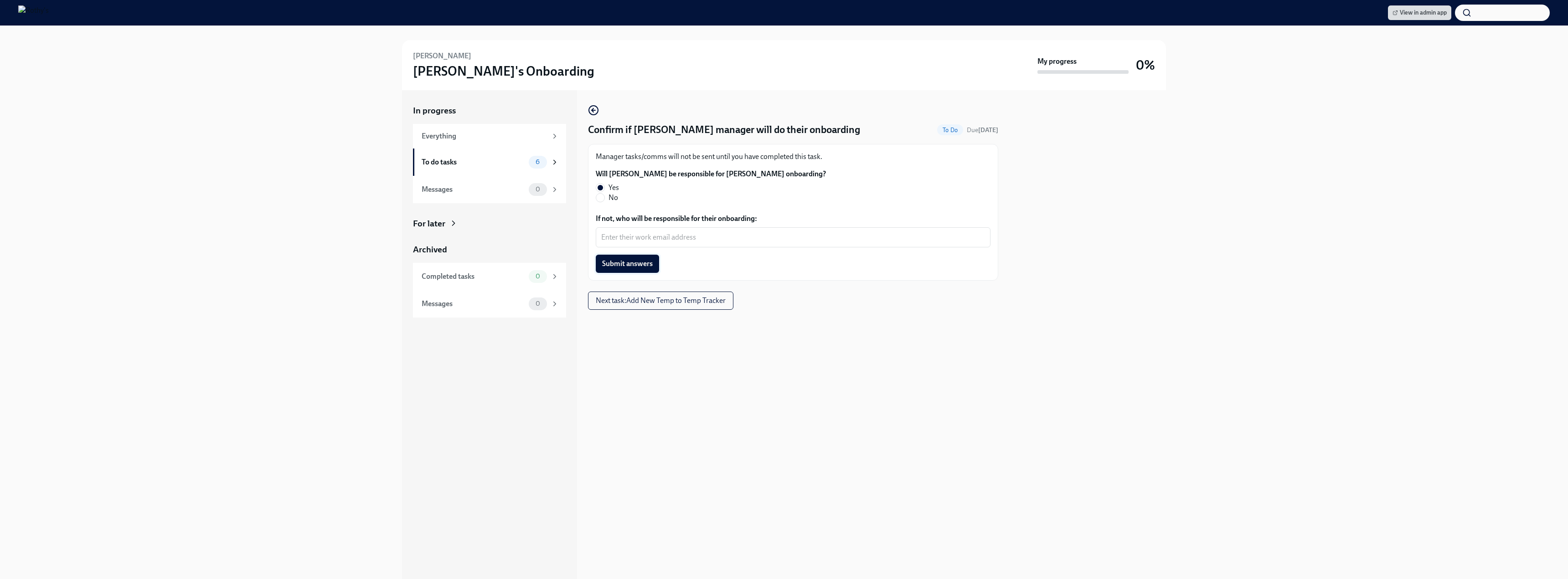 click on "Submit answers" at bounding box center (627, 264) 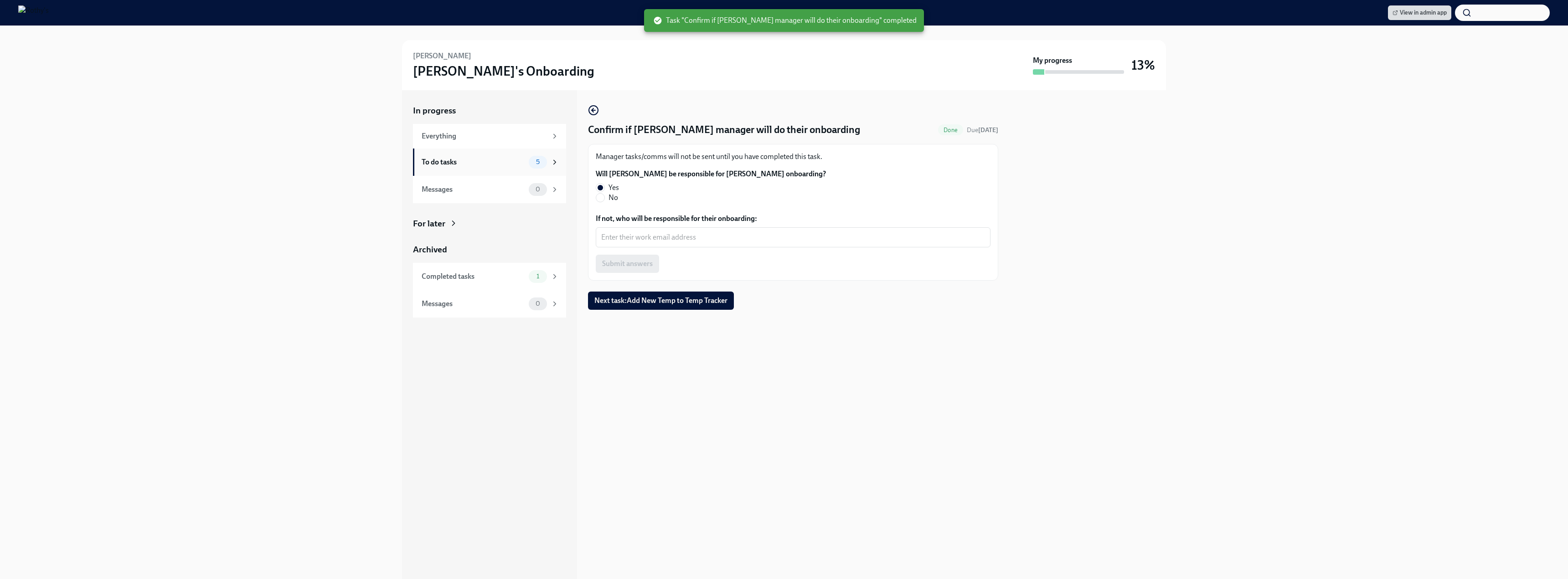 click on "To do tasks" at bounding box center (473, 162) 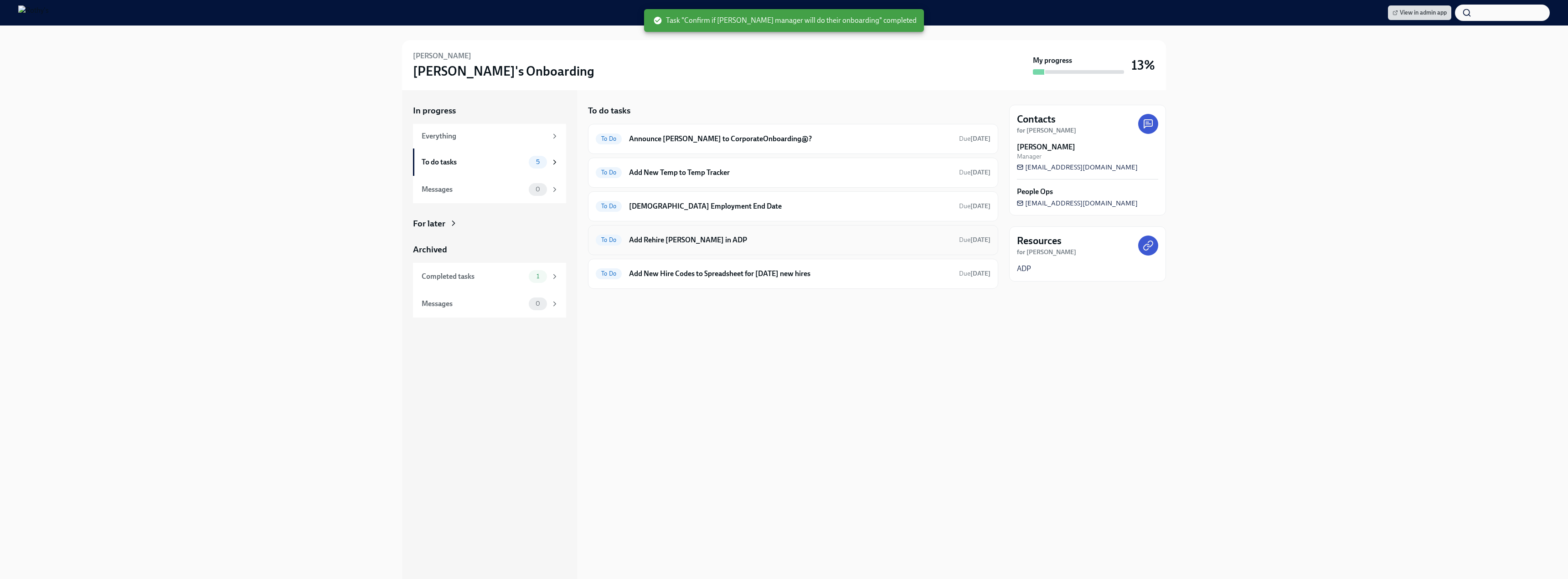 click on "To Do Add Rehire Leanne Palmer in ADP Due  in 2 days" at bounding box center [793, 240] 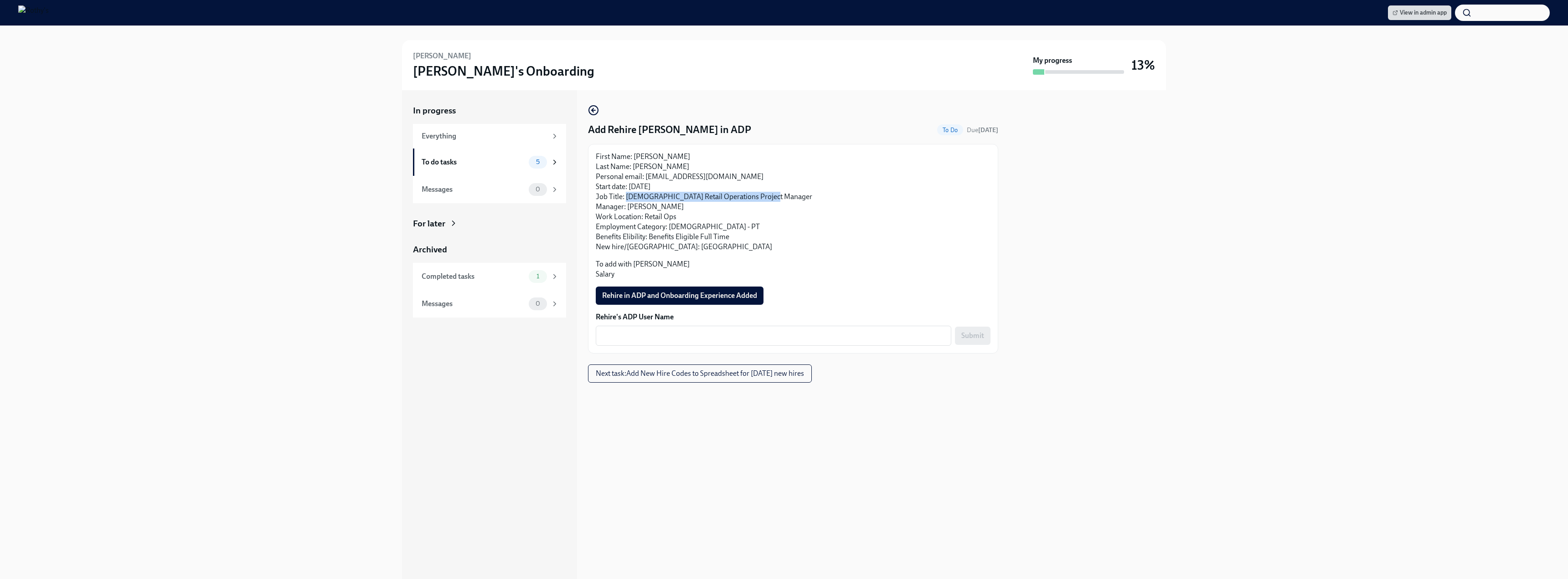 drag, startPoint x: 778, startPoint y: 198, endPoint x: 626, endPoint y: 200, distance: 152.01316 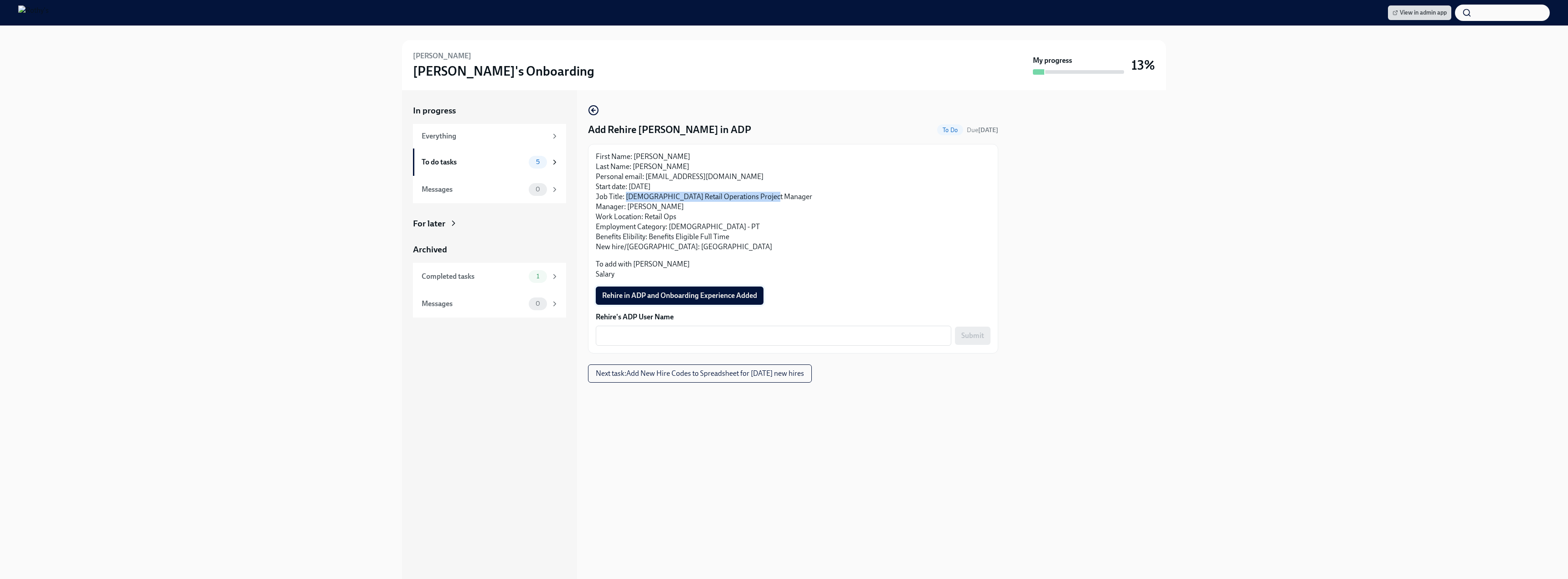 click on "Rehire in ADP and Onboarding Experience Added" at bounding box center [680, 296] 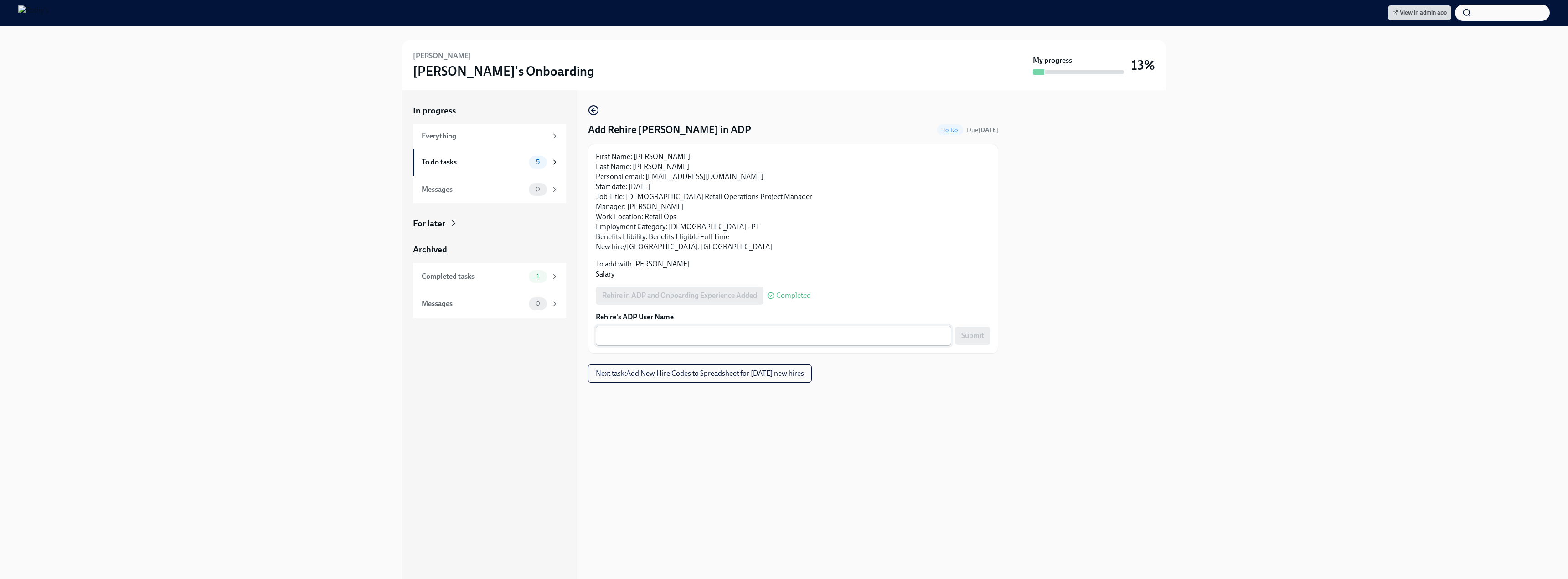 click on "x ​" at bounding box center (774, 336) 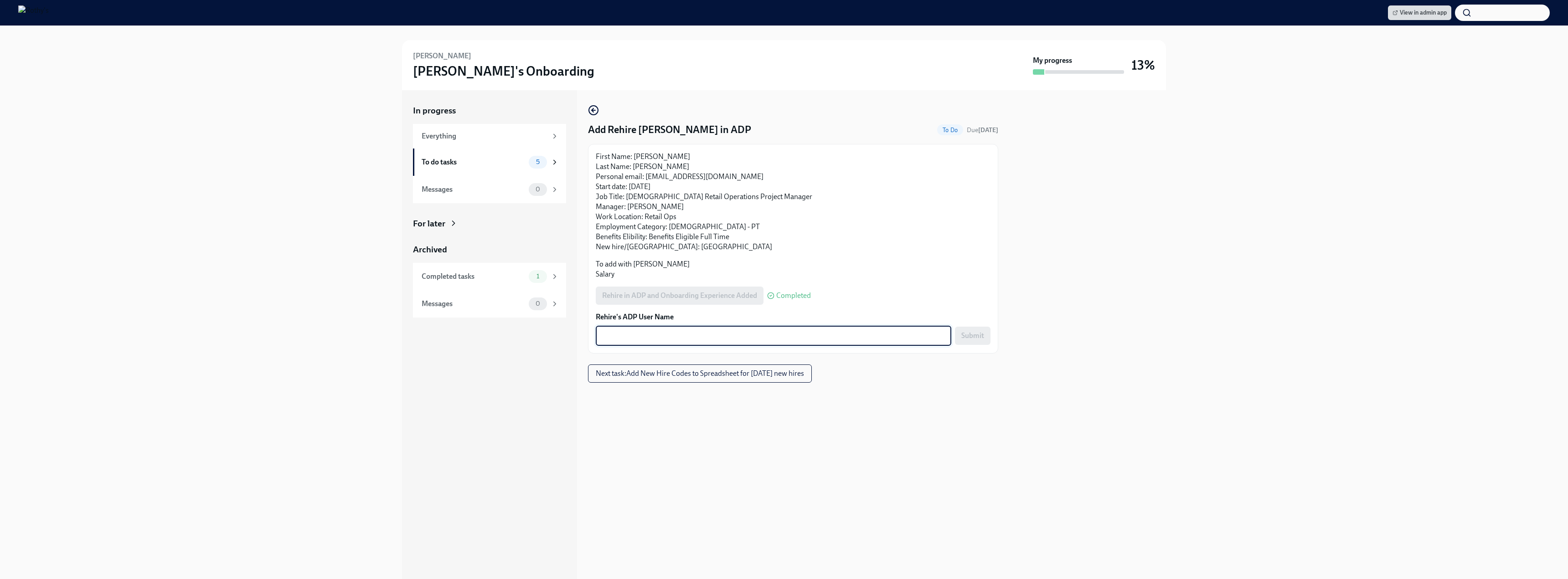 paste on "Lpalmer@74" 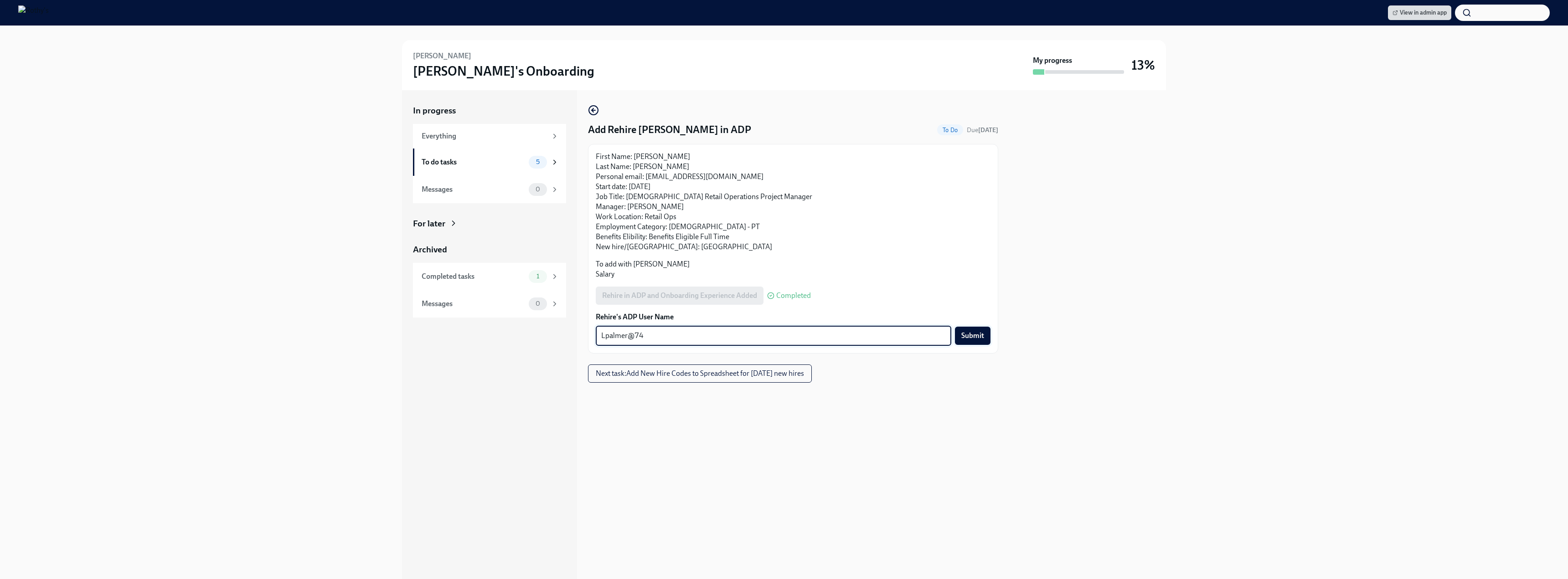 type on "Lpalmer@74" 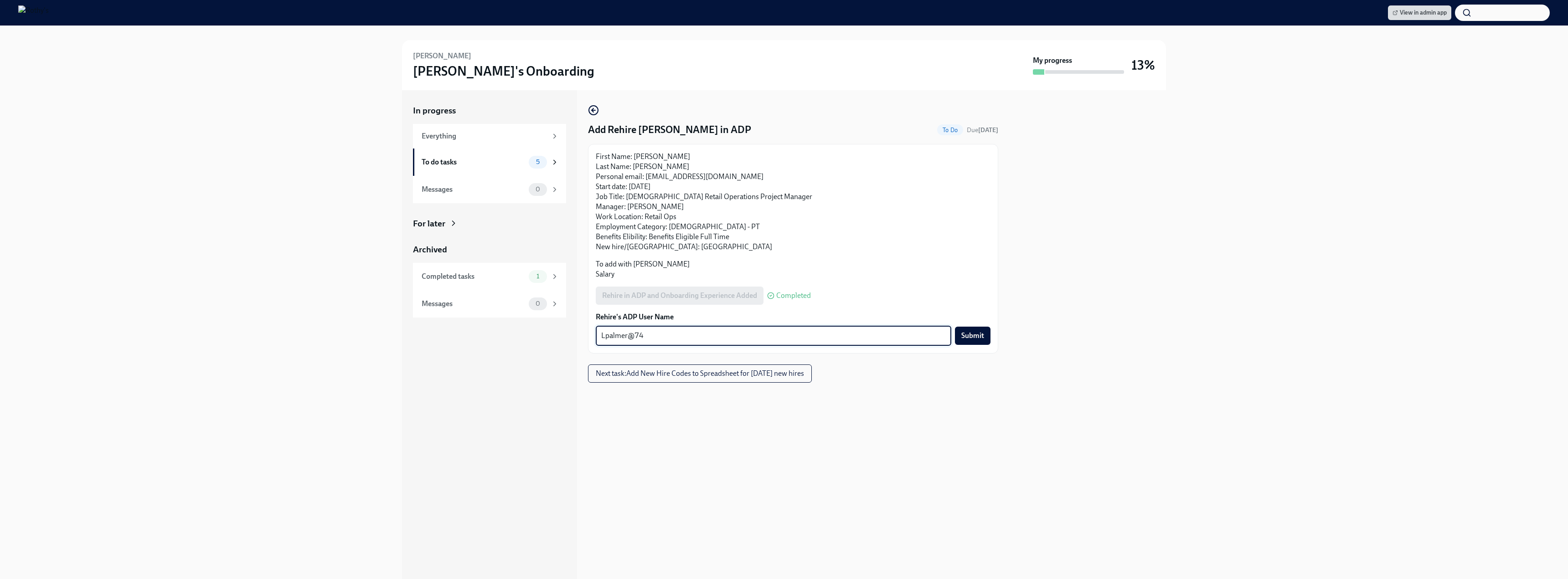 click on "Submit" at bounding box center [973, 336] 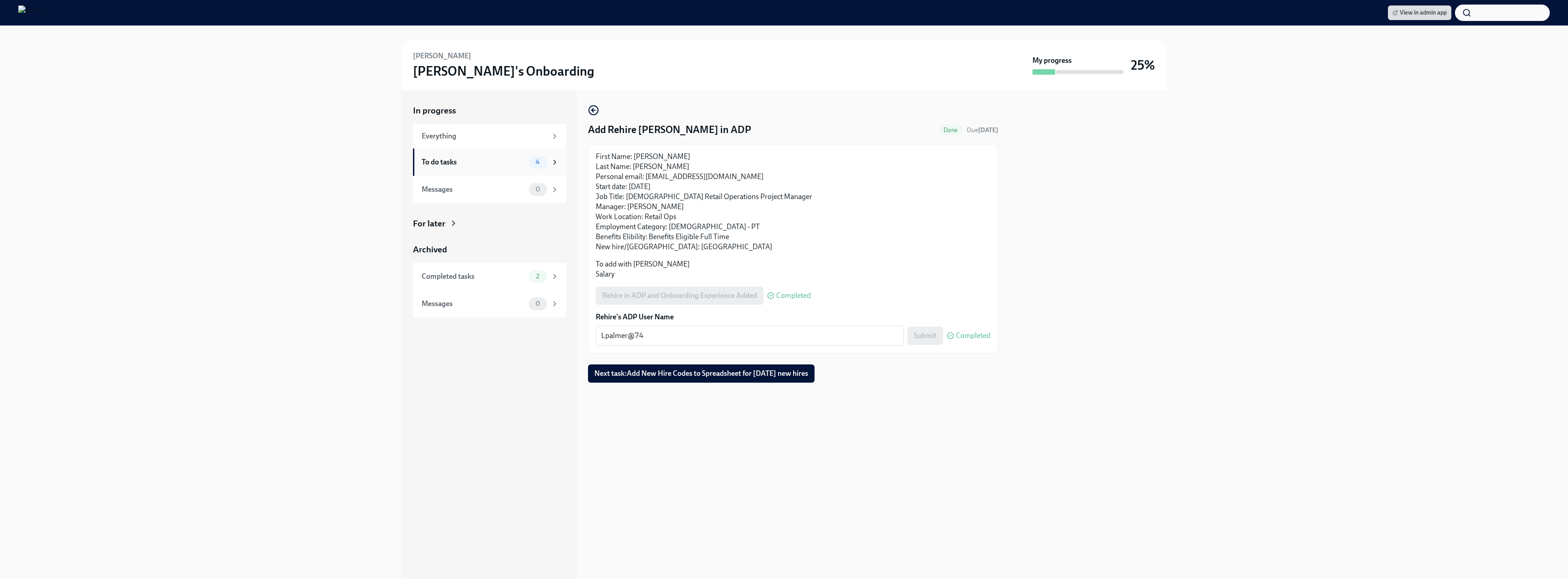 click on "To do tasks" at bounding box center (473, 162) 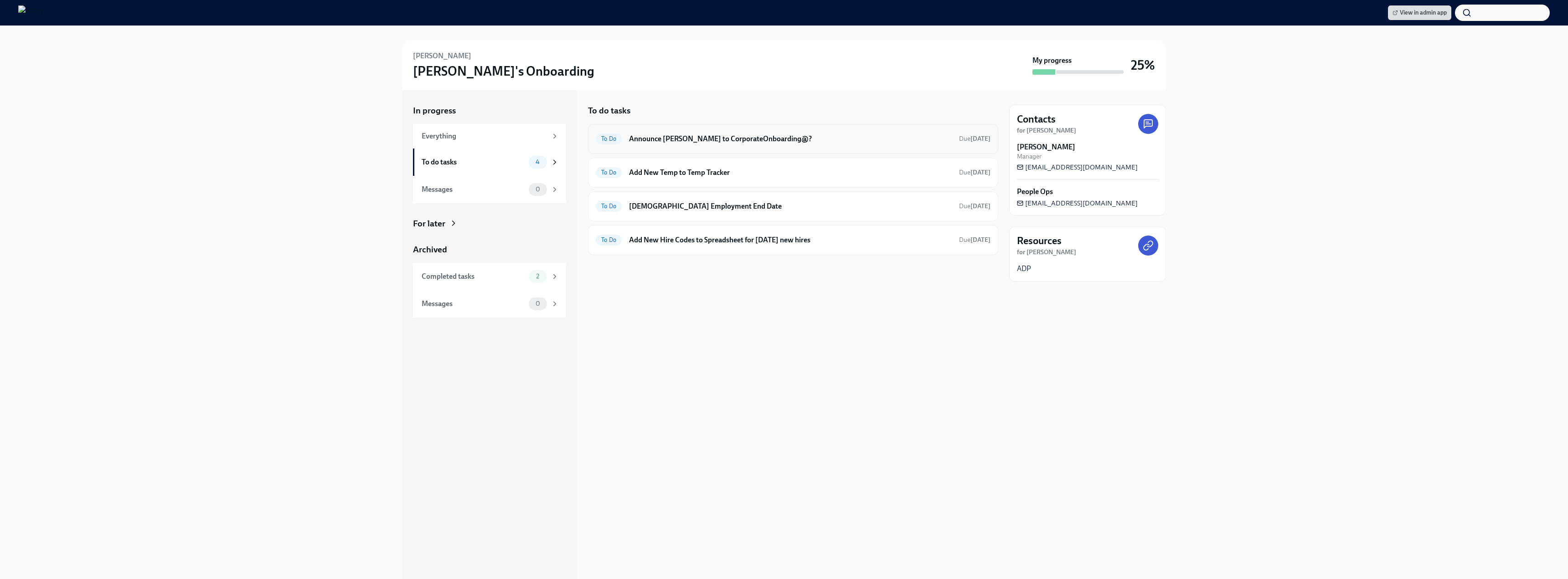 click on "Announce Leanne Palmer to CorporateOnboarding@?" at bounding box center (790, 139) 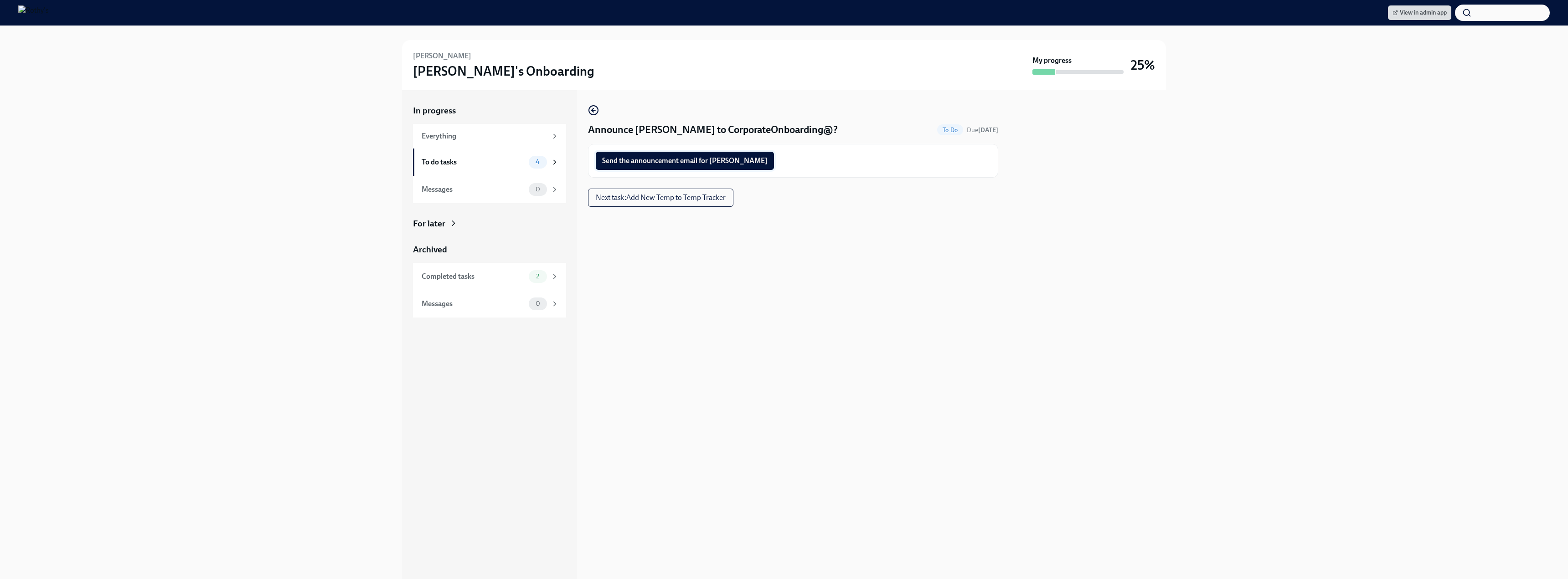 click on "Send the announcement email for Leanne" at bounding box center (685, 161) 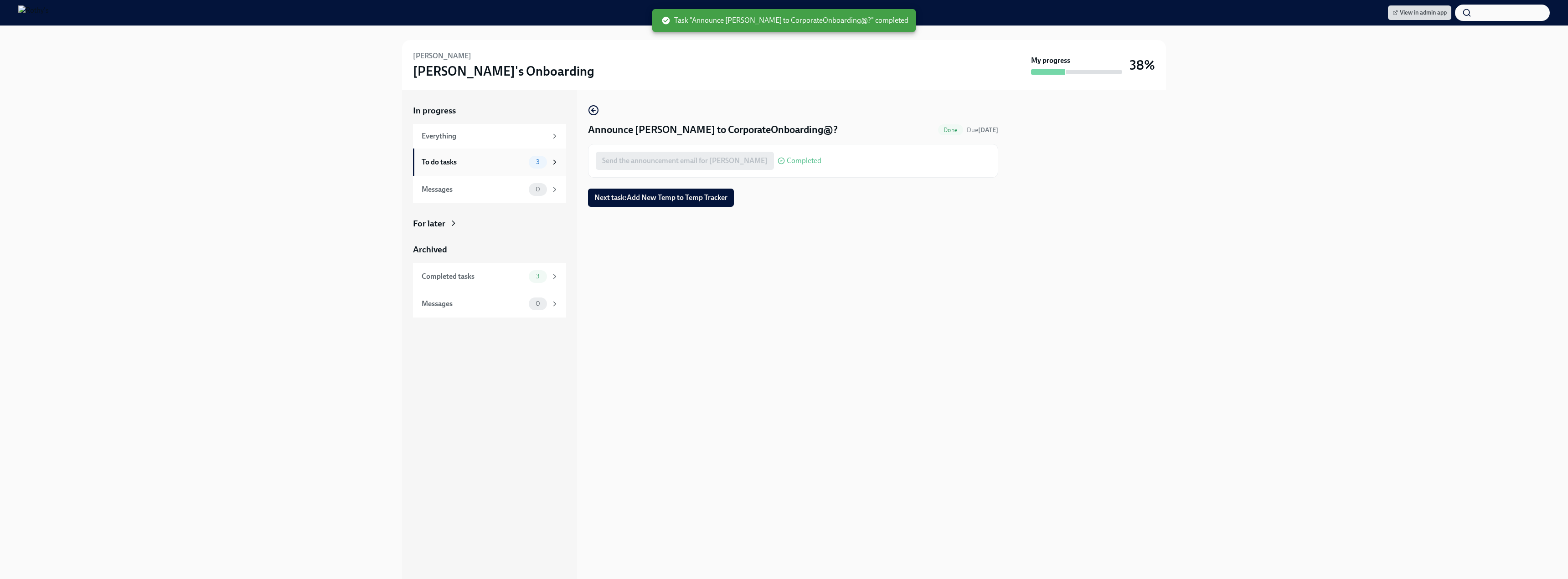 click on "To do tasks" at bounding box center [473, 162] 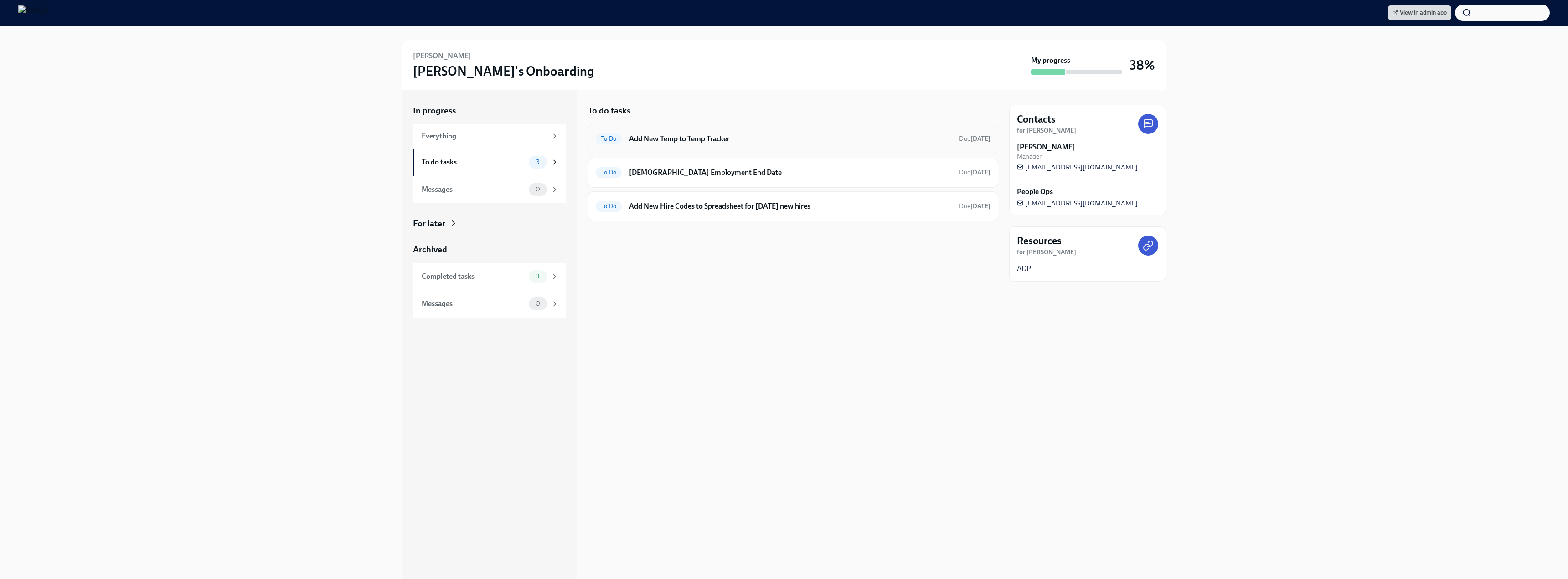 click on "Add New Temp to Temp Tracker" at bounding box center [790, 139] 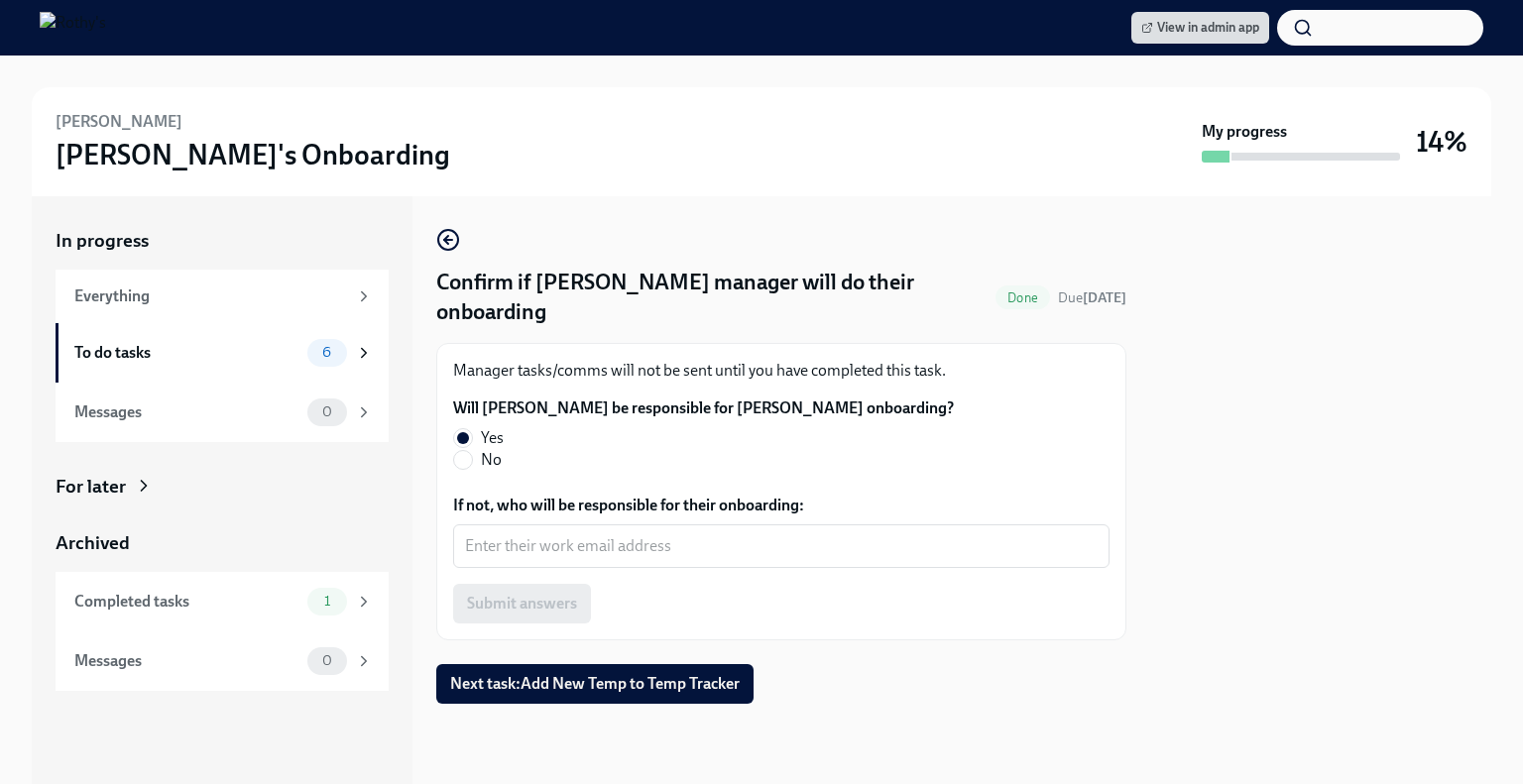 scroll, scrollTop: 0, scrollLeft: 0, axis: both 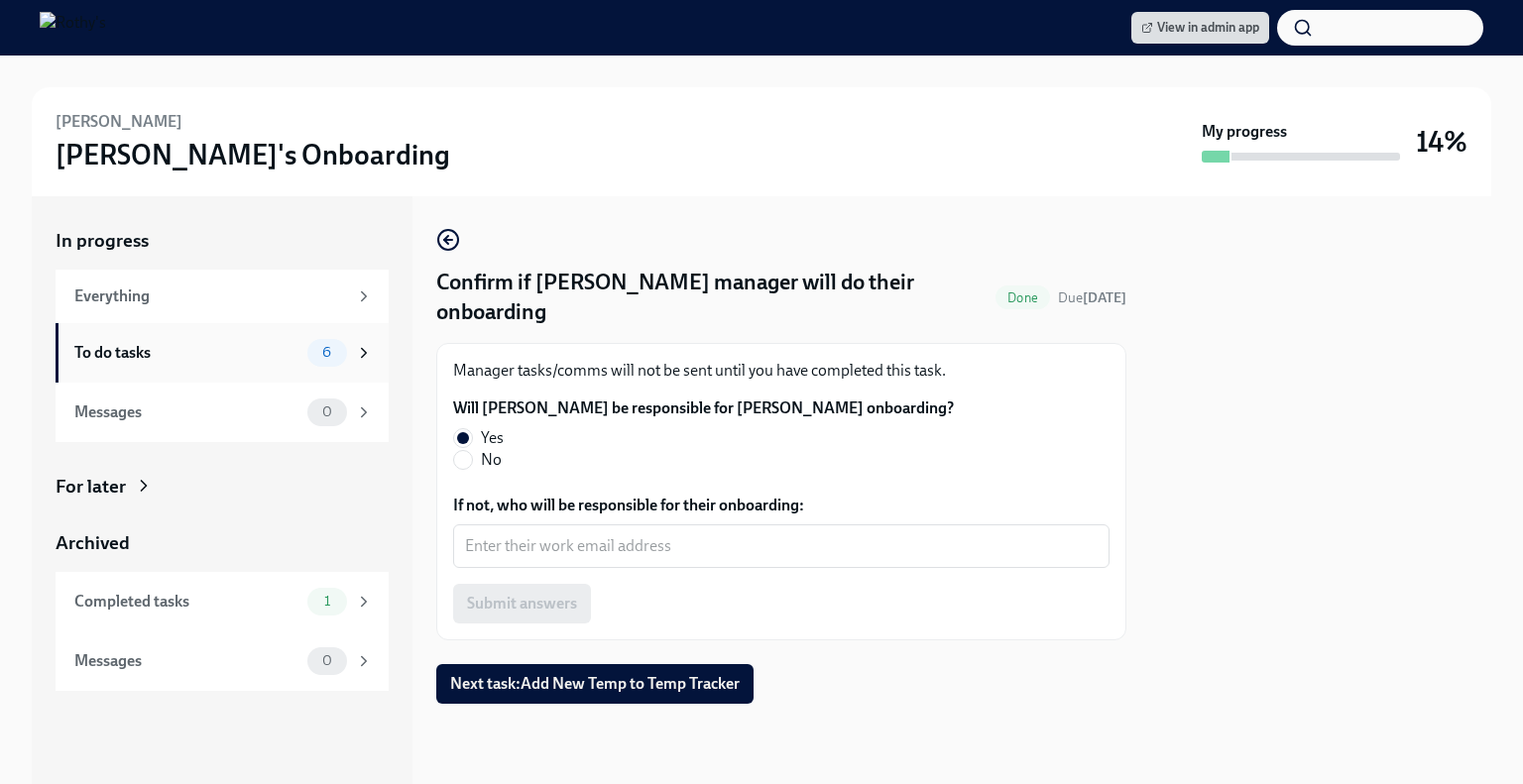 click on "To do tasks 6" at bounding box center (222, 353) 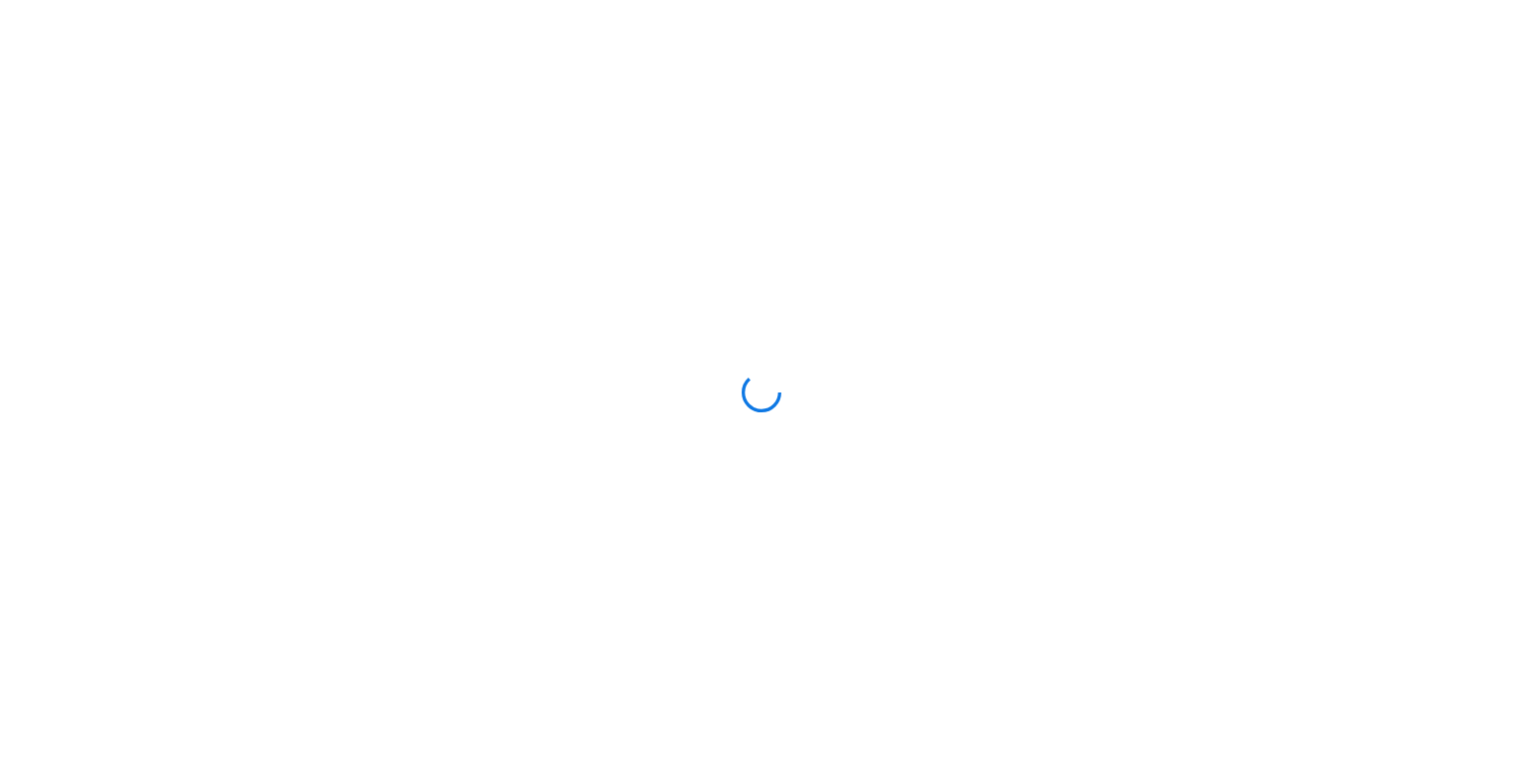 scroll, scrollTop: 0, scrollLeft: 0, axis: both 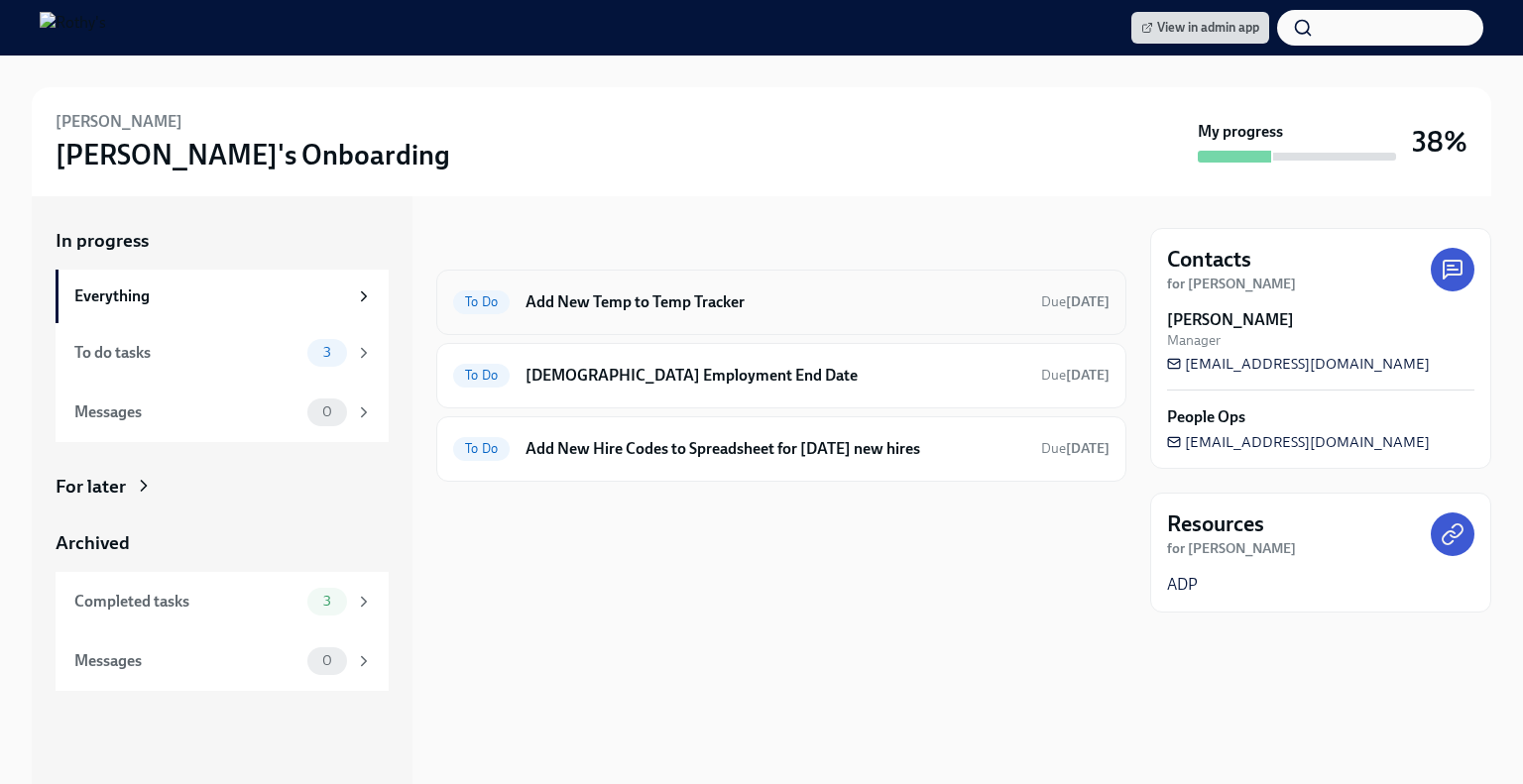 click on "To Do Add New Temp to Temp Tracker Due  in 4 days" at bounding box center (781, 302) 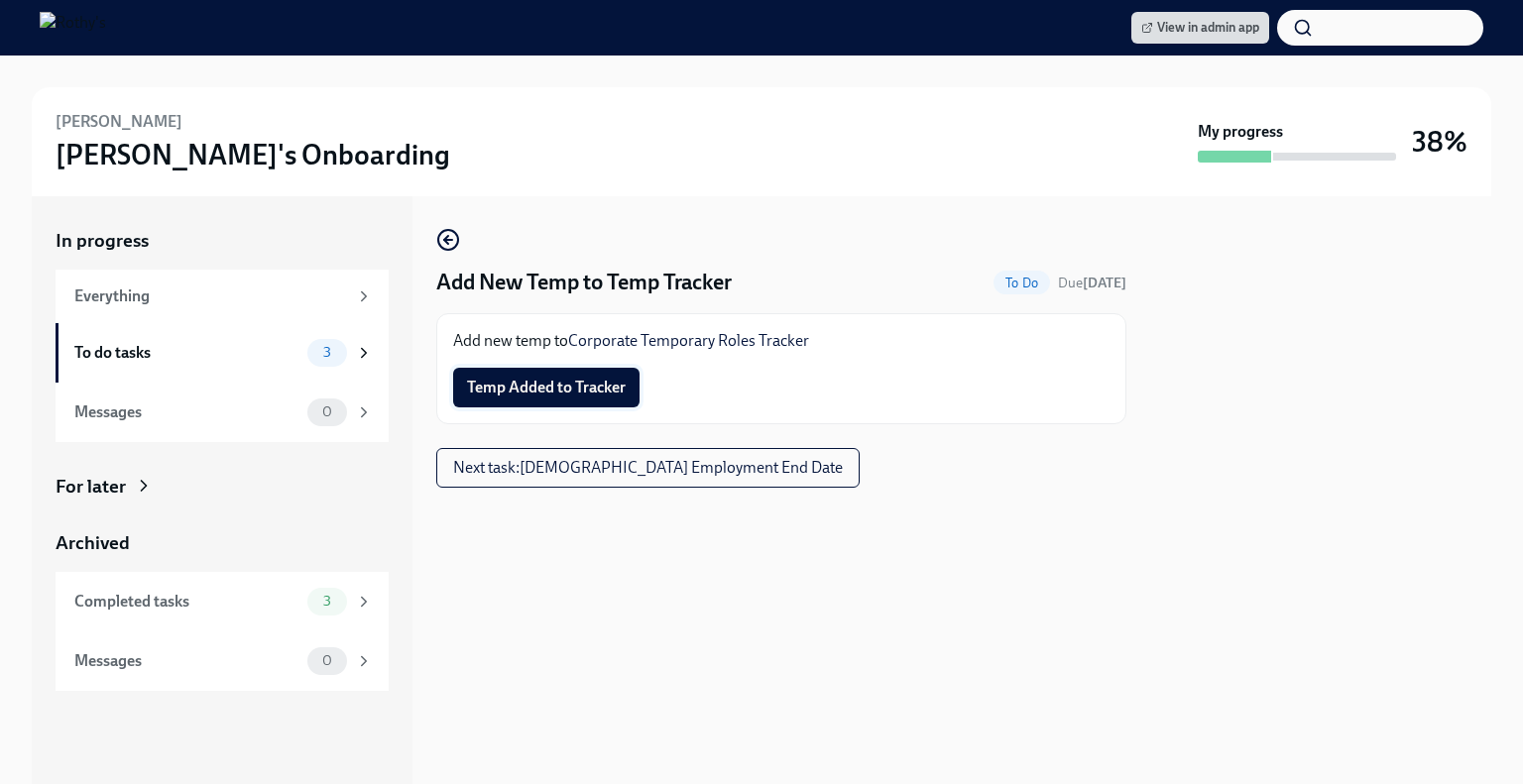 click on "Temp Added to Tracker" at bounding box center (546, 388) 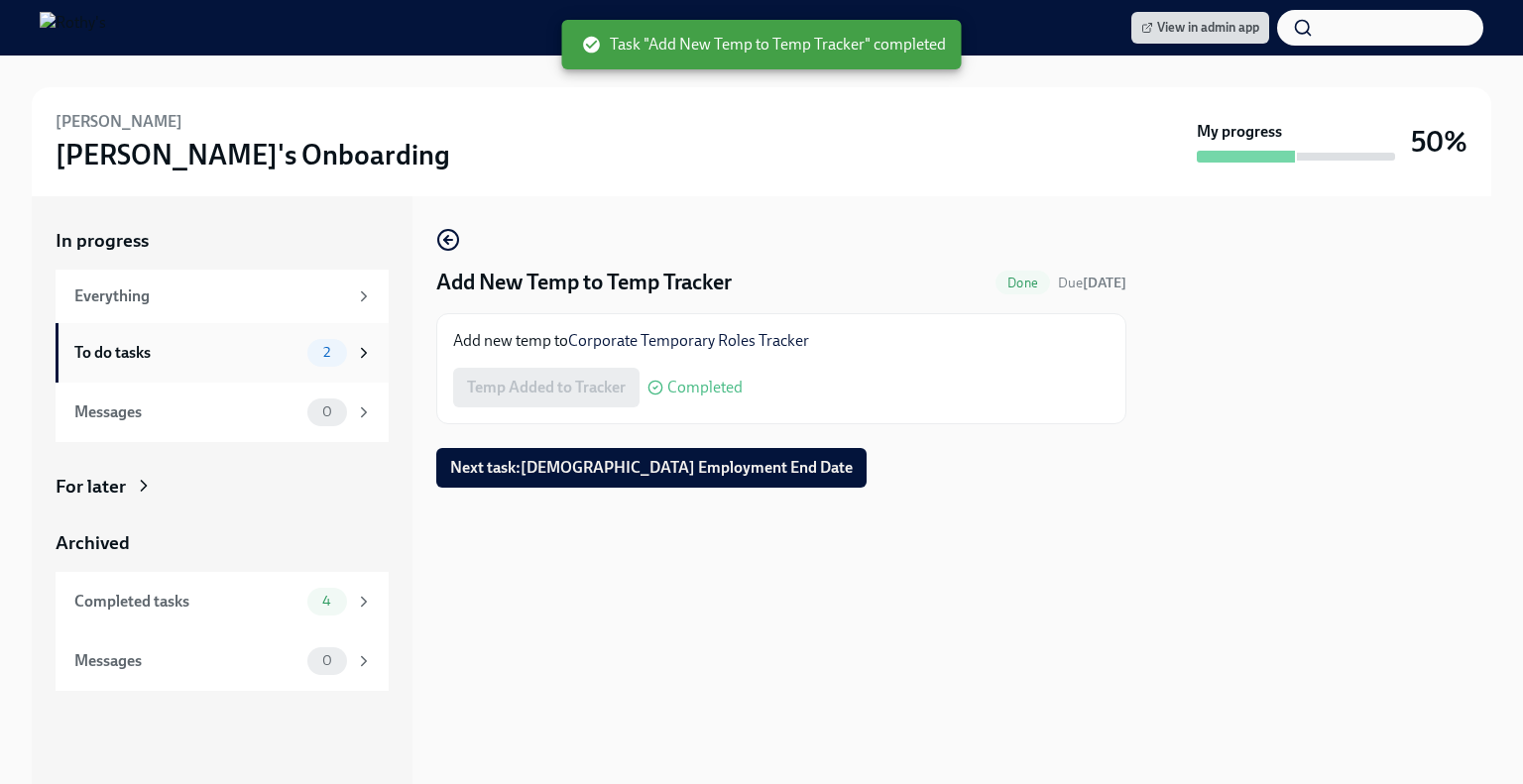click on "To do tasks 2" at bounding box center [222, 353] 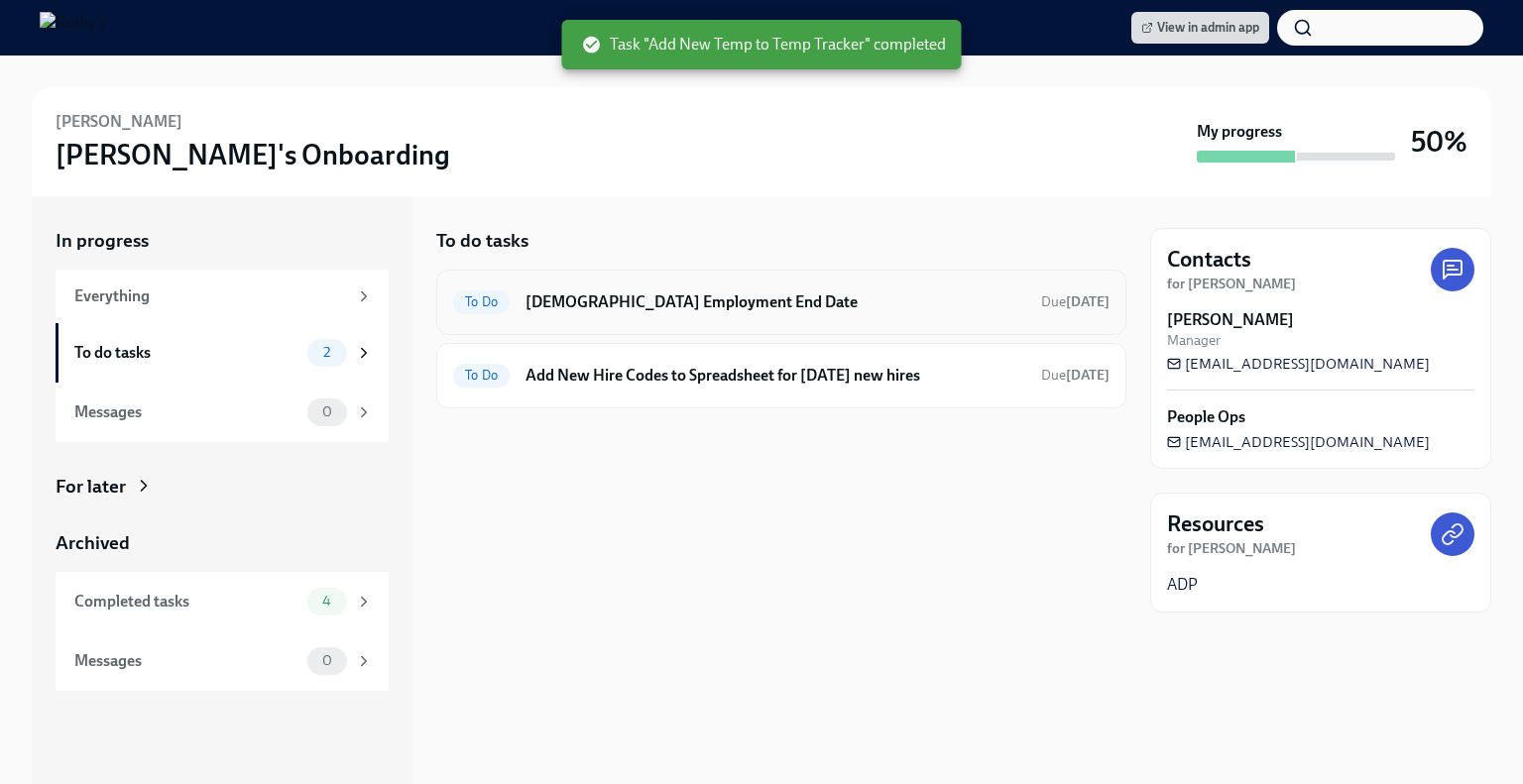 click on "To Do Temp Employment End Date Due  in 4 days" at bounding box center (781, 302) 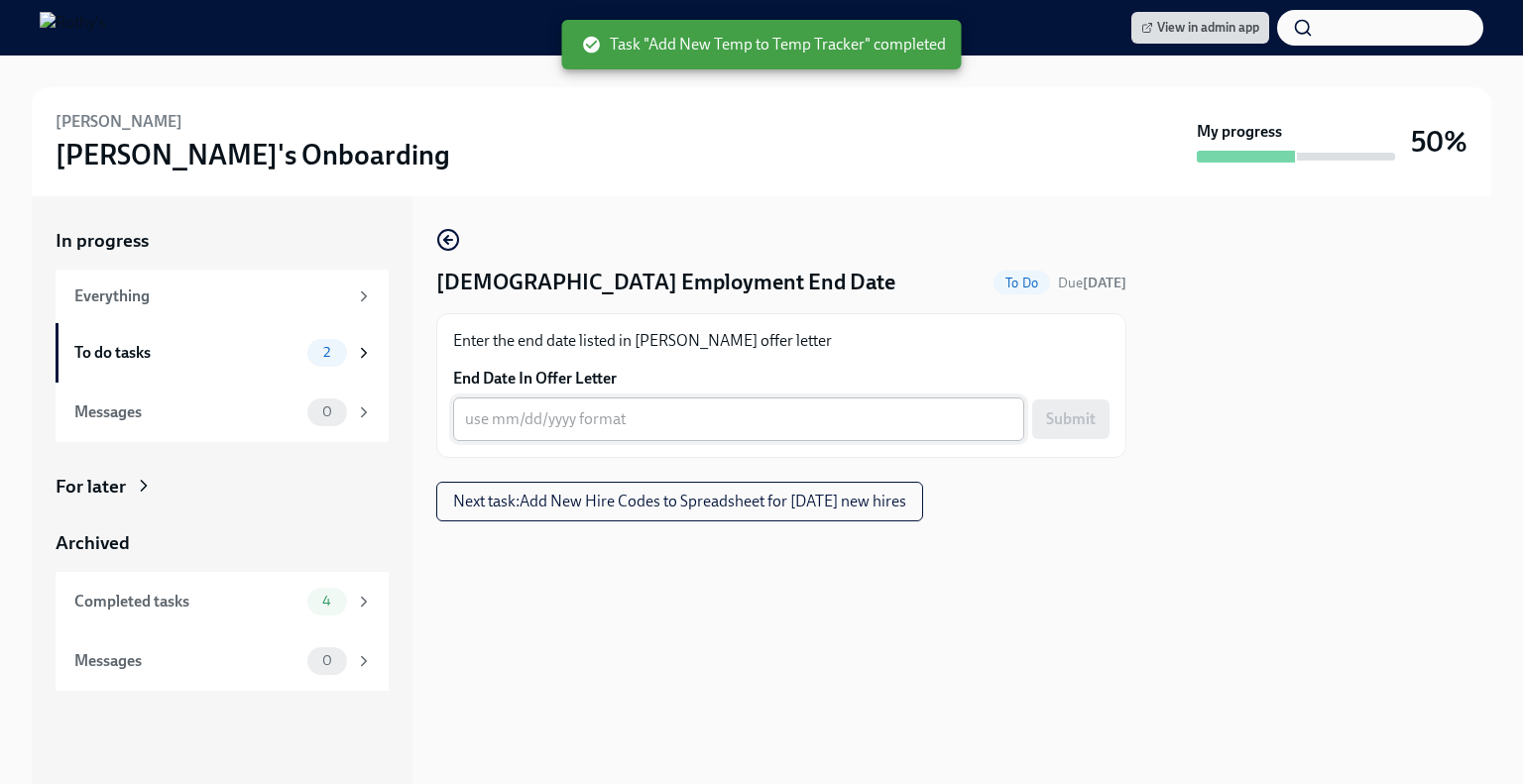 click on "End Date In Offer Letter" at bounding box center [739, 419] 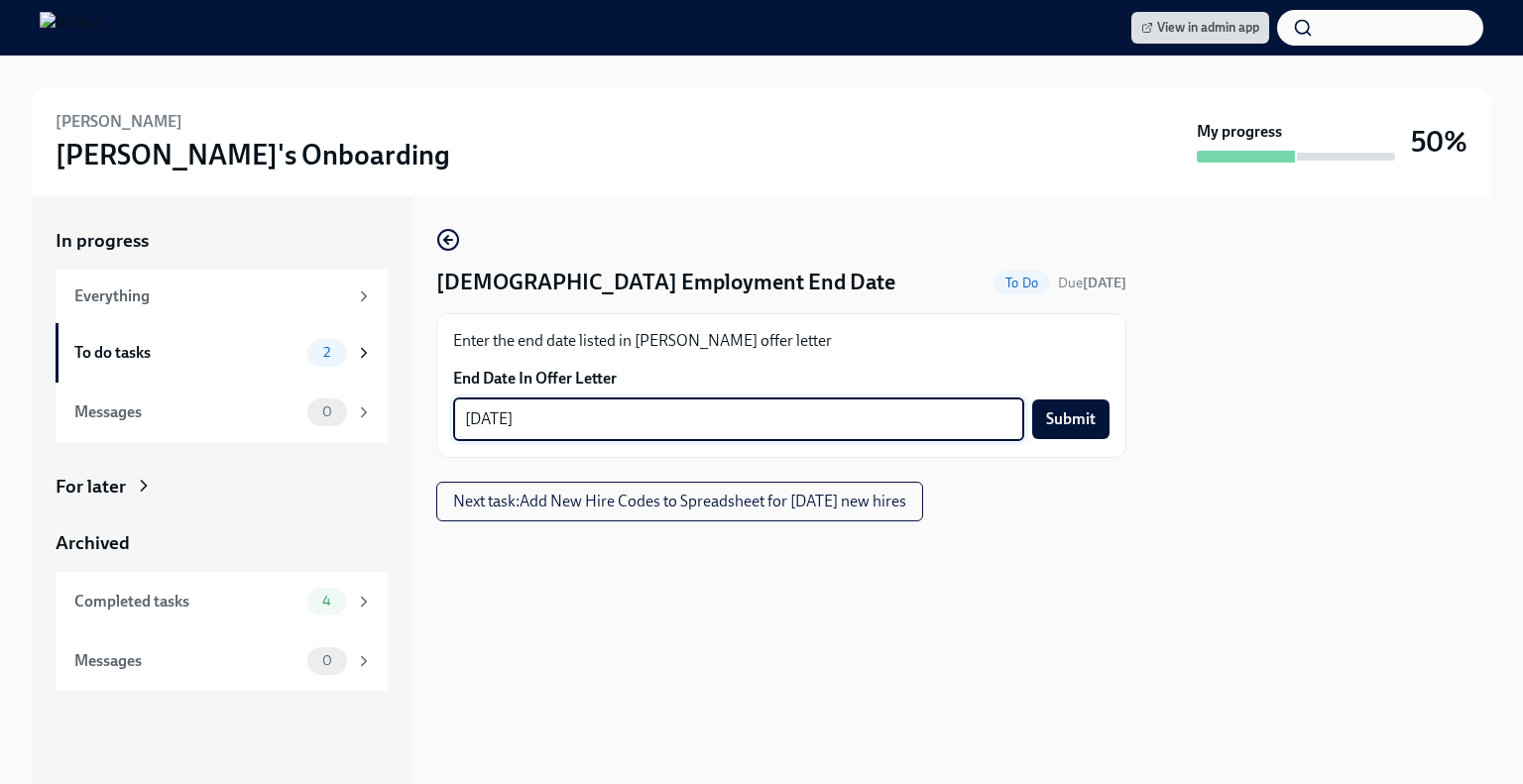 type on "09/30/2025" 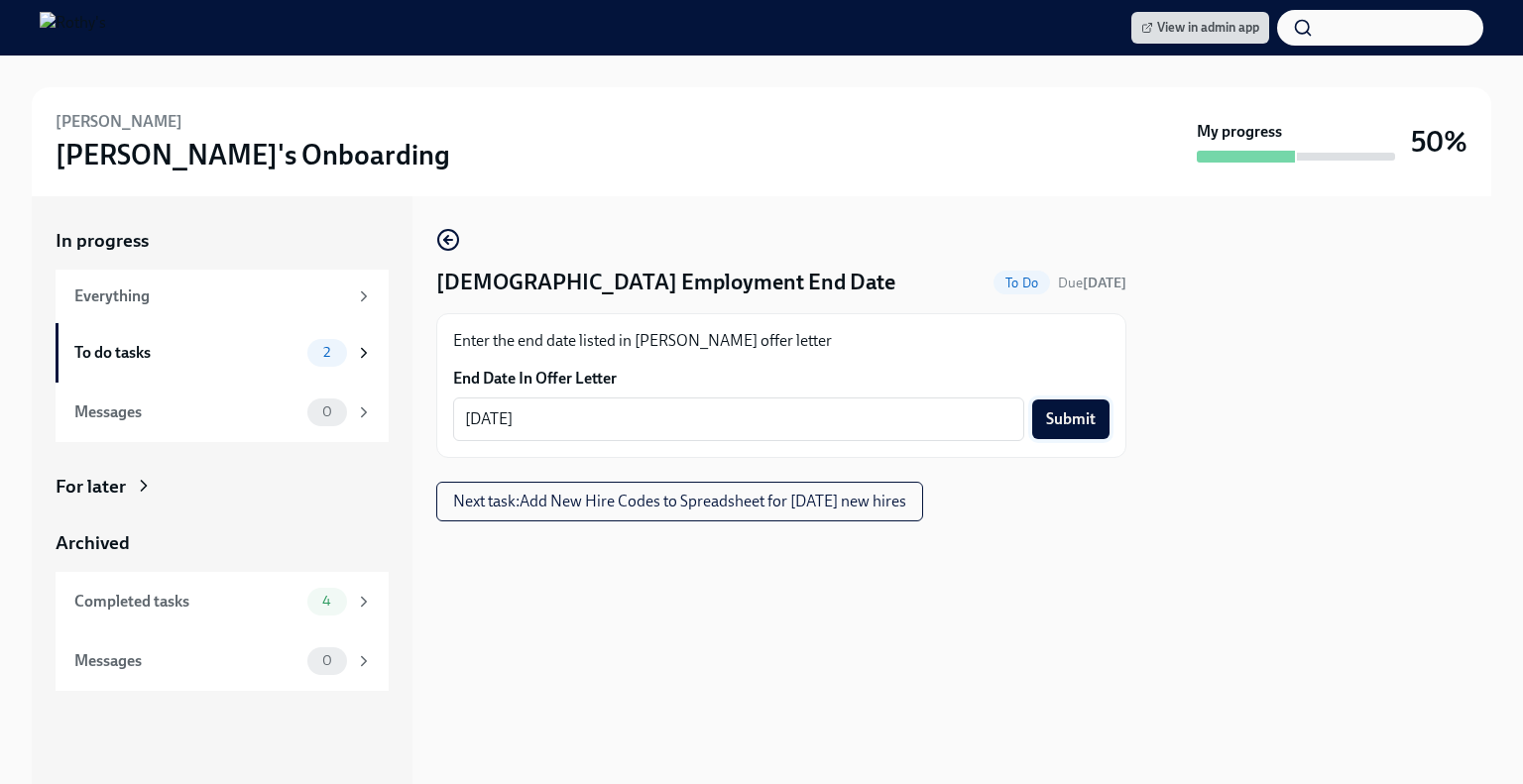 click on "Submit" at bounding box center (1071, 419) 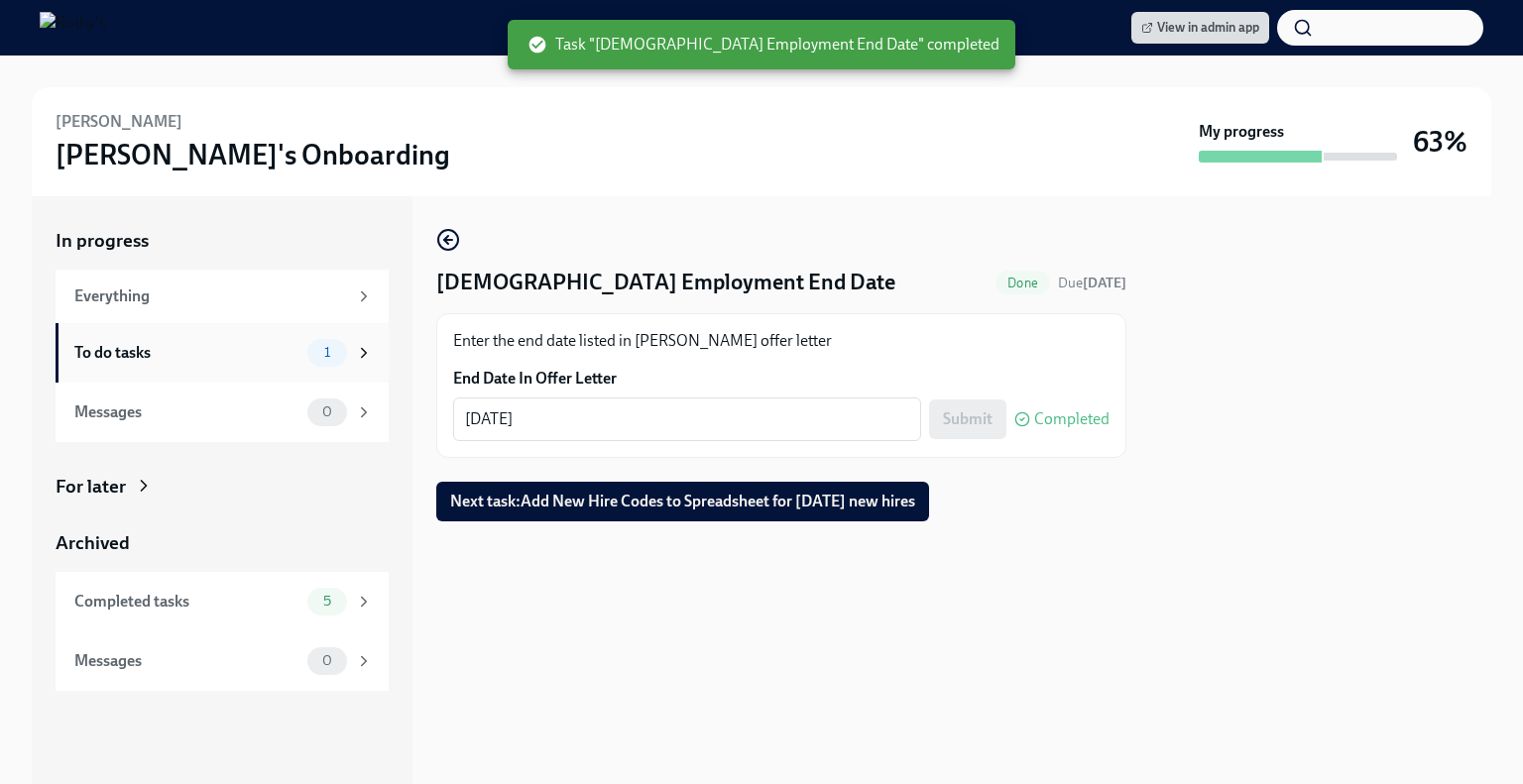 click on "To do tasks 1" at bounding box center [222, 353] 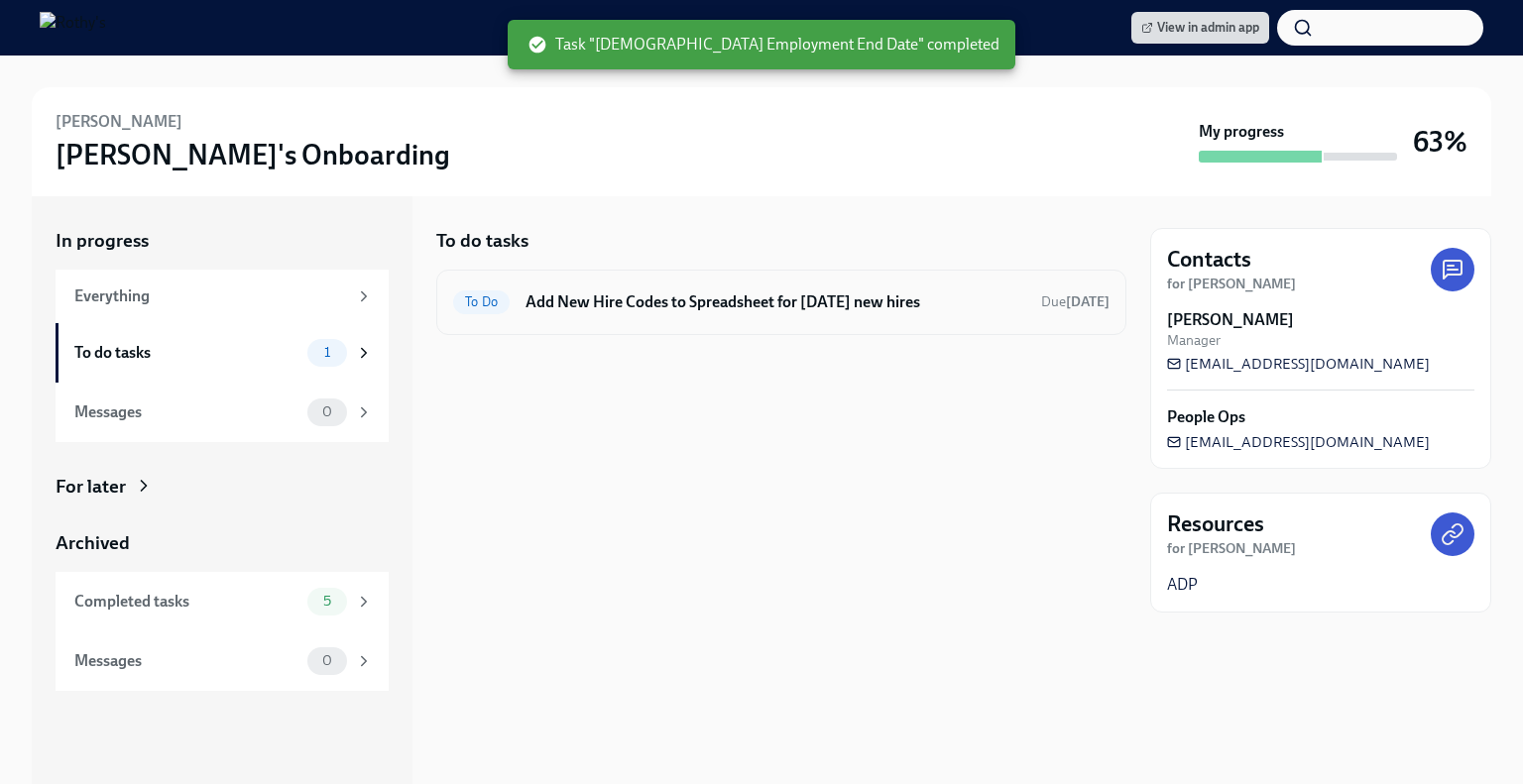 click on "Add New Hire Codes to Spreadsheet for 07/30/2025 new hires" at bounding box center (775, 302) 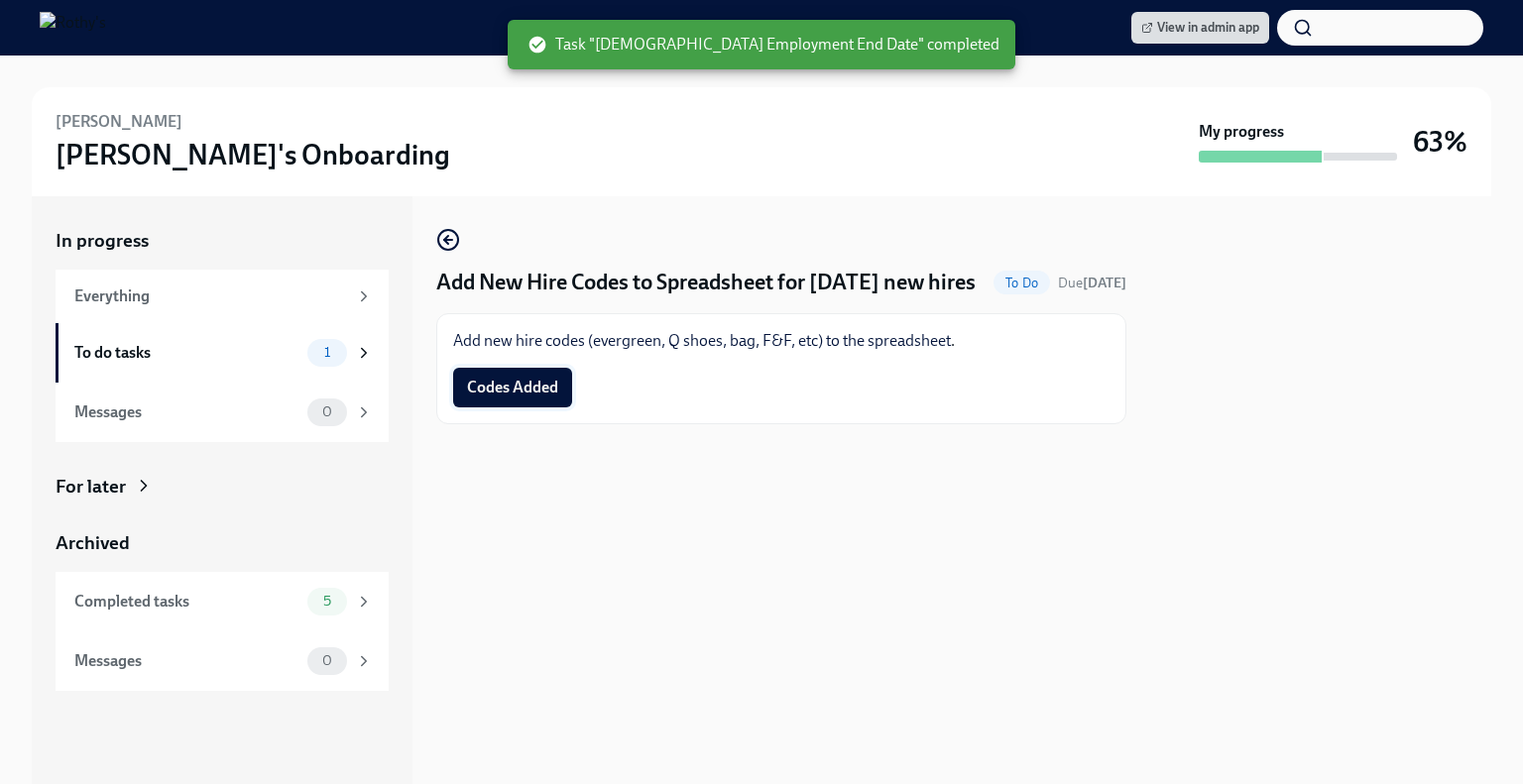 click on "Codes Added" at bounding box center [513, 388] 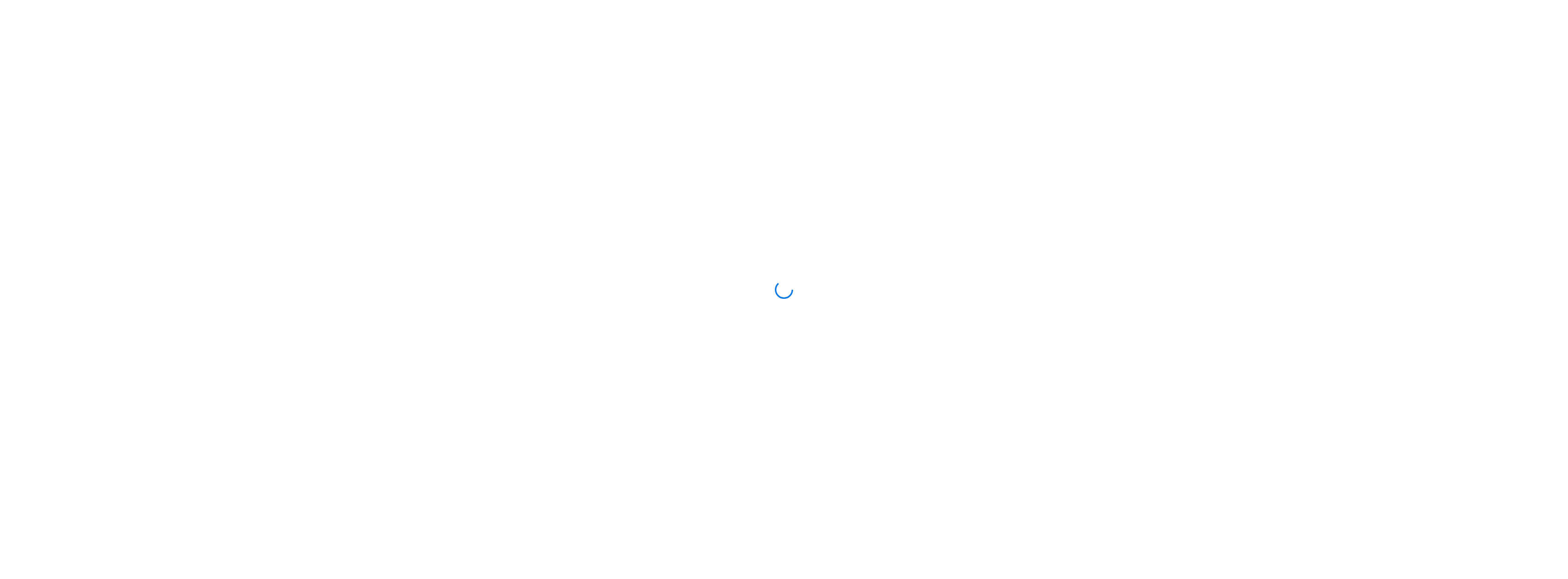 scroll, scrollTop: 0, scrollLeft: 0, axis: both 